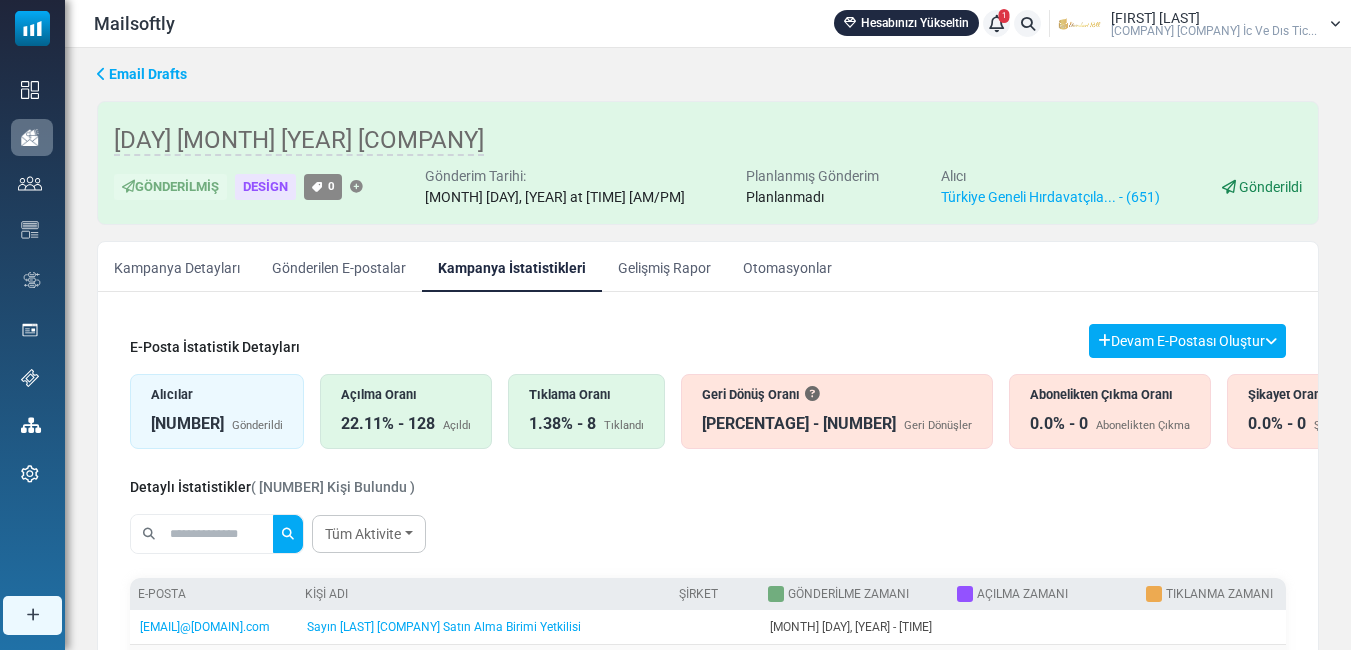 scroll, scrollTop: 231, scrollLeft: 0, axis: vertical 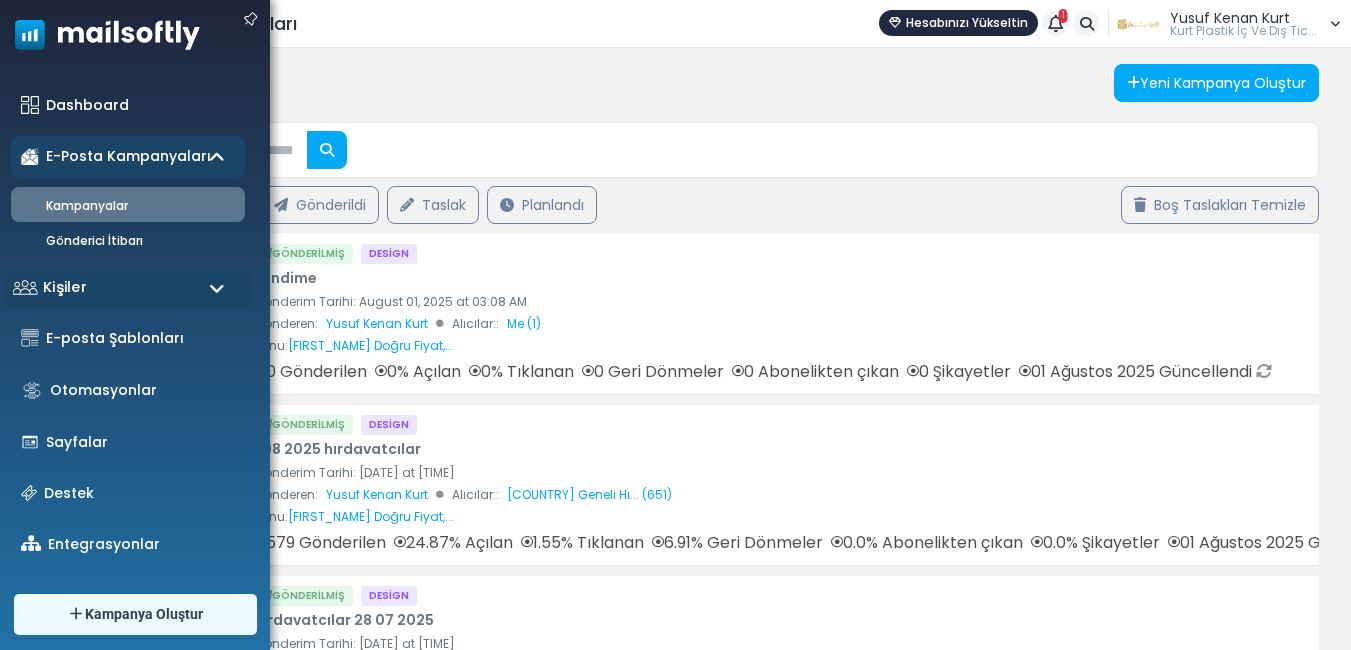 click on "Kişiler" at bounding box center [128, 287] 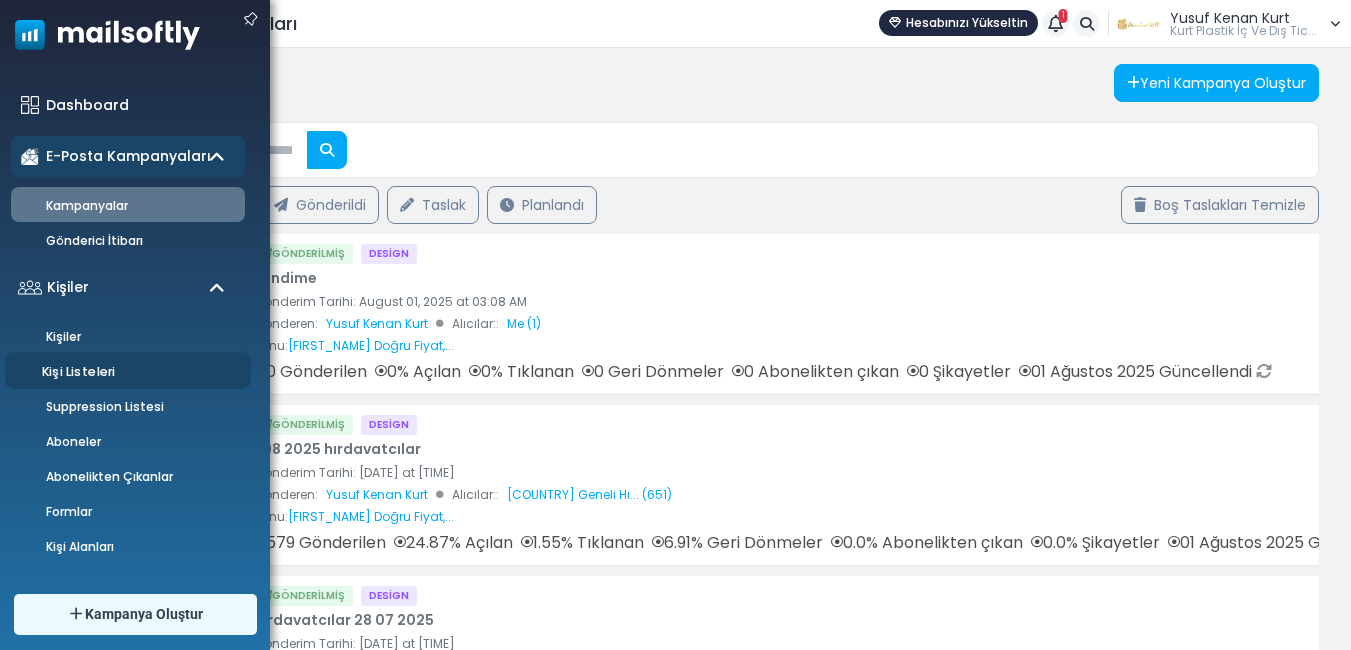 click on "Kişi Listeleri" at bounding box center [125, 372] 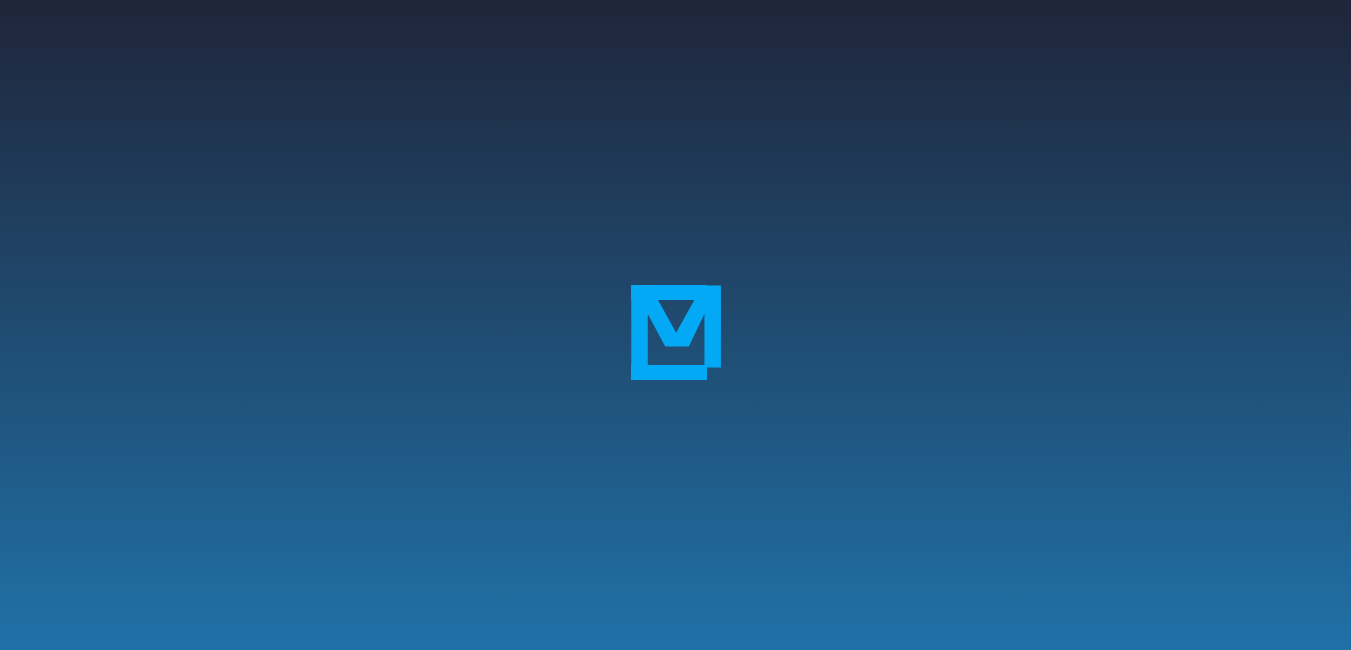 scroll, scrollTop: 0, scrollLeft: 0, axis: both 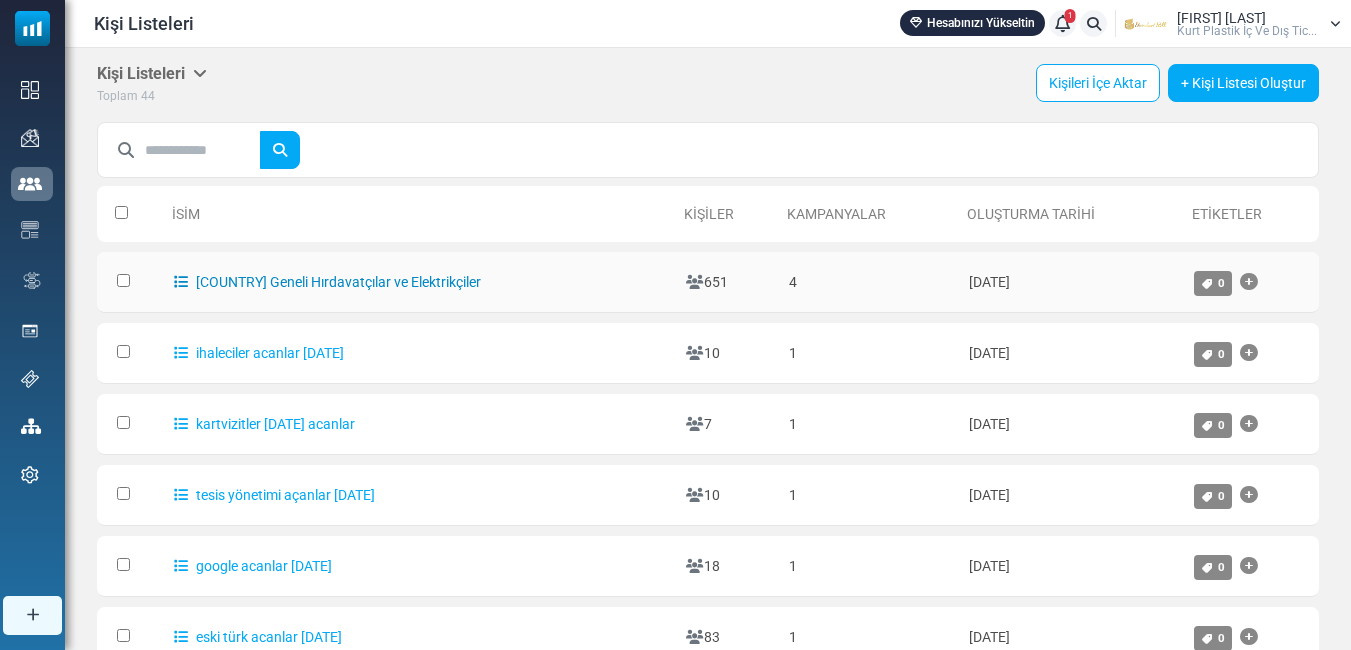 click on "Türkiye Geneli Hırdavatçılar ve Elektrikçiler" at bounding box center (327, 282) 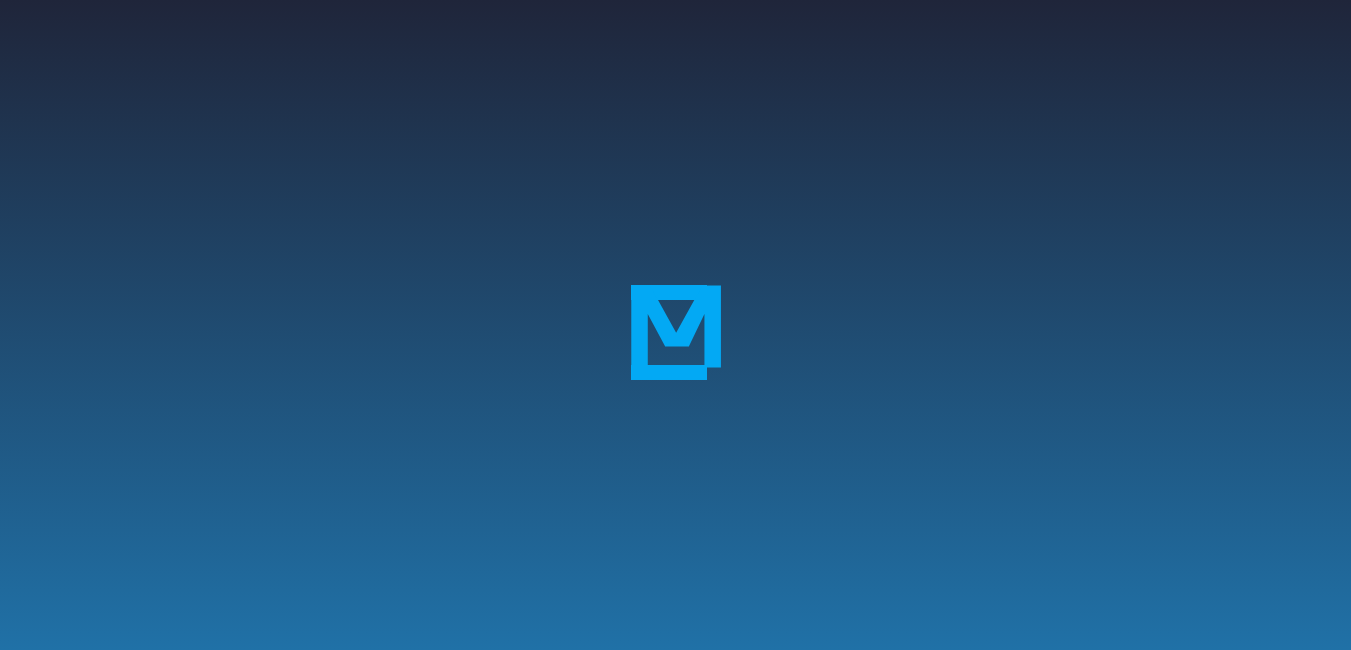 scroll, scrollTop: 0, scrollLeft: 0, axis: both 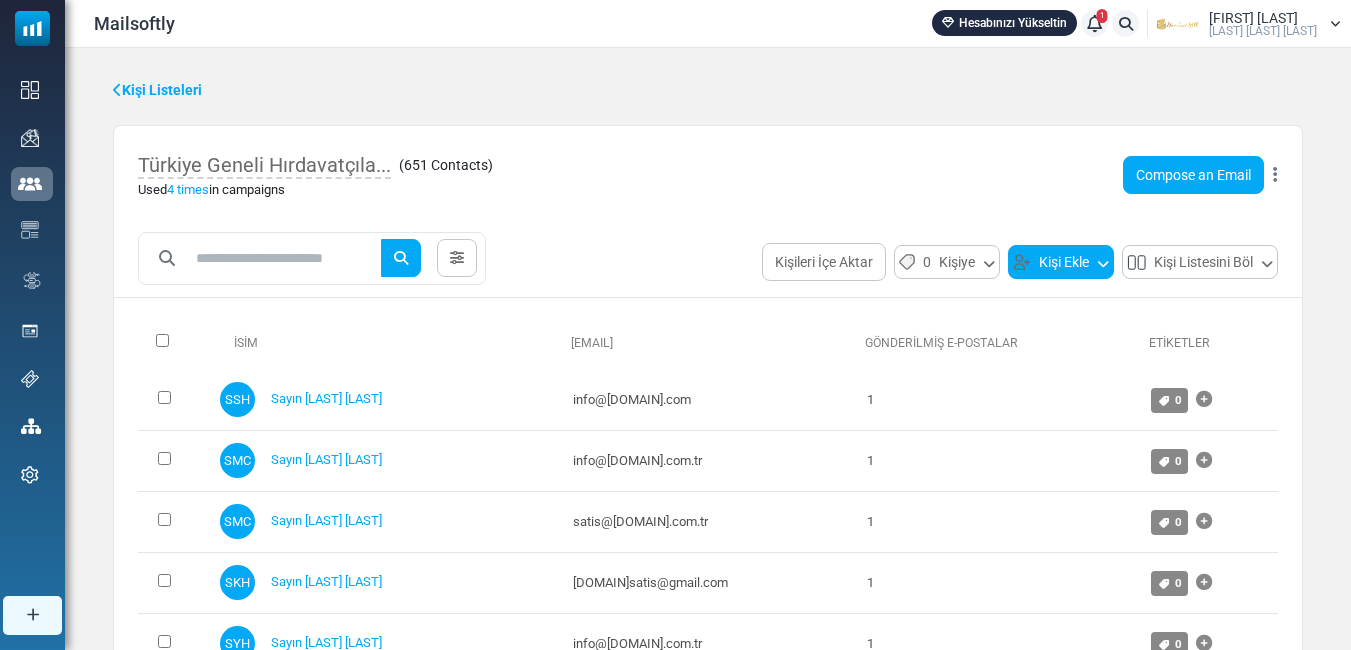 click on "Kişi Ekle" at bounding box center [1061, 262] 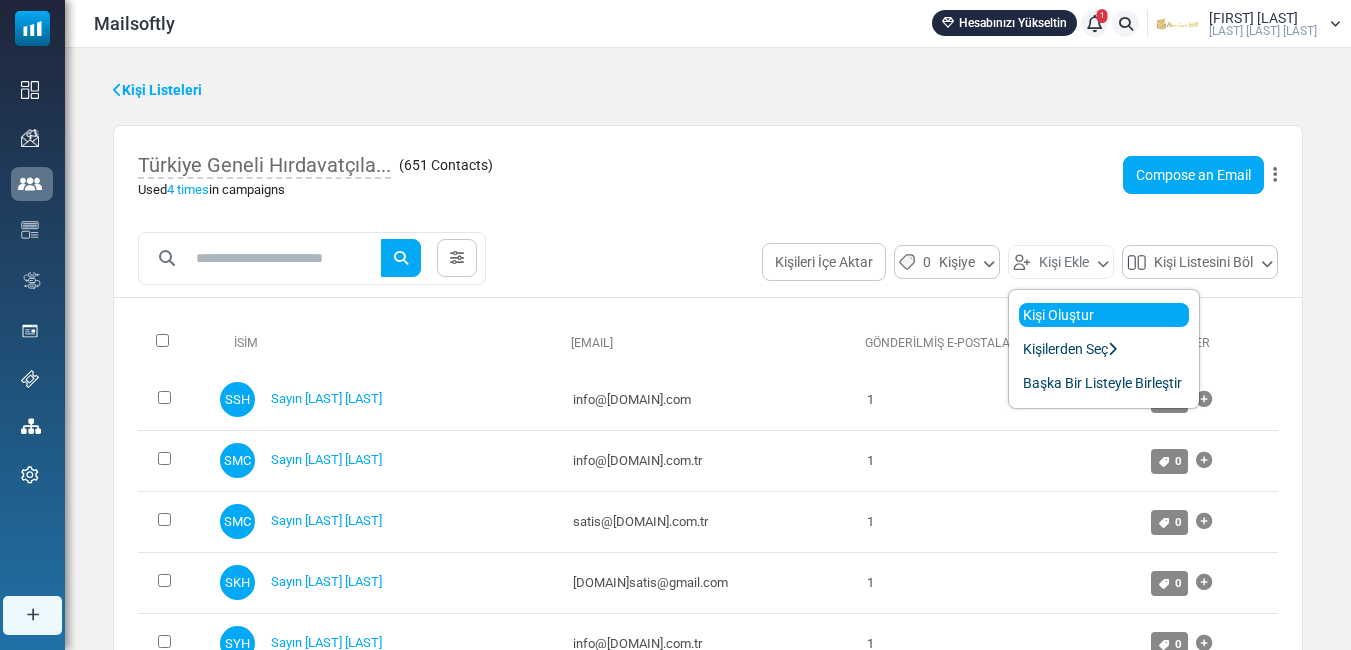 click on "Kişi Oluştur" at bounding box center [1104, 315] 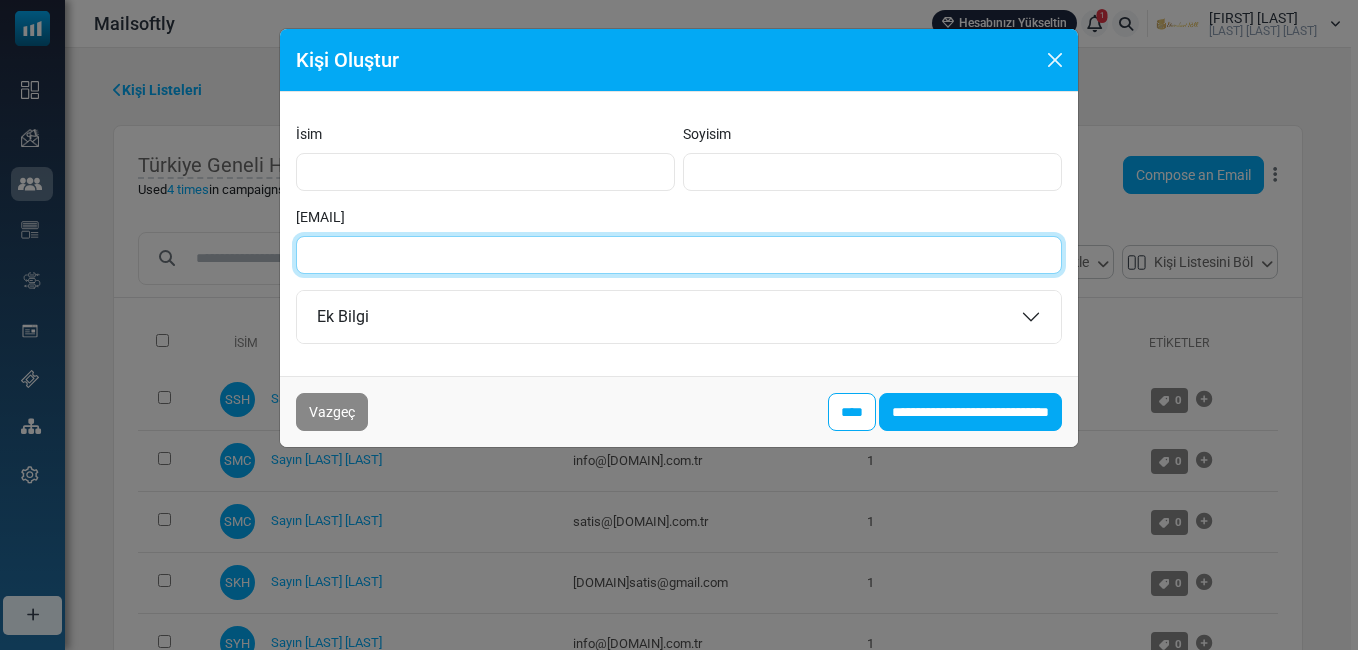 click on "E-Posta" at bounding box center (679, 255) 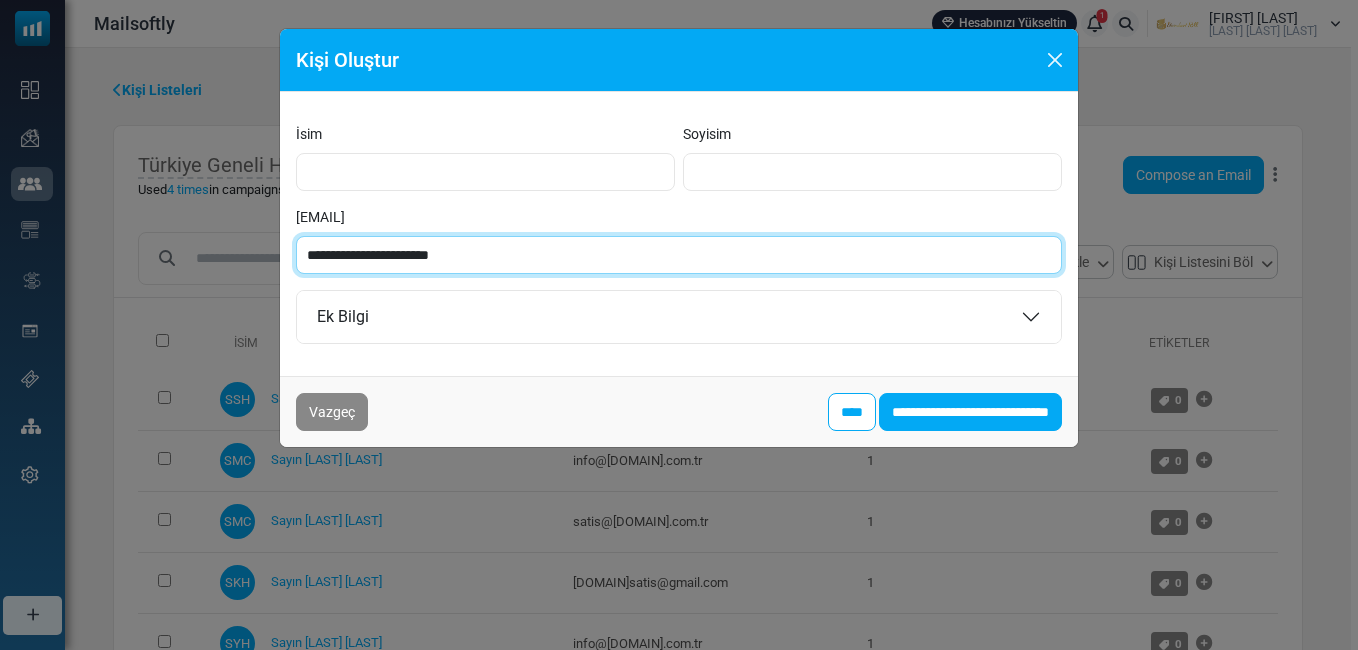 type on "**********" 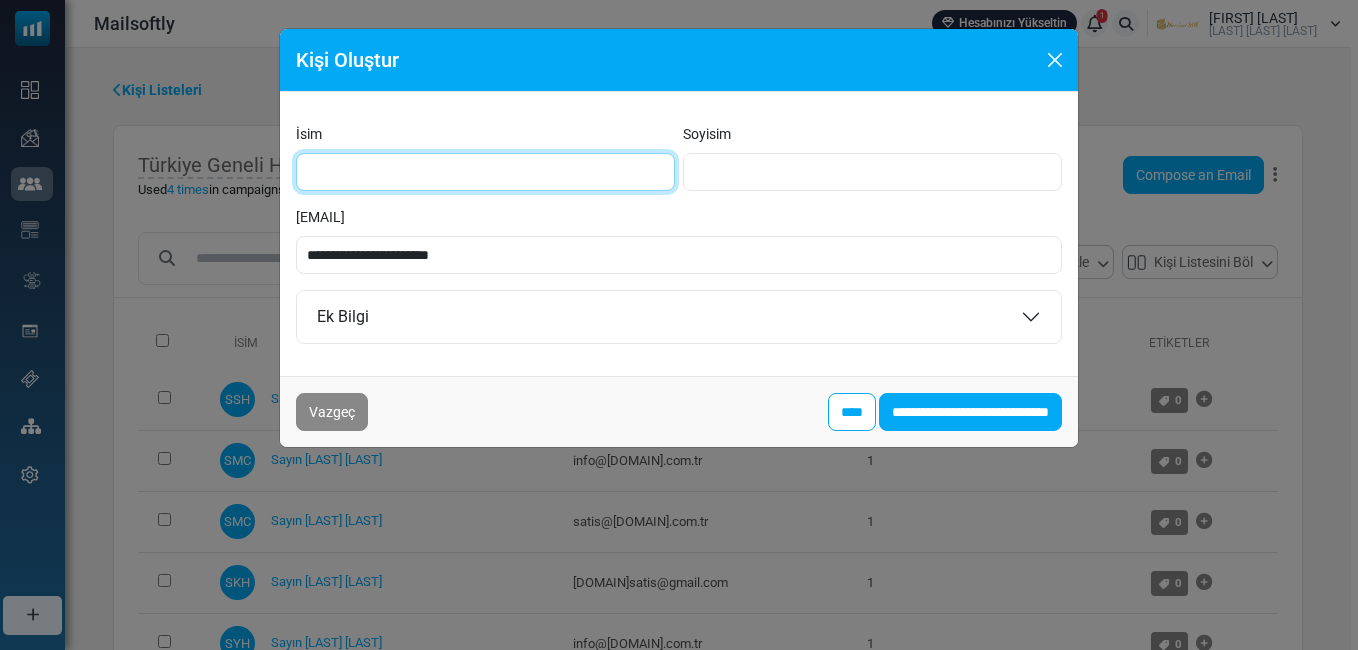 click on "İsim" at bounding box center (485, 172) 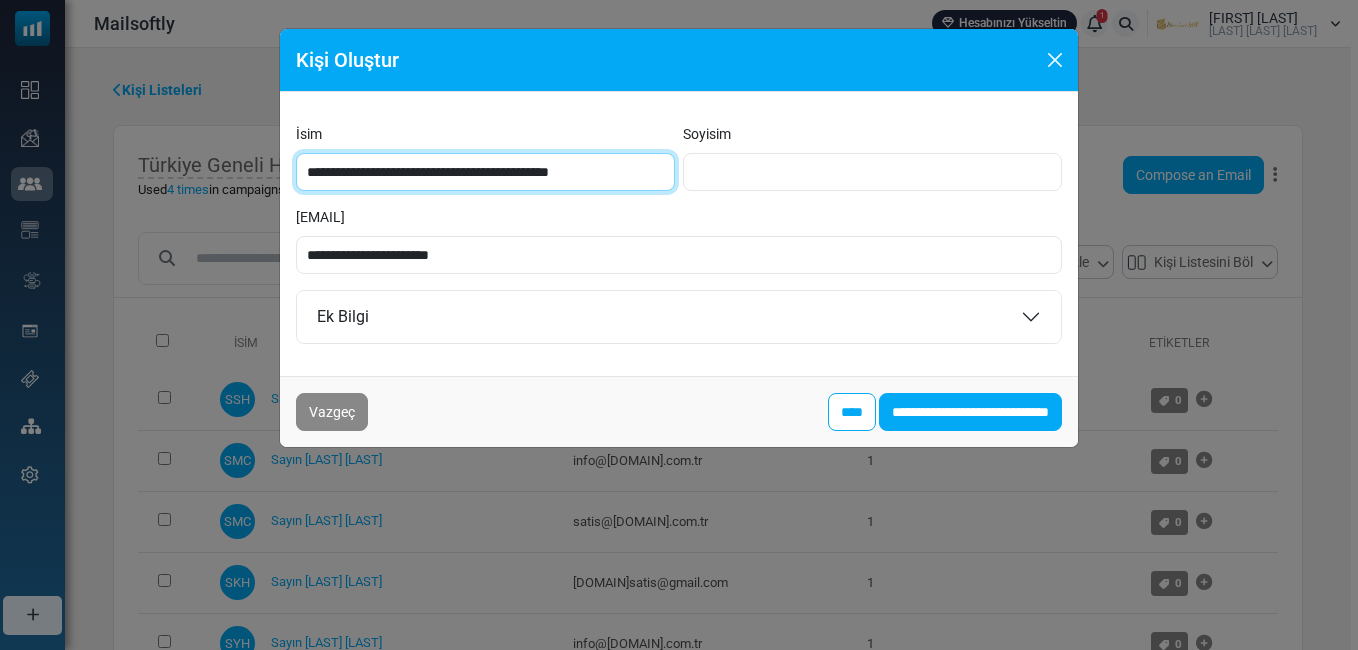 click on "**********" at bounding box center (485, 172) 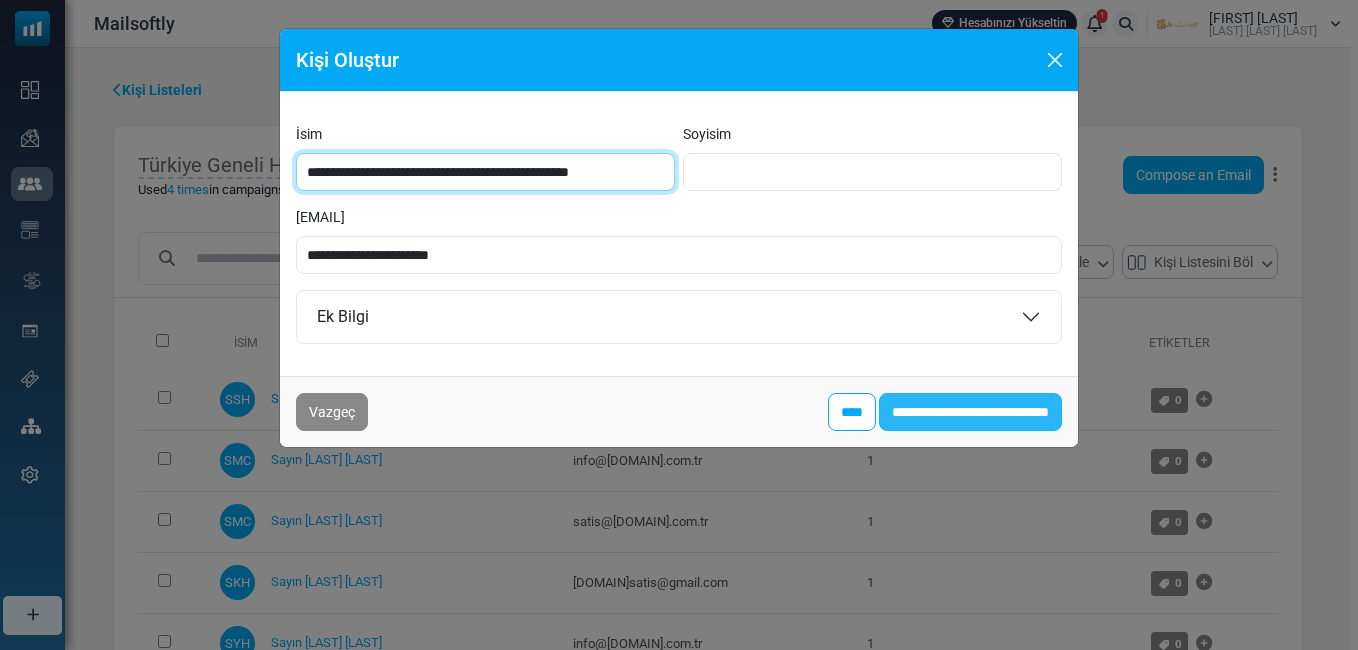 type on "**********" 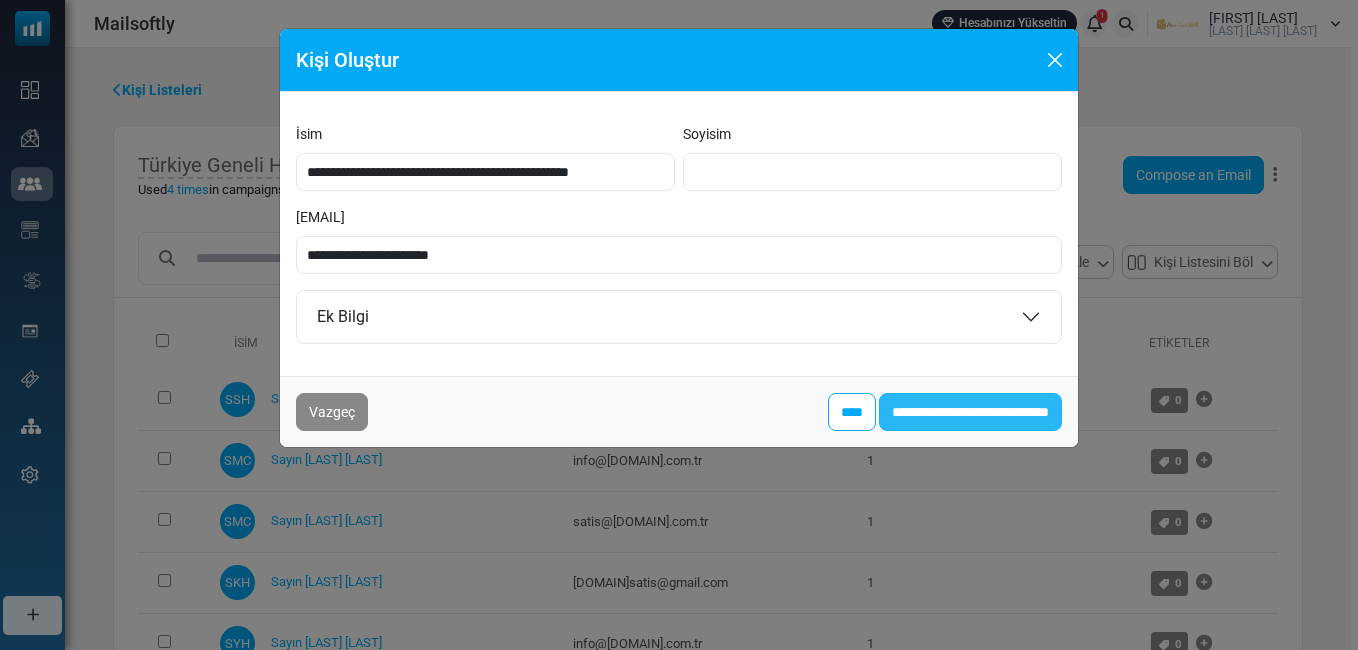 click on "**********" at bounding box center (970, 412) 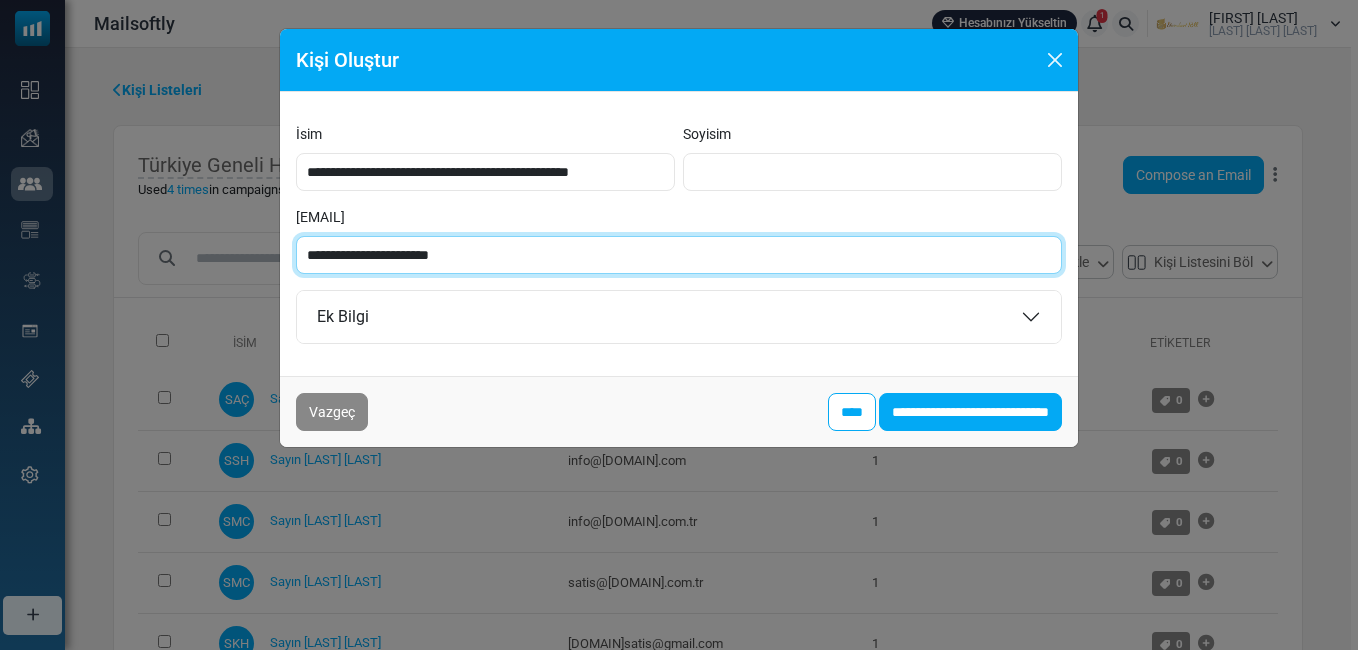 paste 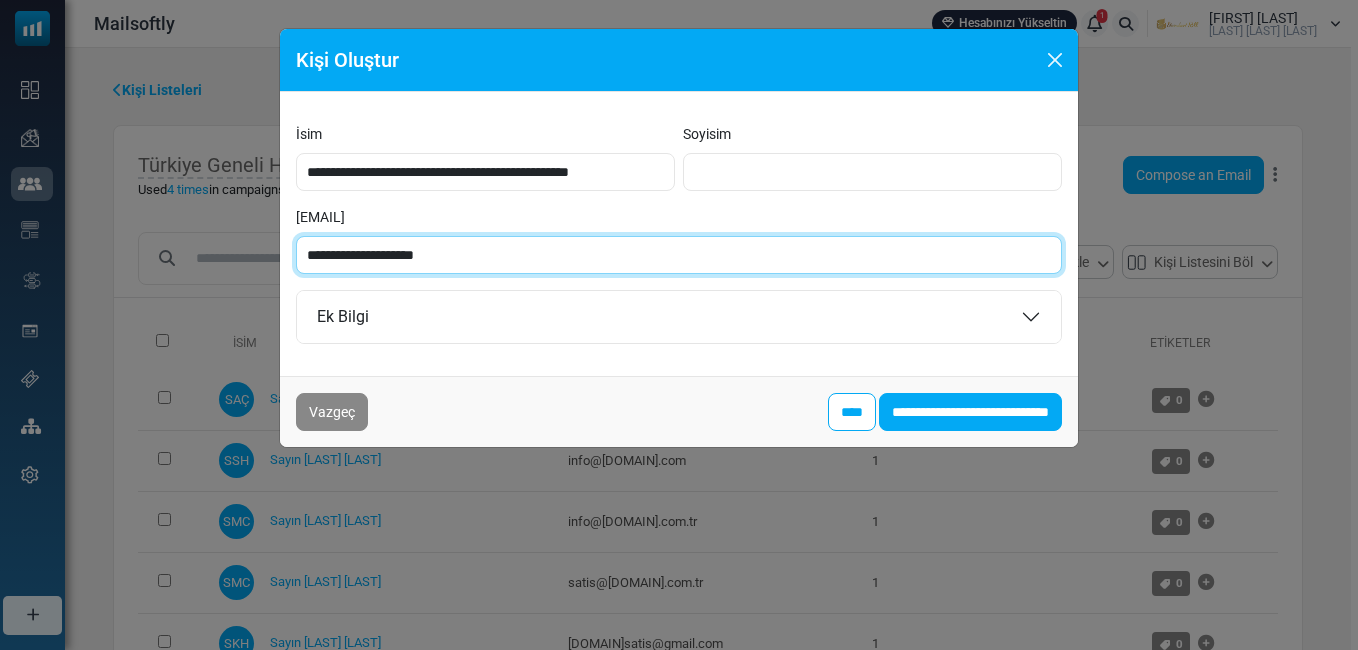 click on "**********" at bounding box center (679, 255) 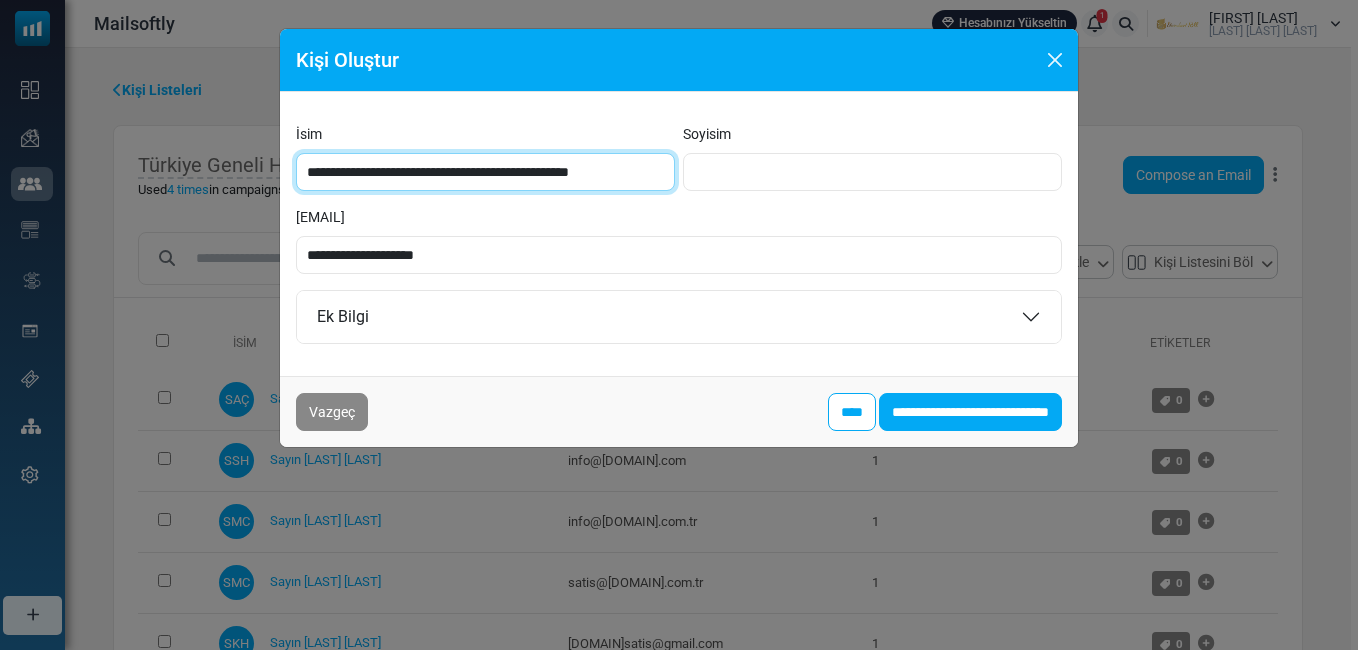click on "**********" at bounding box center (485, 172) 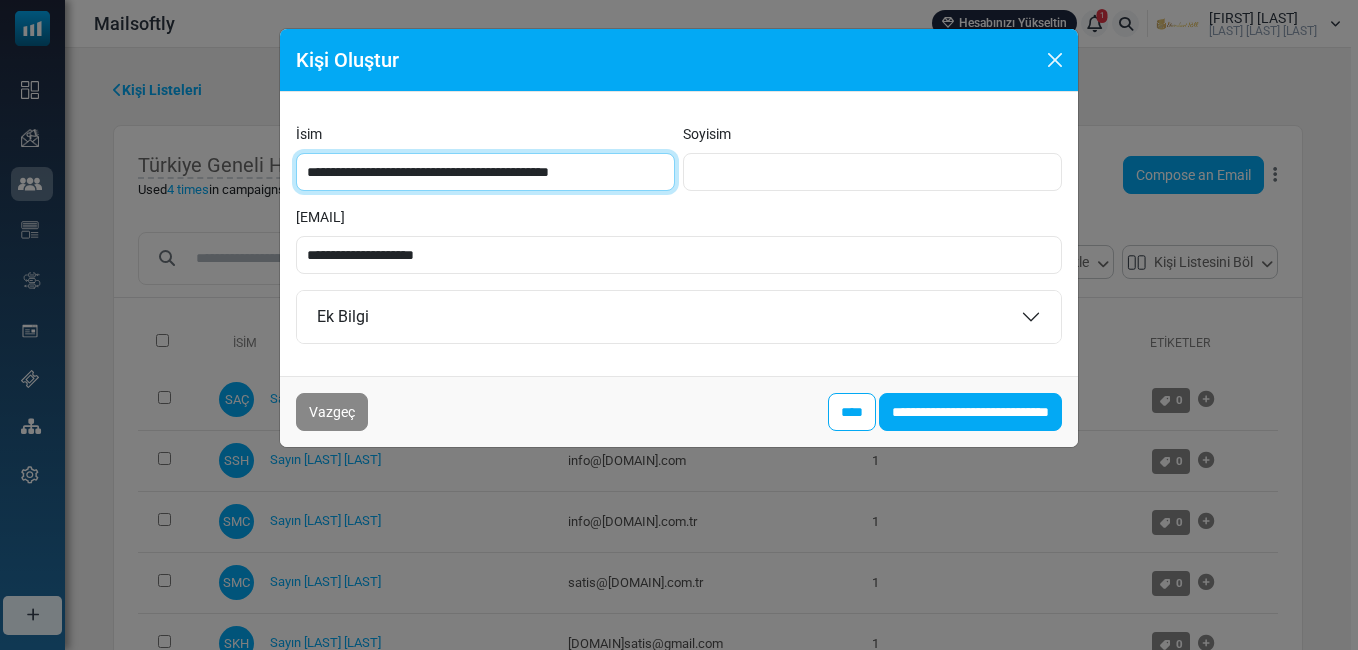 click on "**********" at bounding box center [485, 172] 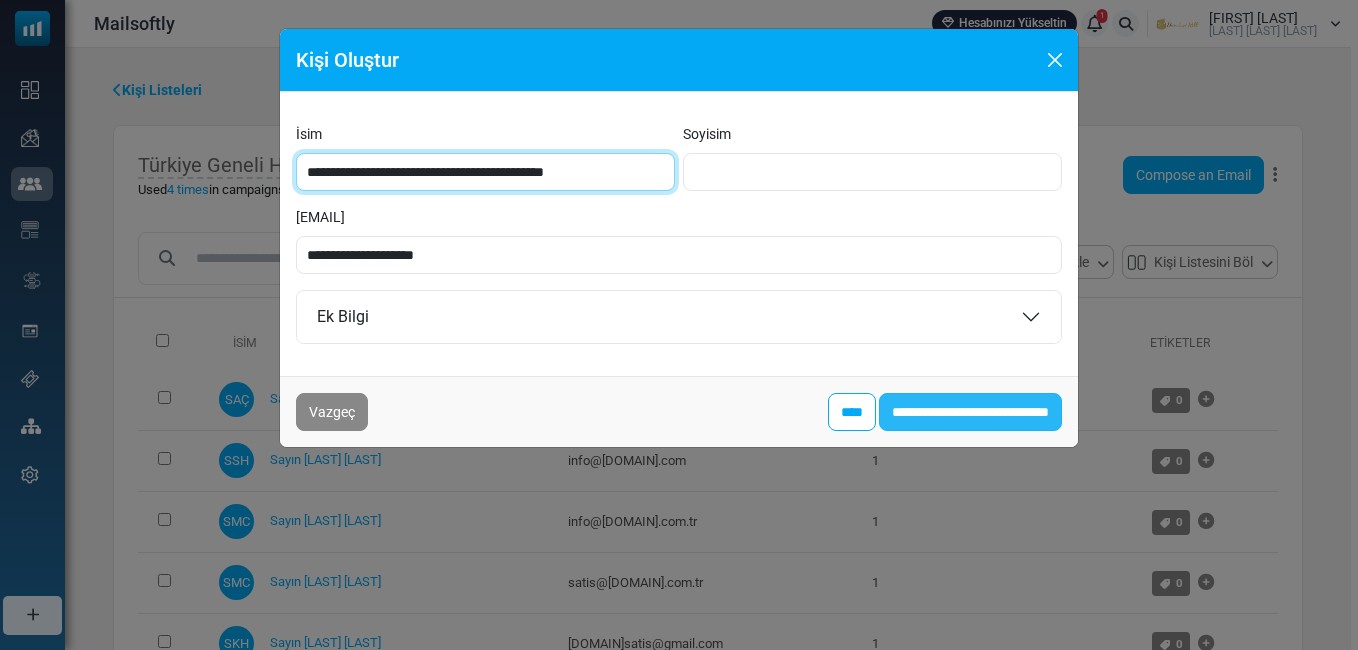 type on "**********" 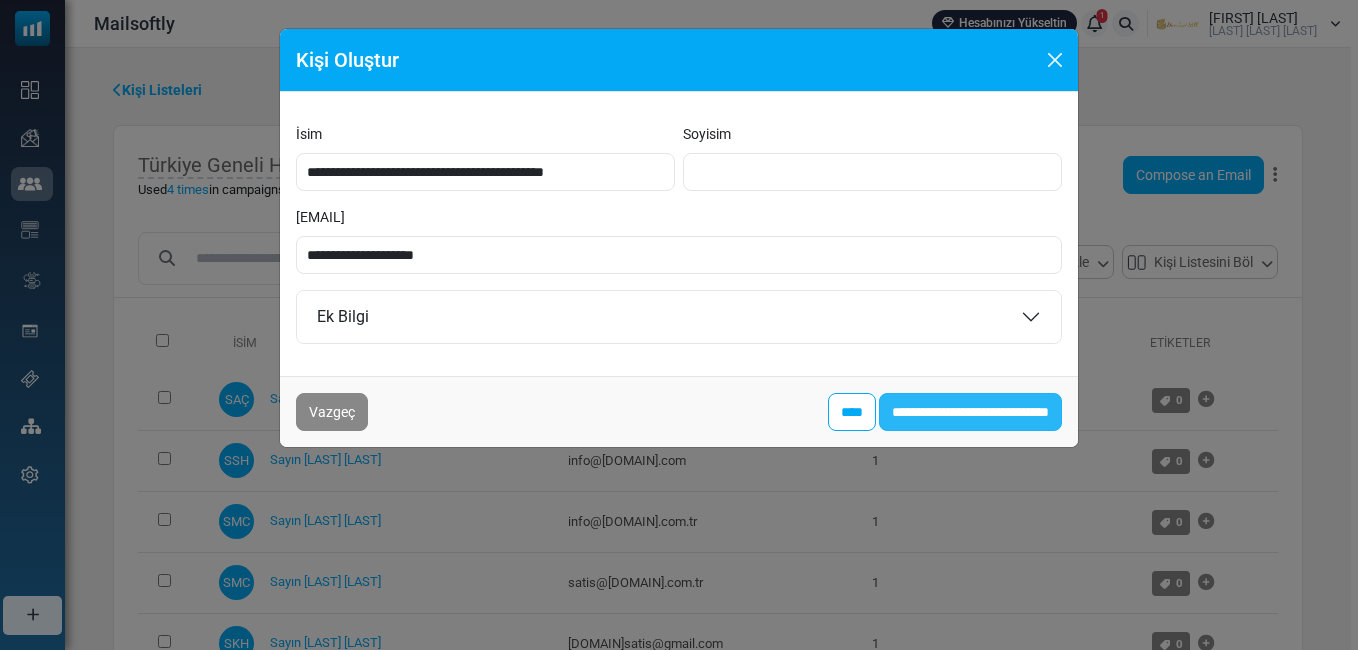 click on "**********" at bounding box center (970, 412) 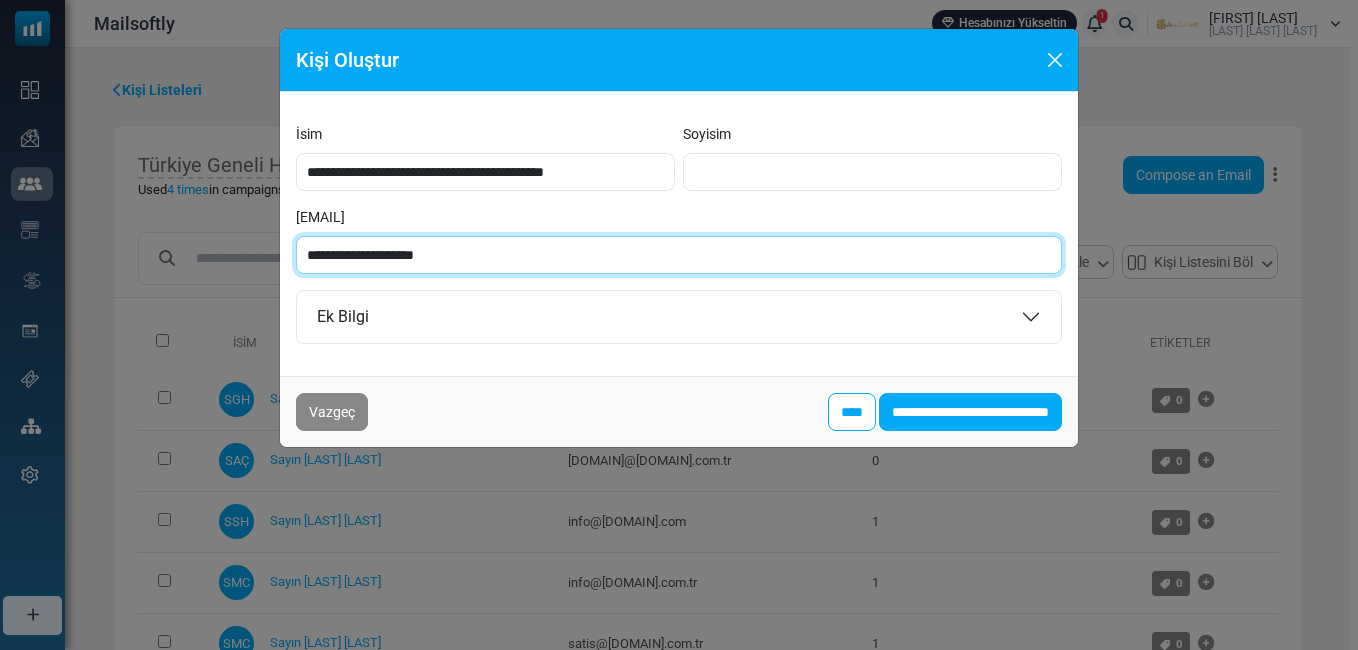 paste on "*" 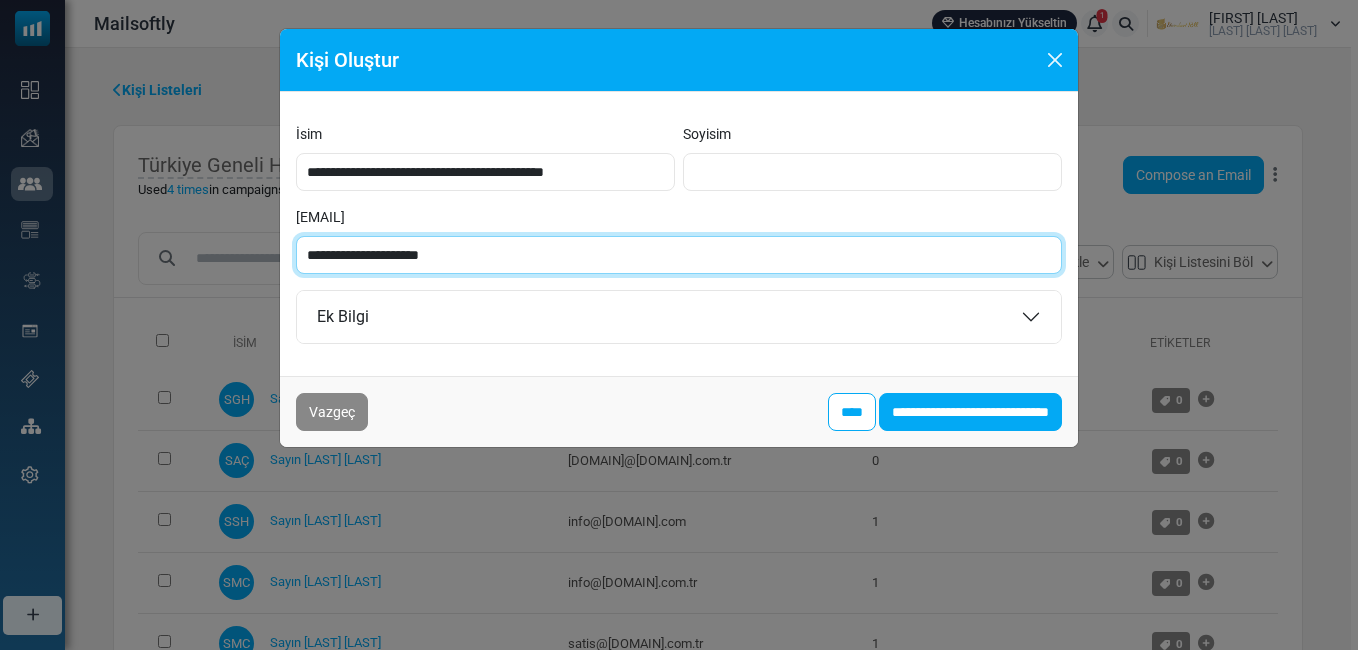 type on "**********" 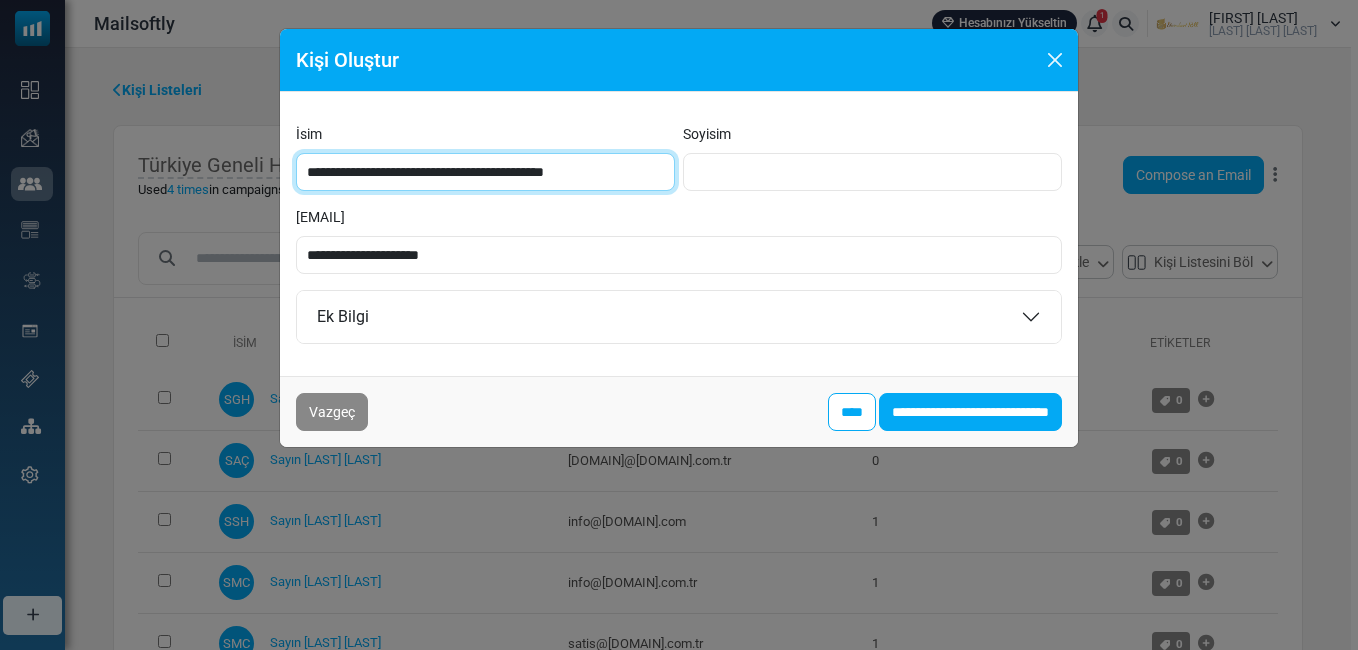 click on "**********" at bounding box center (485, 172) 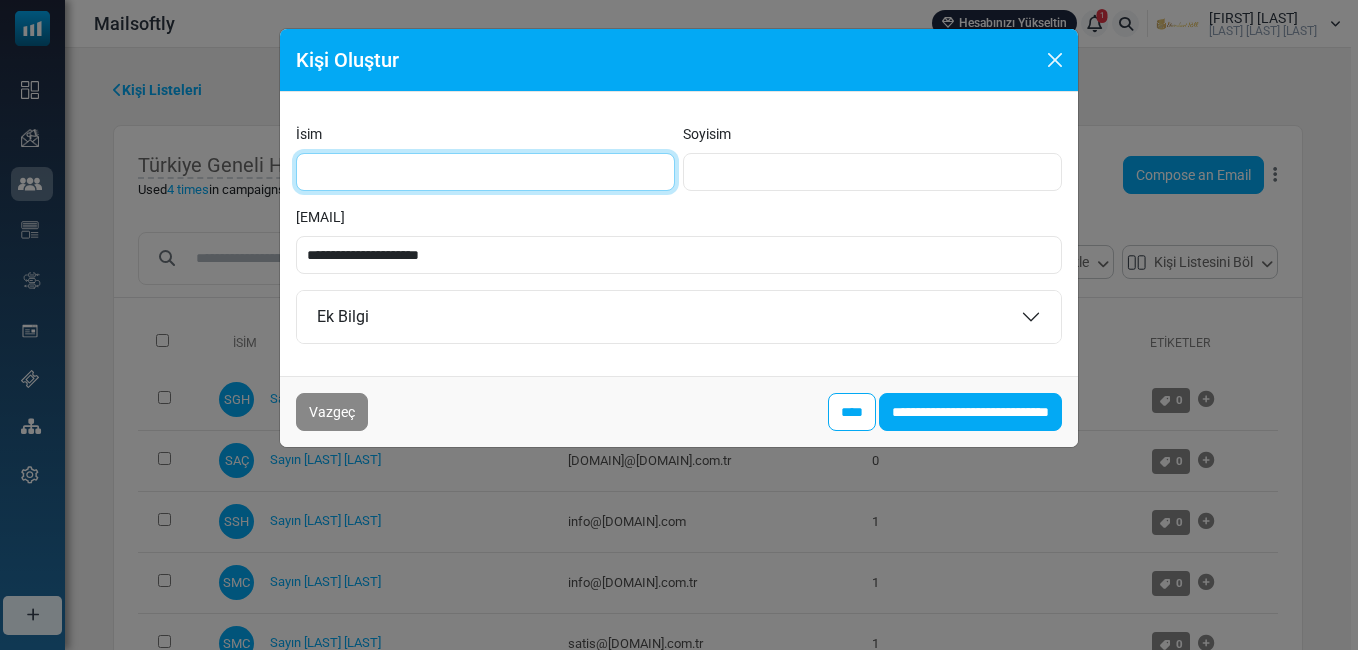 type on "**********" 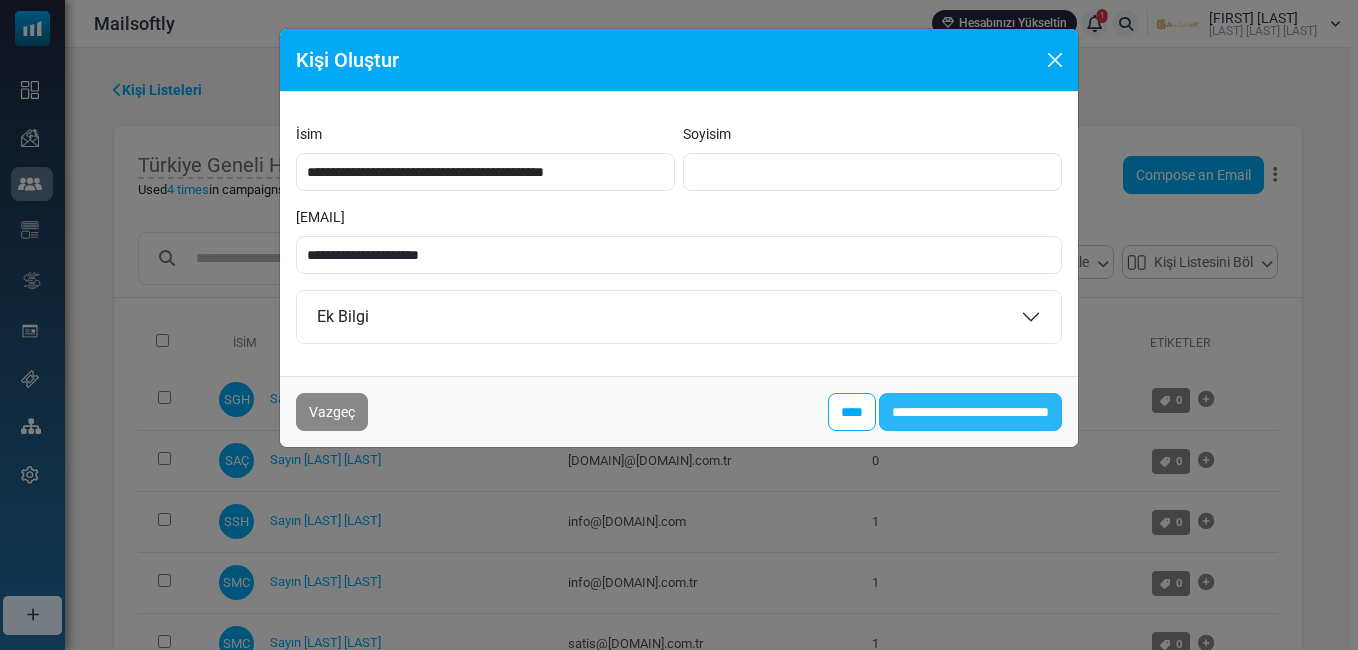 click on "**********" at bounding box center (970, 412) 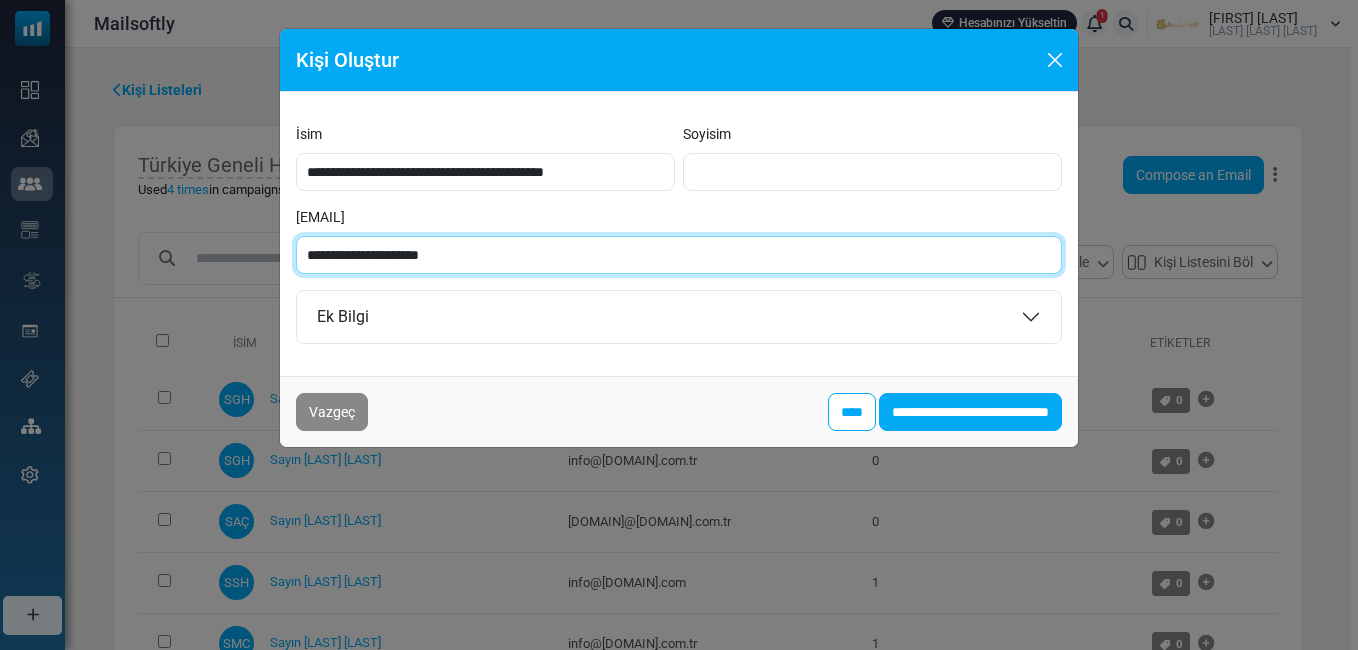 paste on "***" 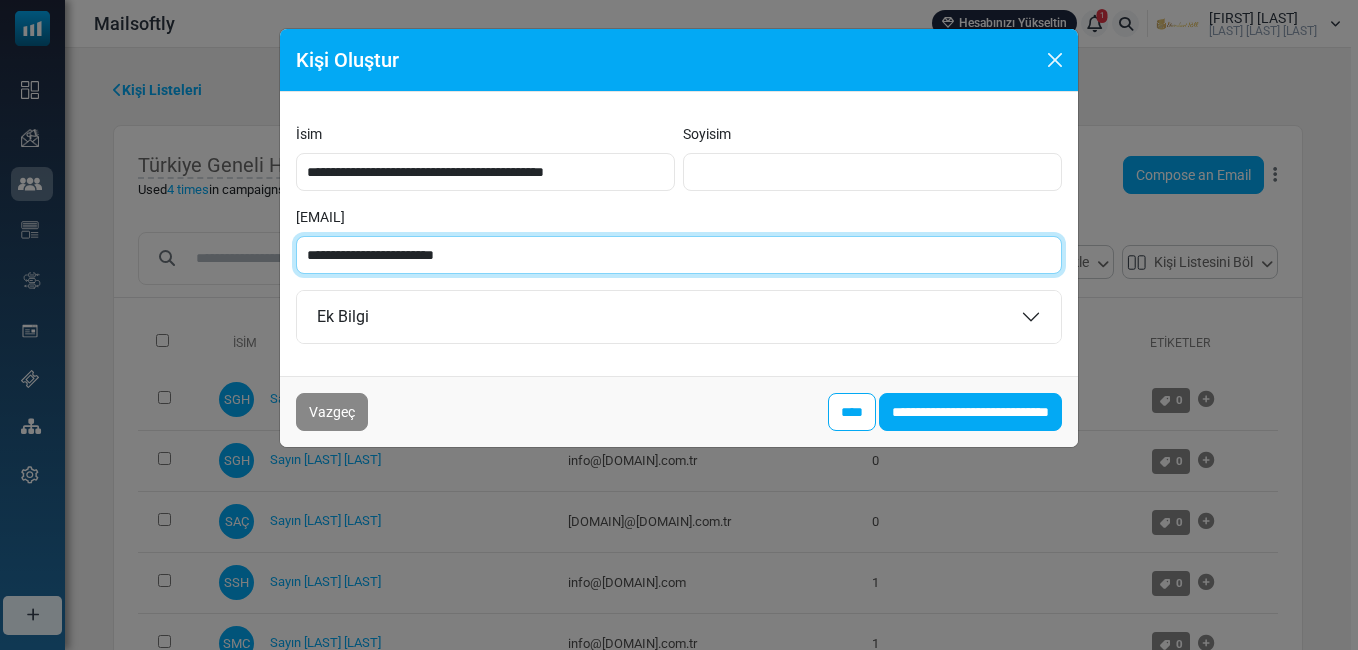 type on "**********" 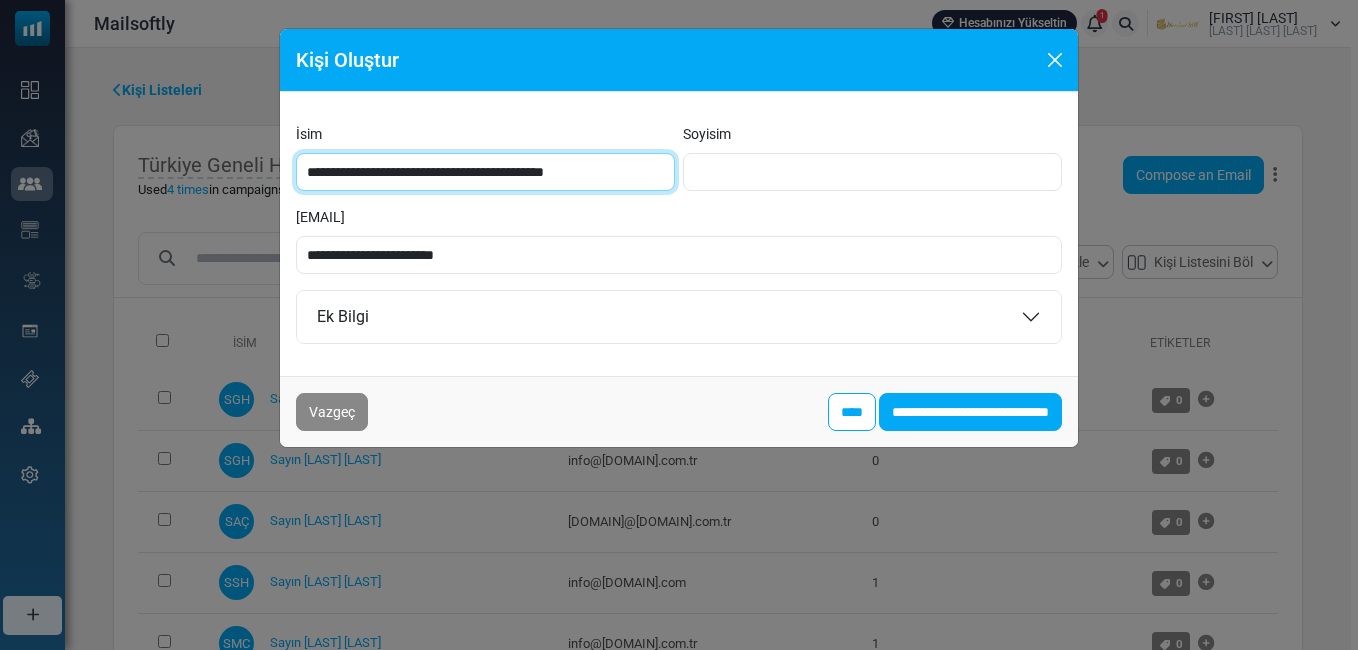 click on "**********" at bounding box center (485, 172) 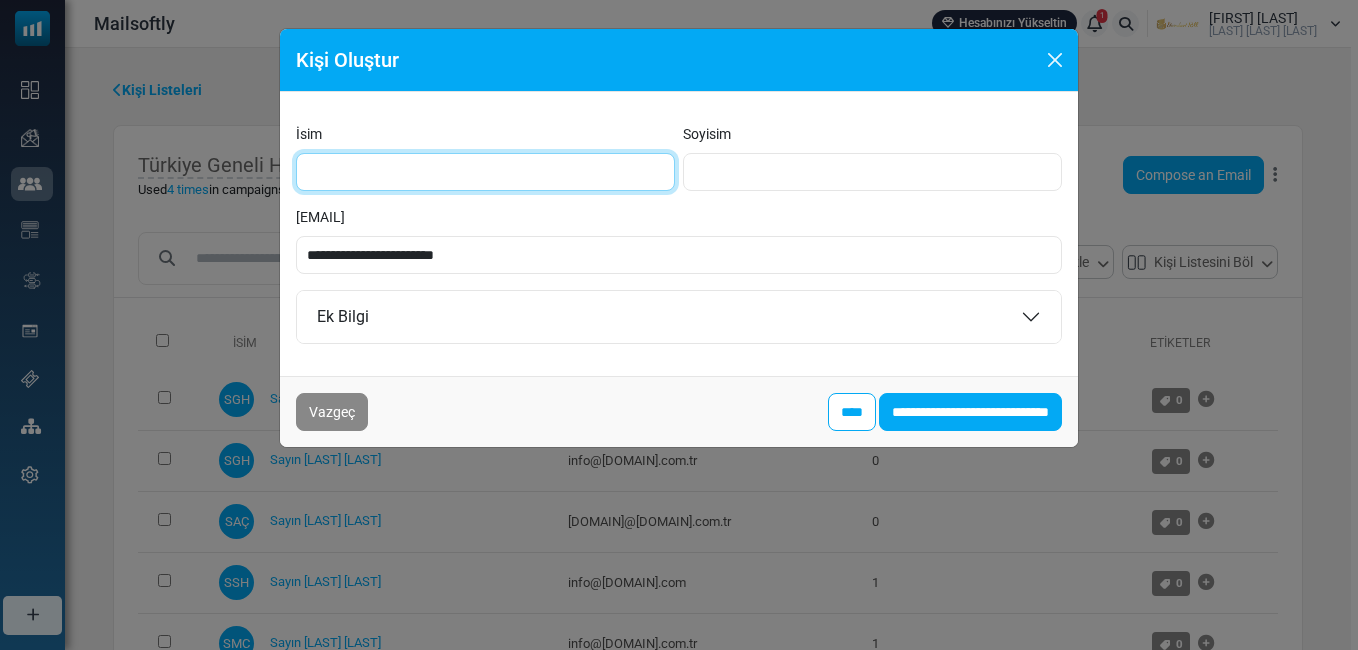 type on "**********" 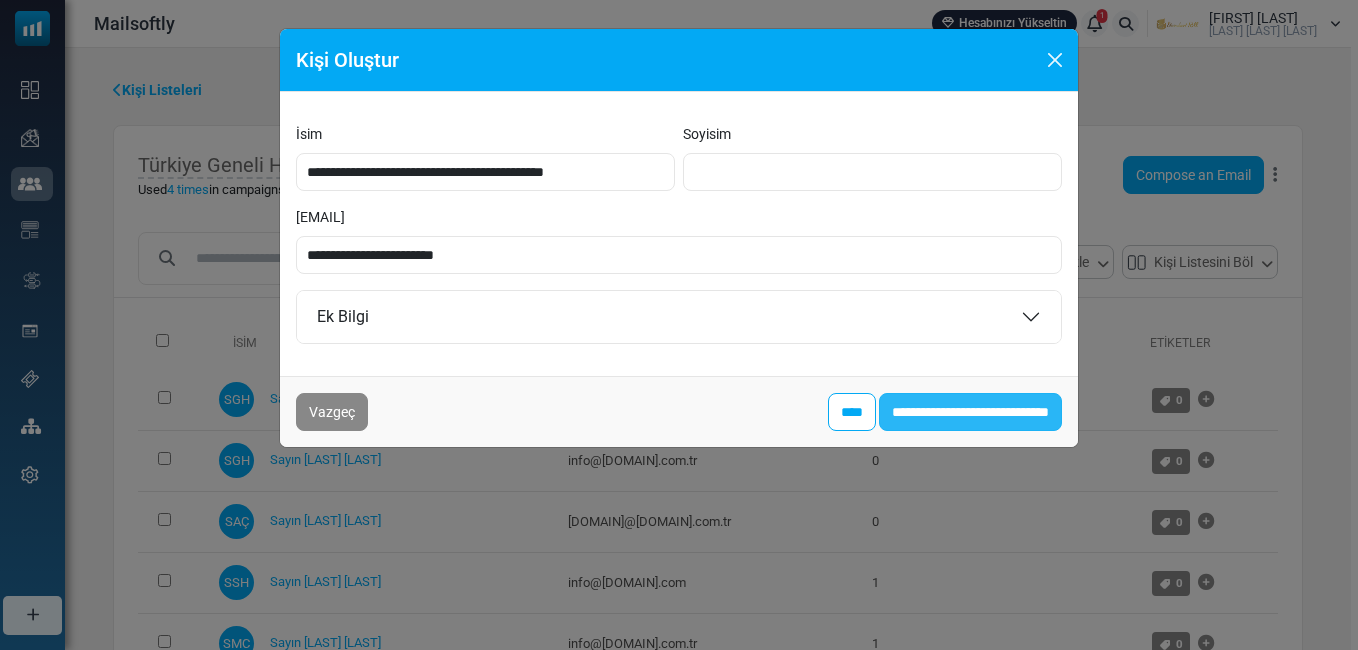 click on "**********" at bounding box center (970, 412) 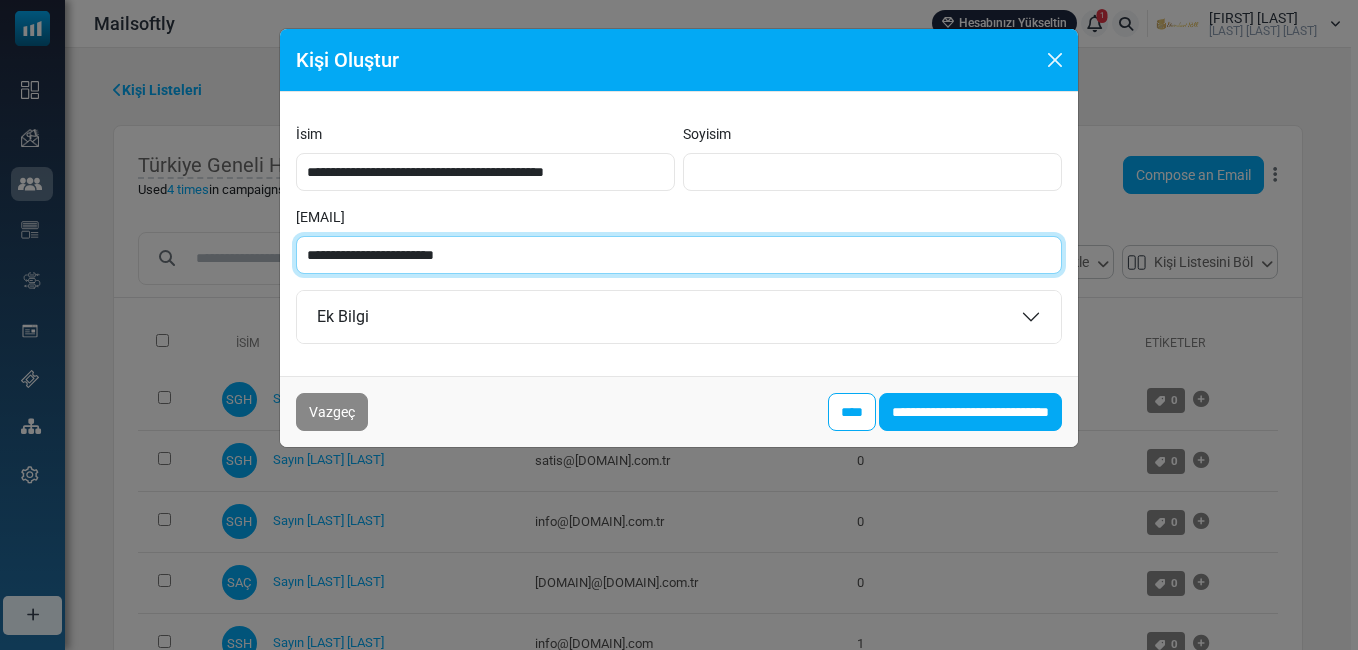 paste on "*" 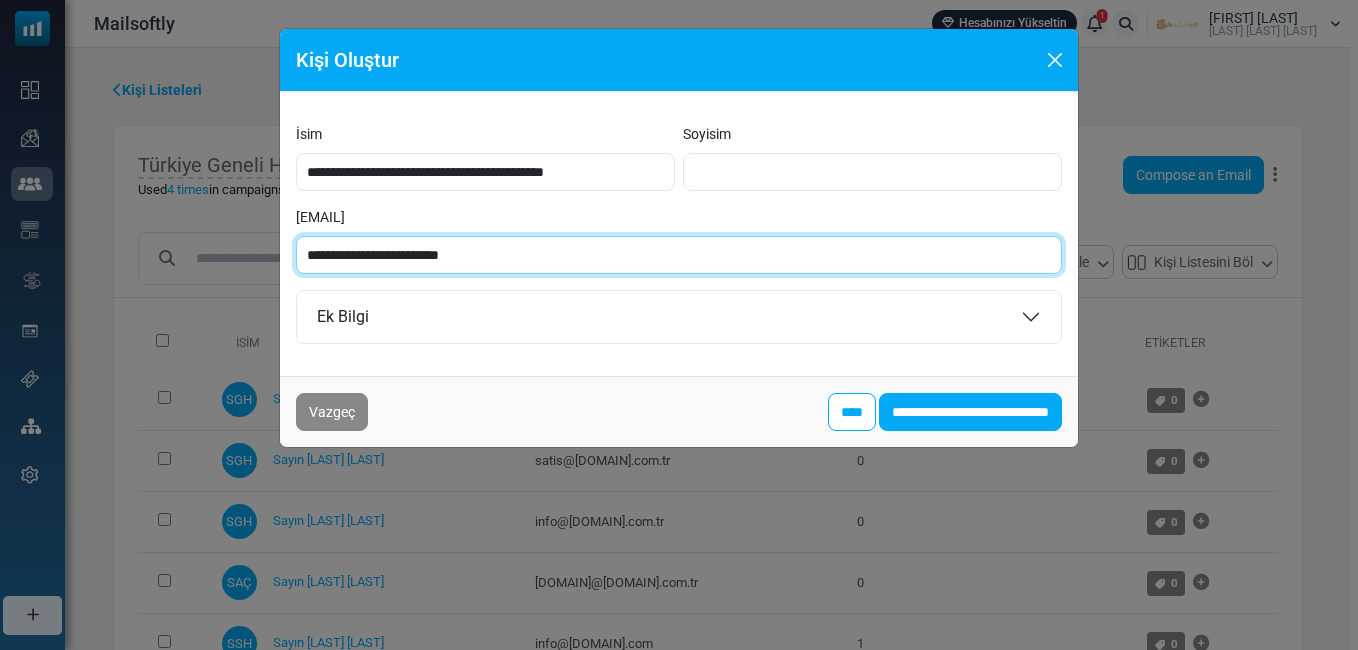 type on "**********" 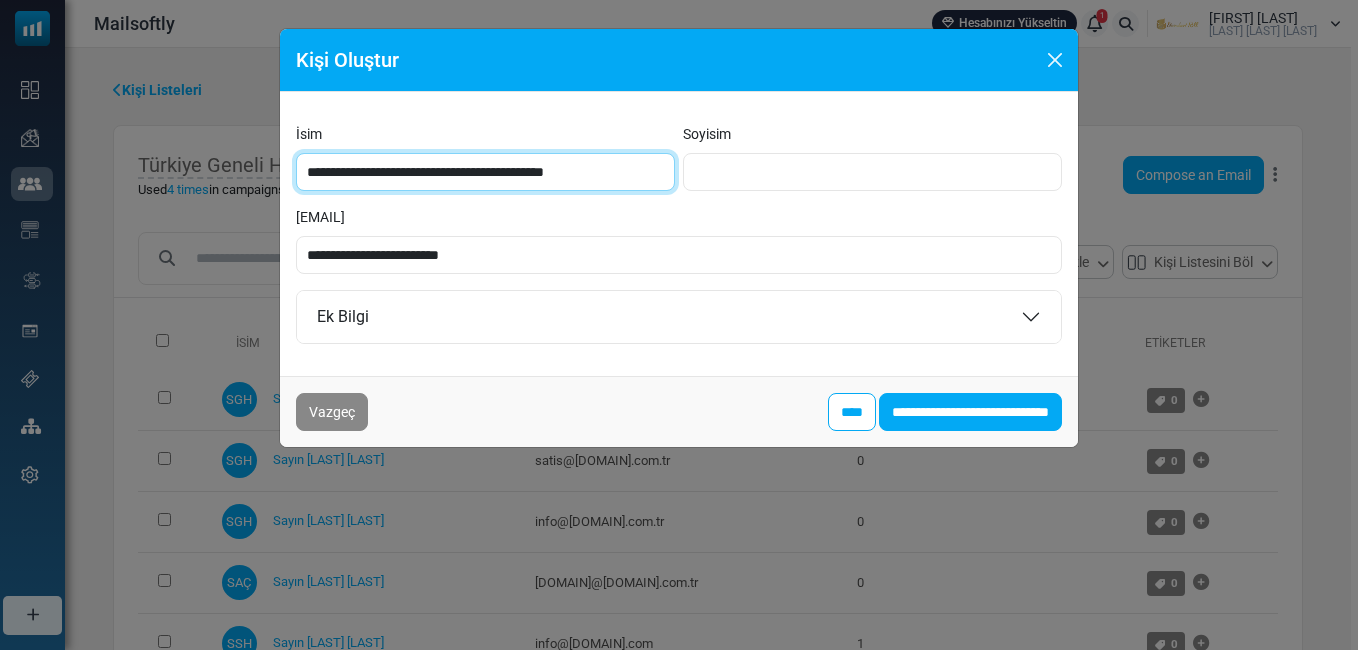 click on "**********" at bounding box center [485, 172] 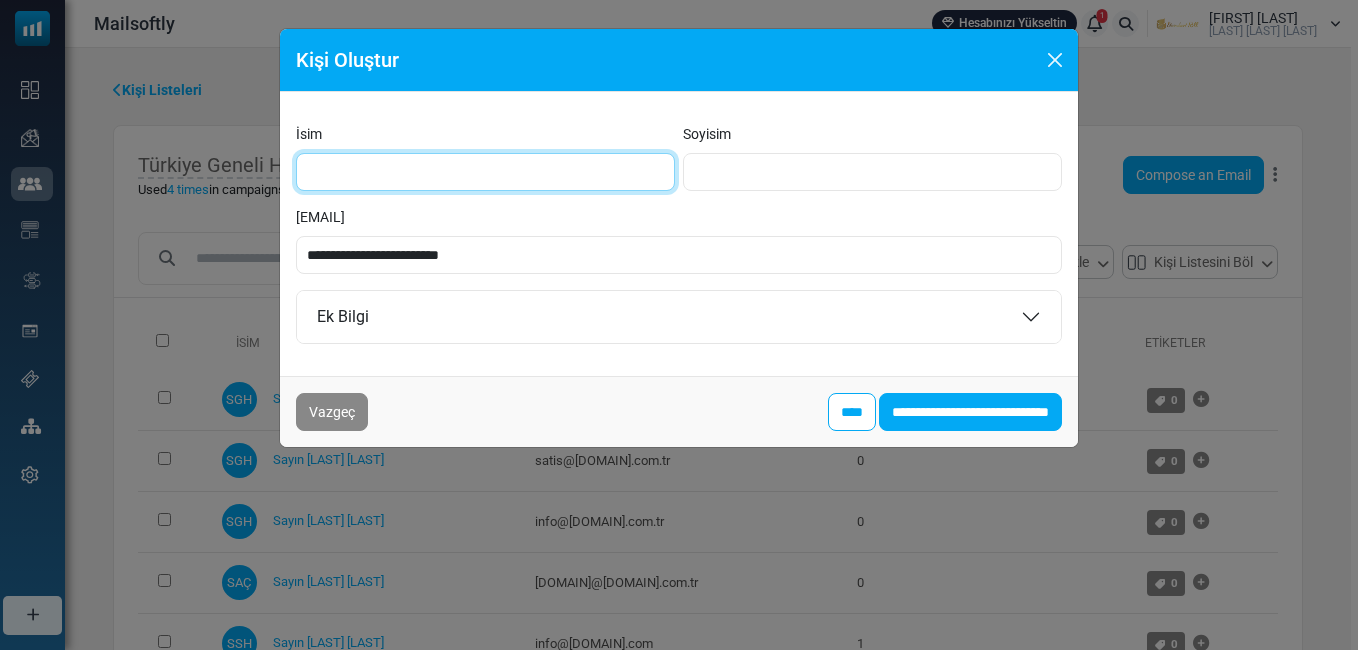 type on "**********" 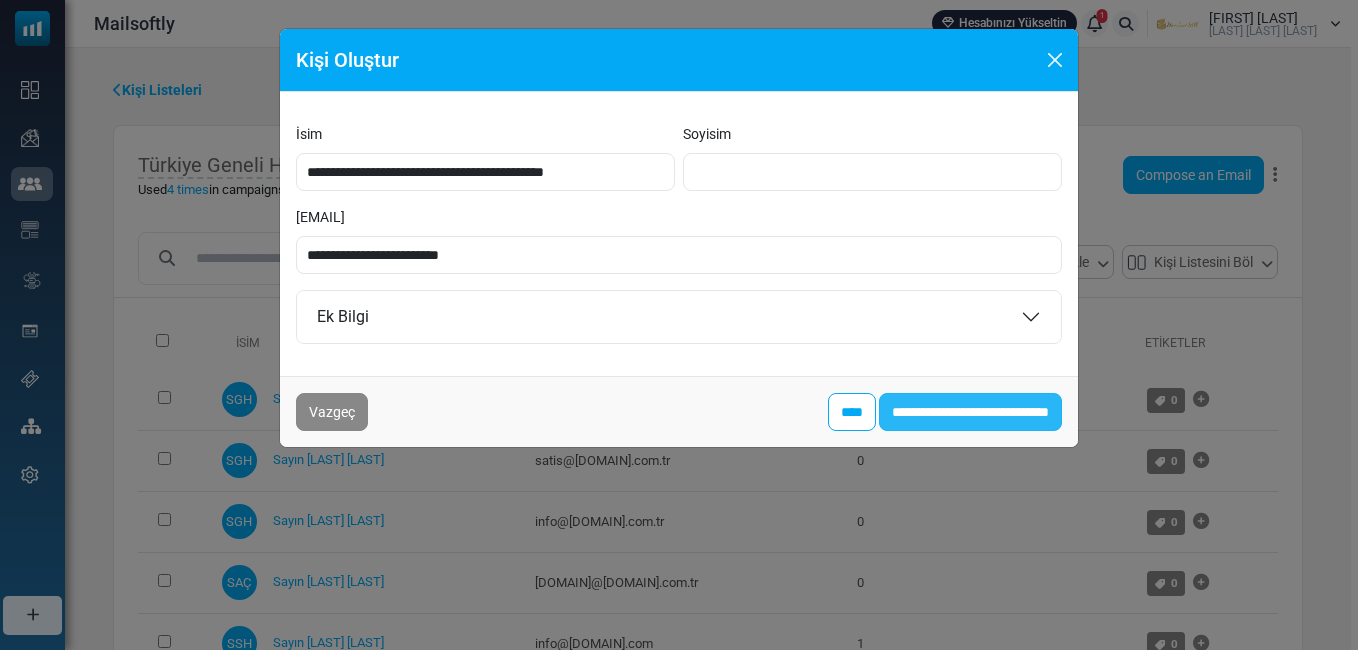 click on "**********" at bounding box center [970, 412] 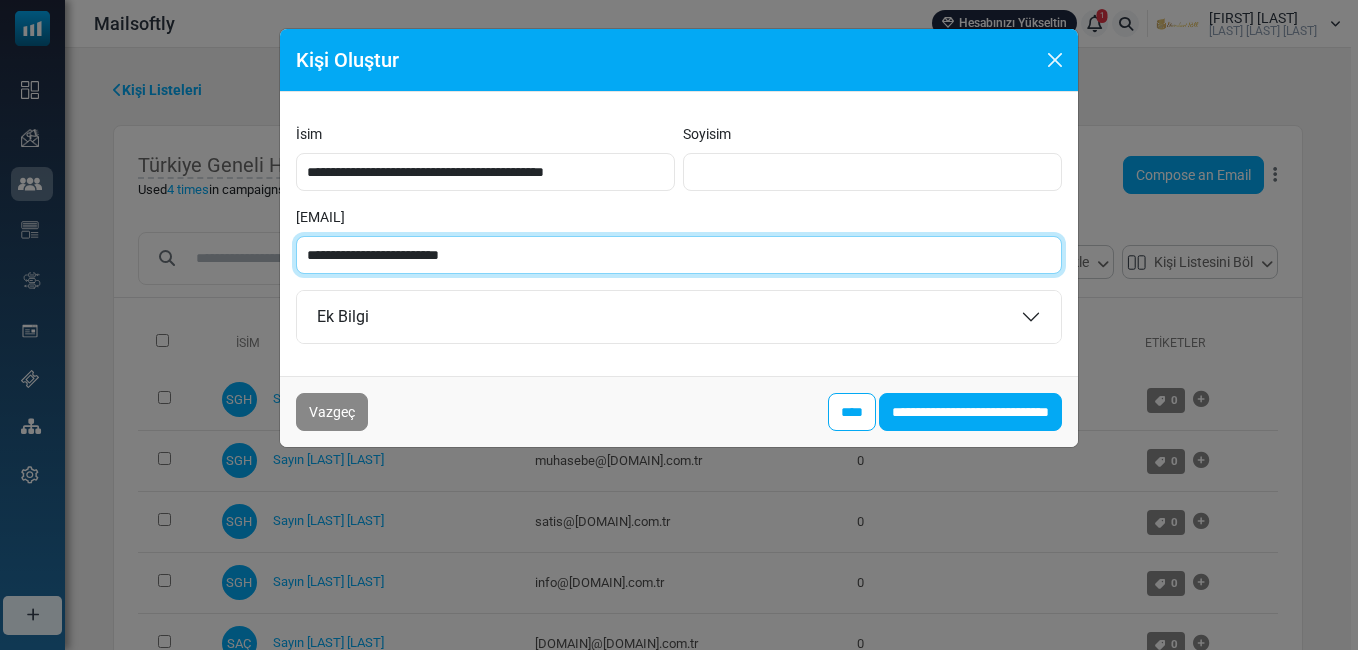 click on "**********" at bounding box center (679, 255) 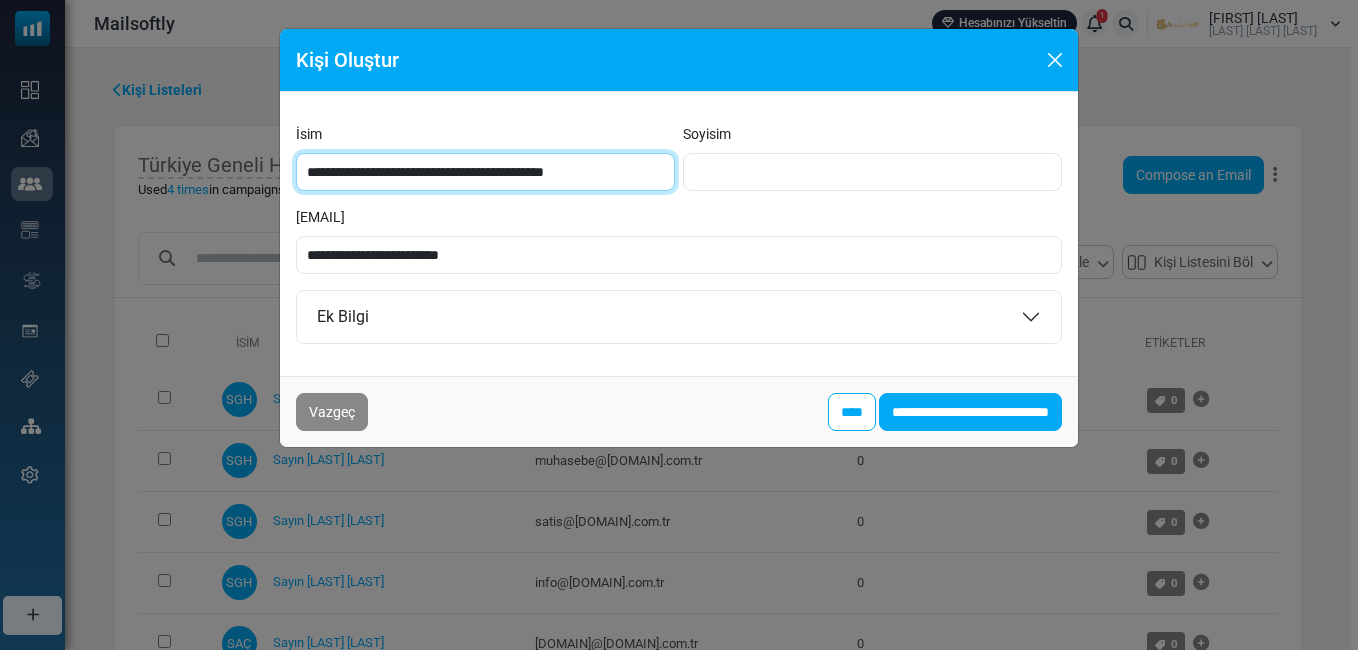 click on "**********" at bounding box center (485, 172) 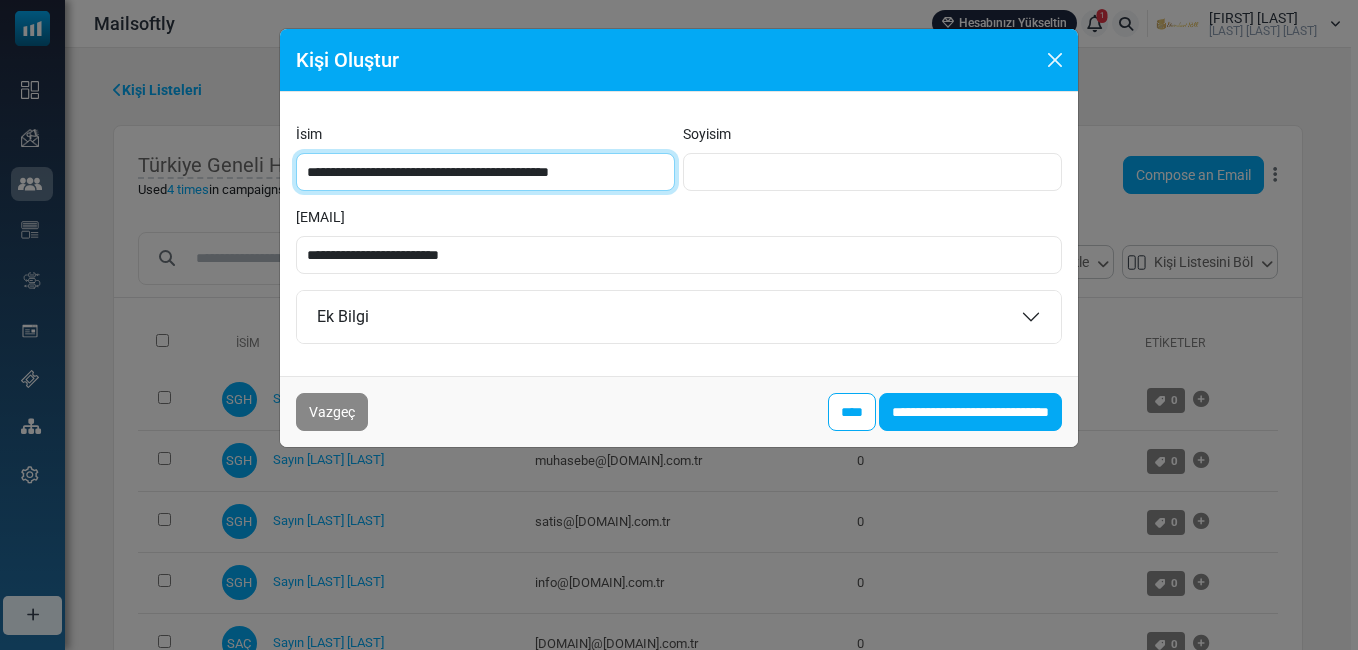 click on "**********" at bounding box center [485, 172] 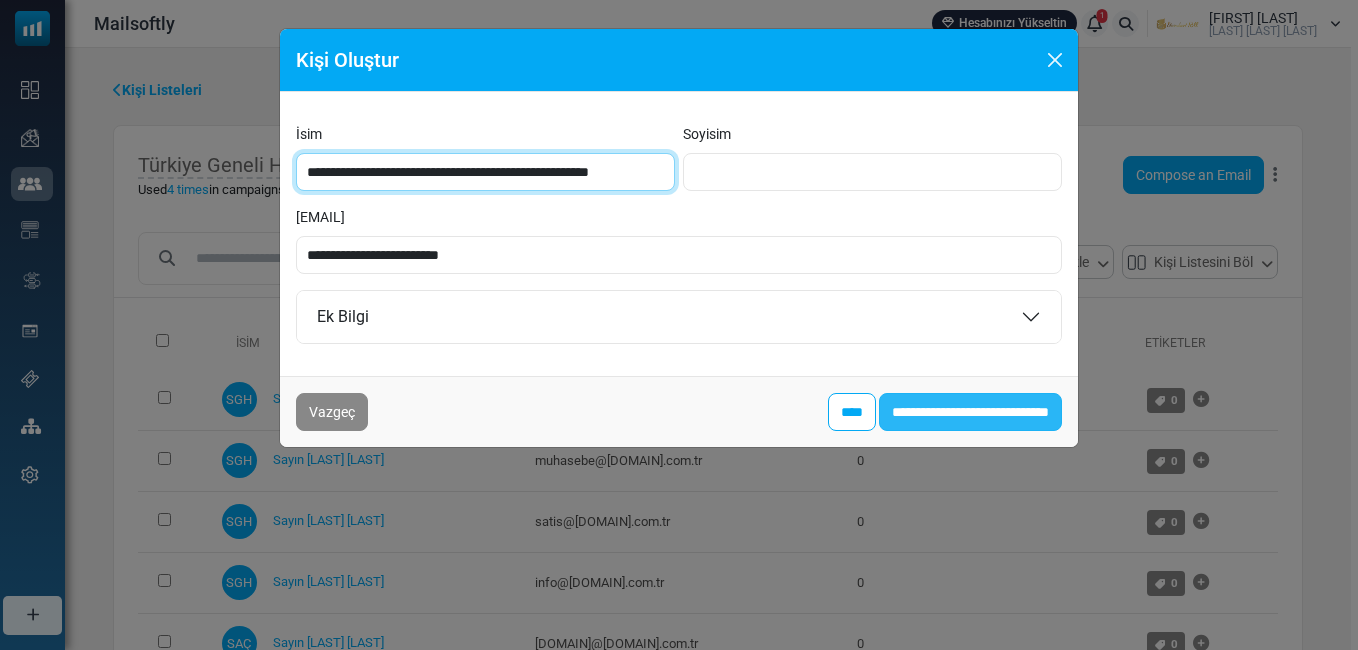 type on "**********" 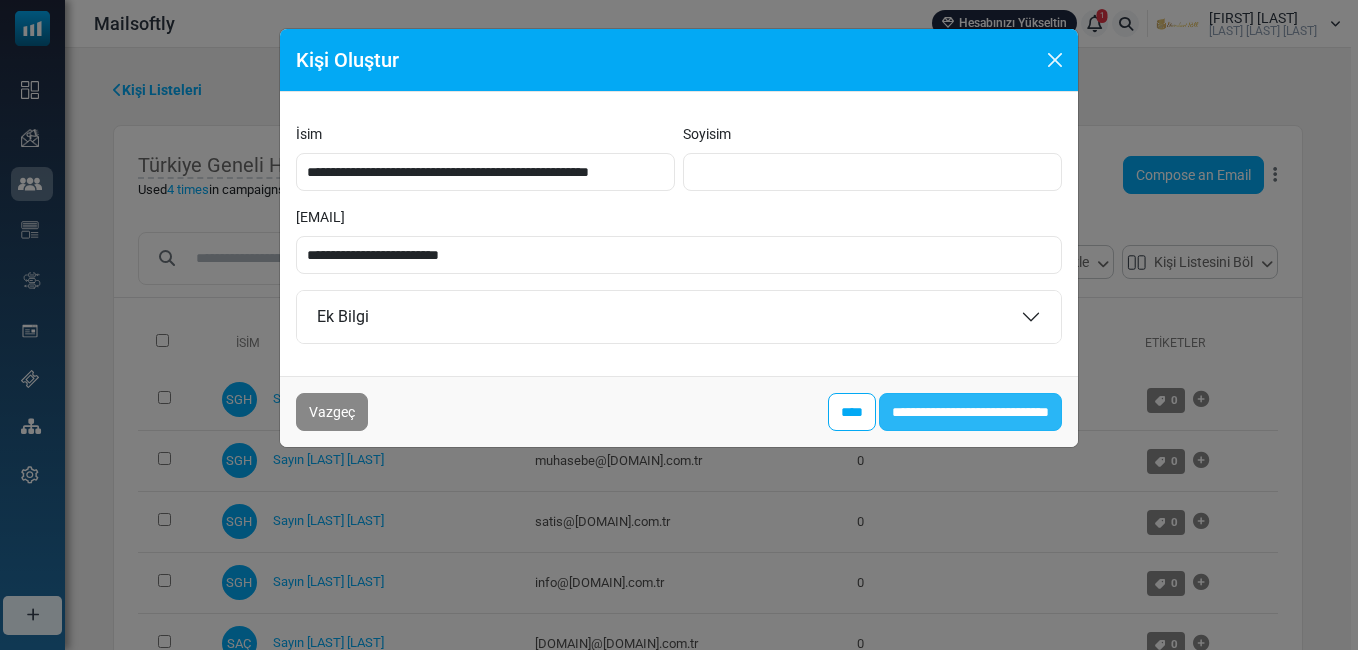 click on "**********" at bounding box center [970, 412] 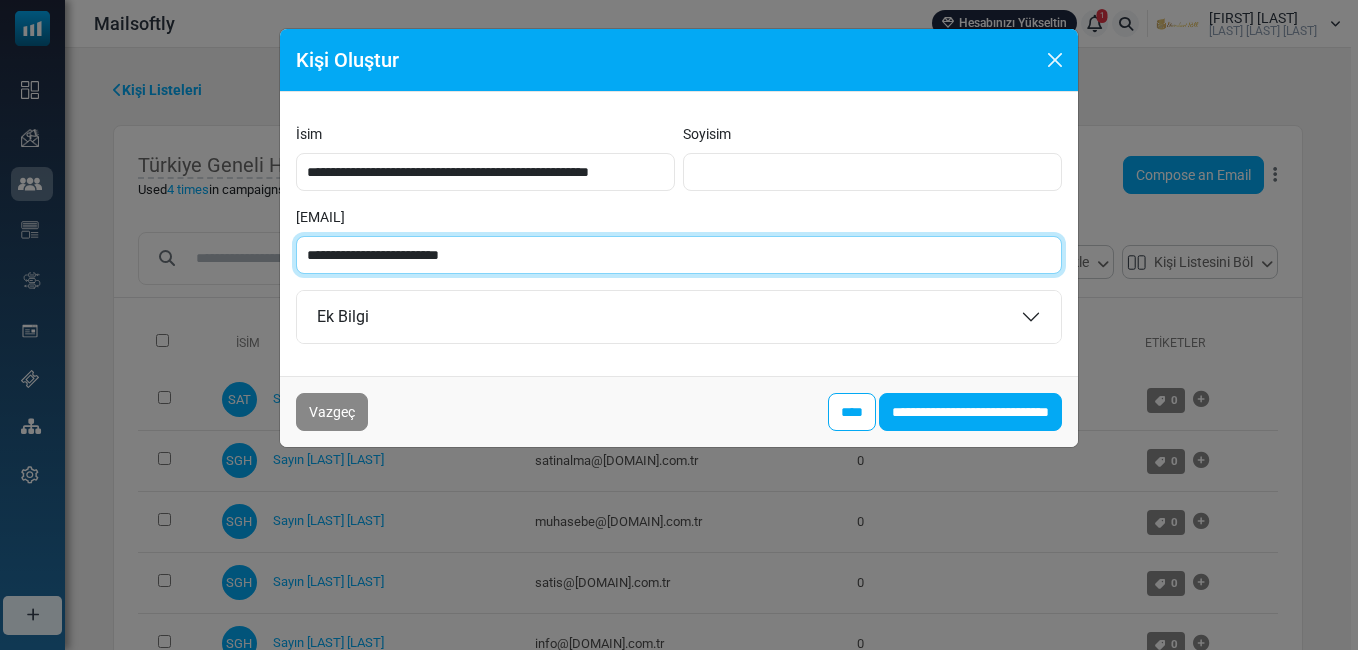 click on "**********" at bounding box center (679, 255) 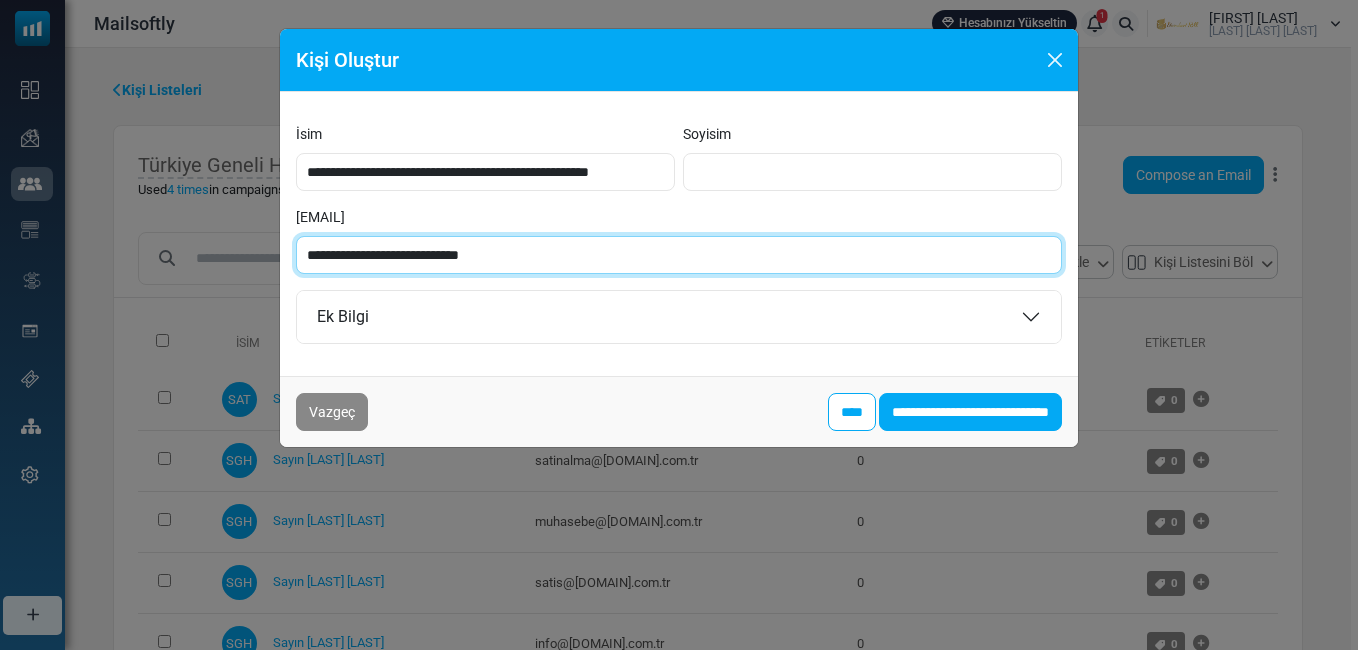 type on "**********" 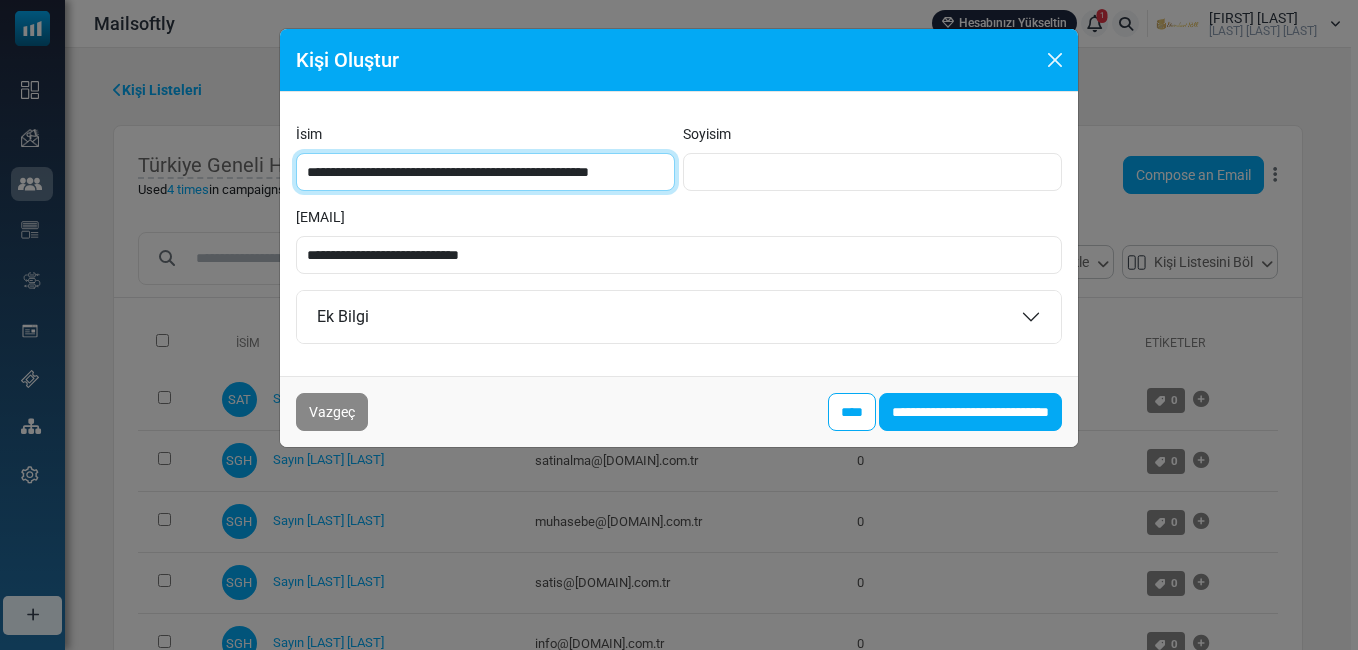 click on "**********" at bounding box center [485, 172] 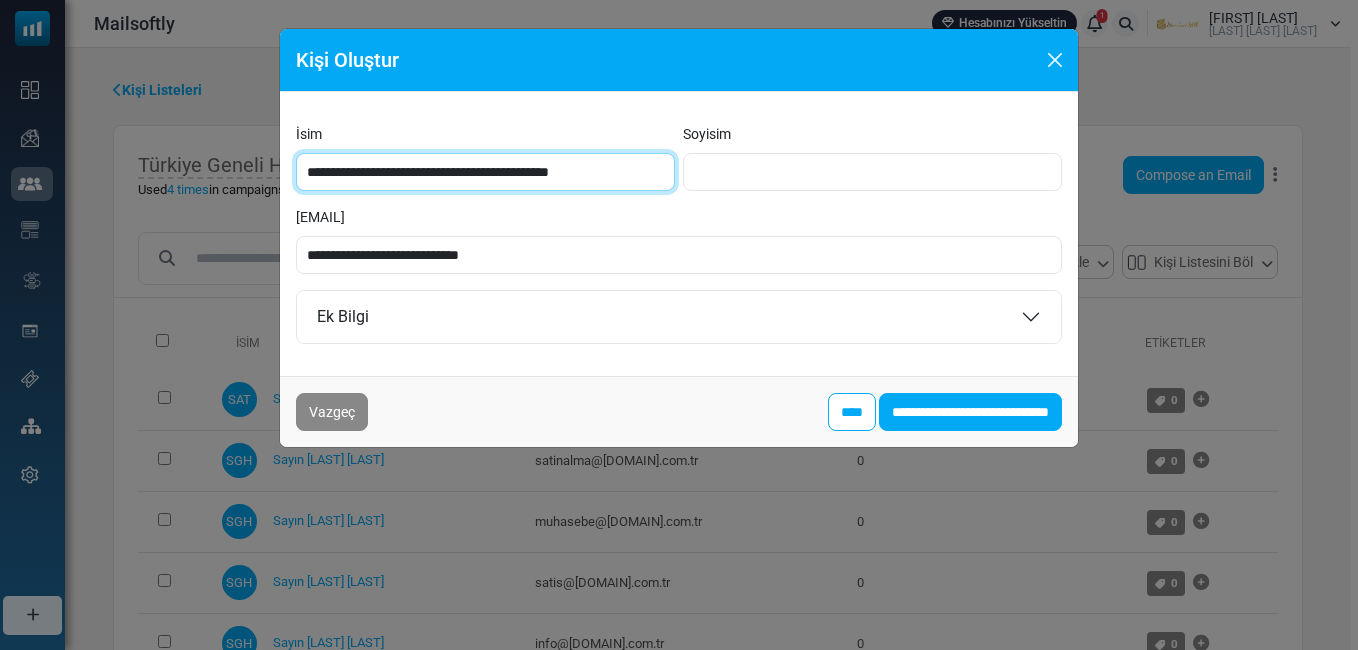 click on "**********" at bounding box center [485, 172] 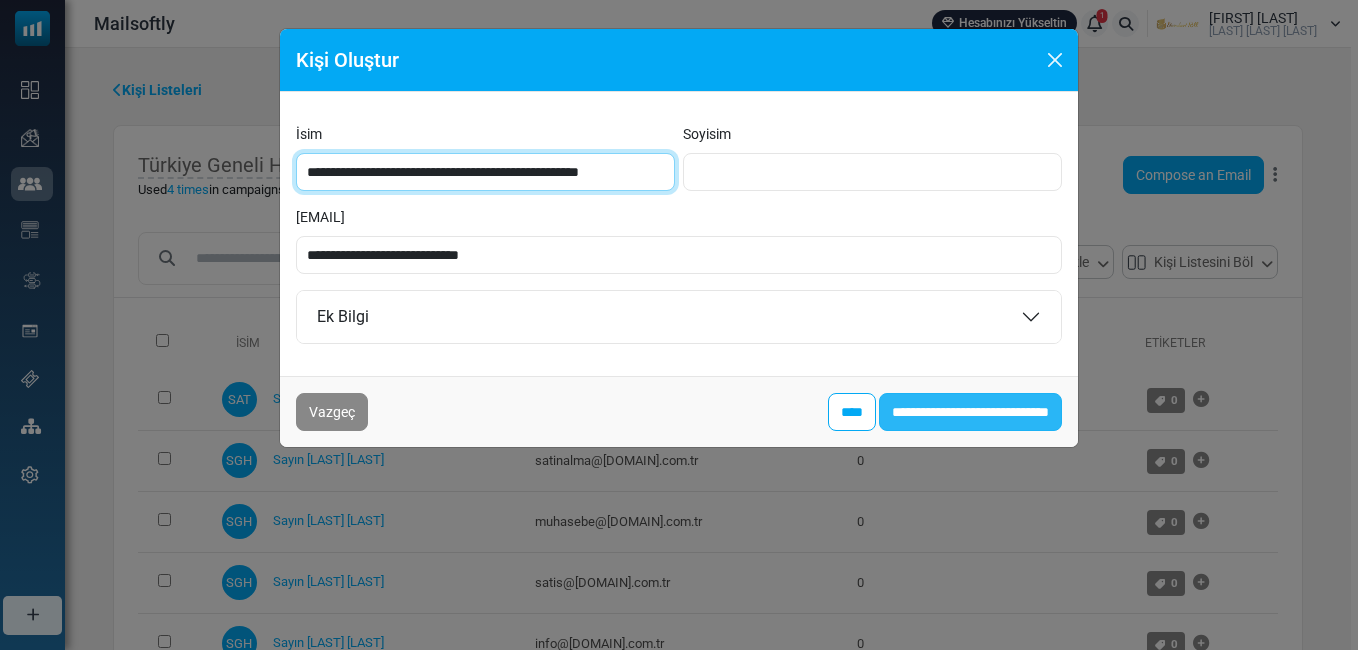 type on "**********" 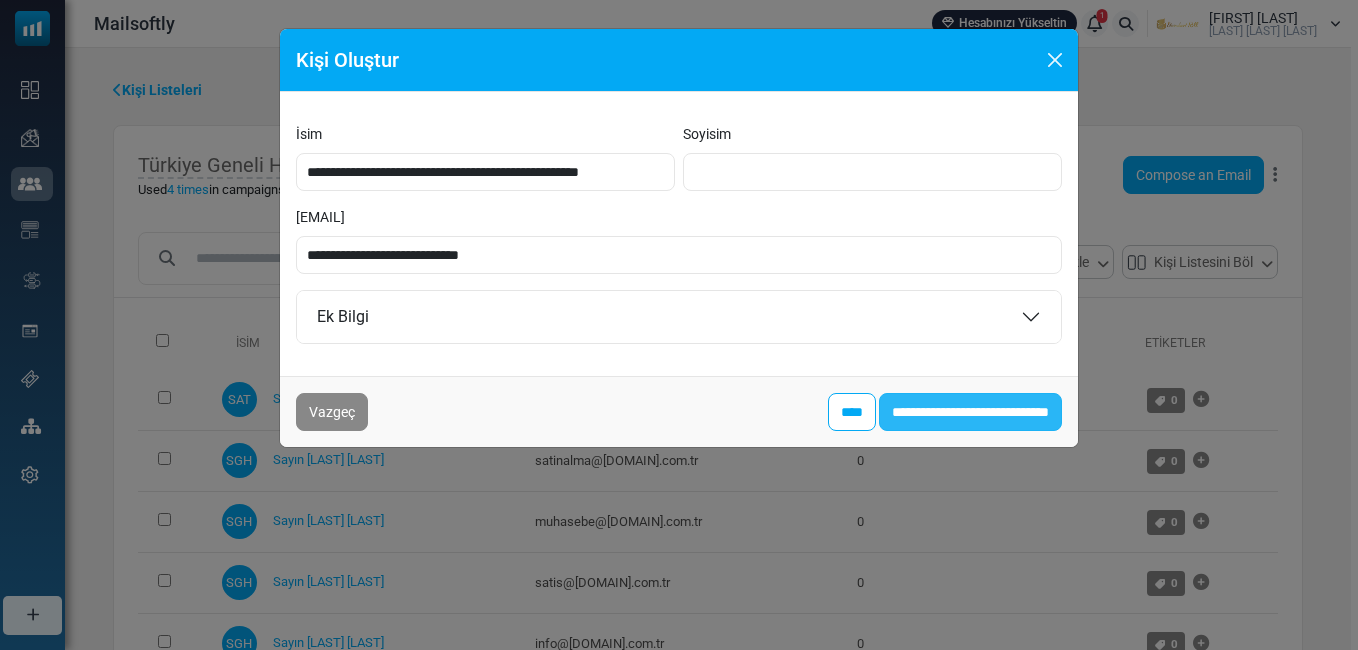 click on "**********" at bounding box center [970, 412] 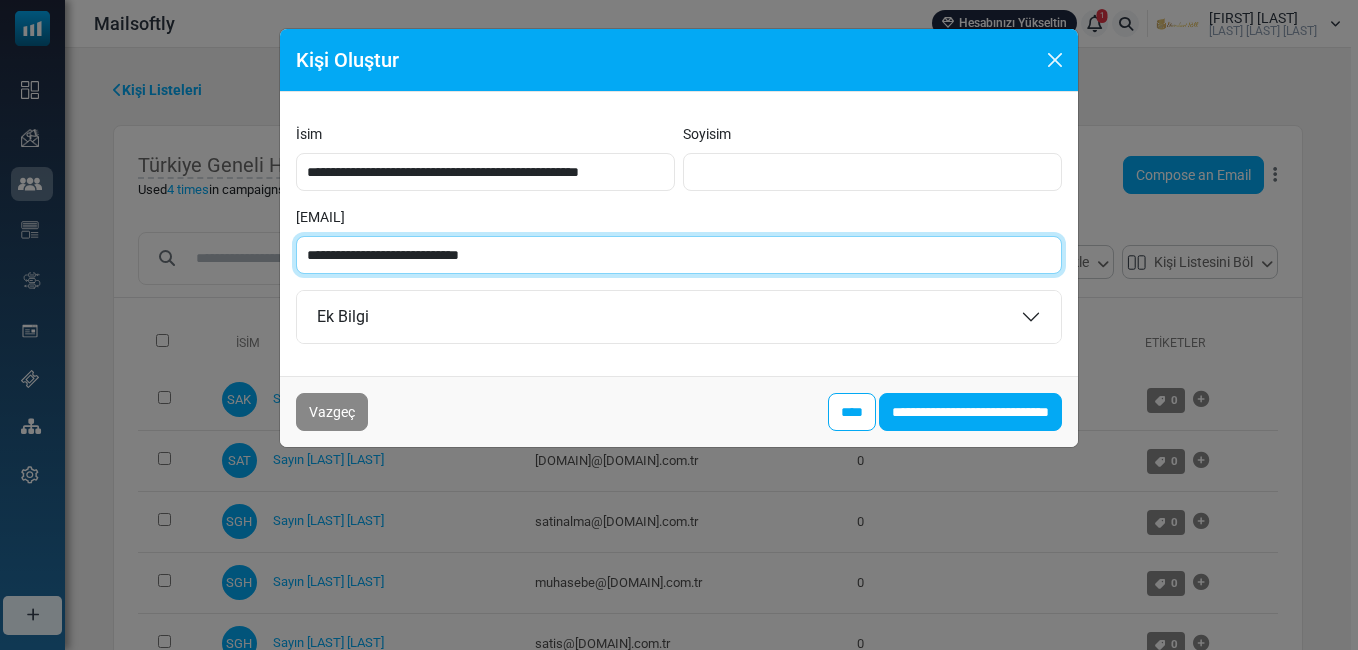 paste 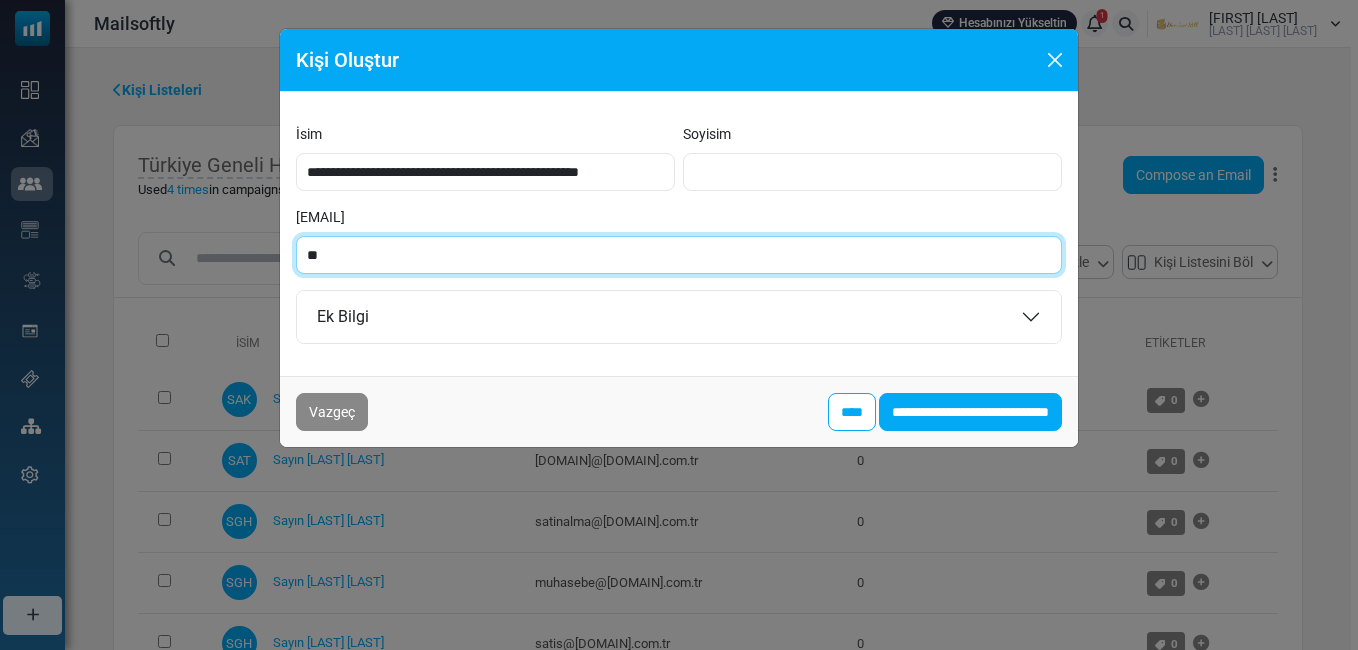 type on "*" 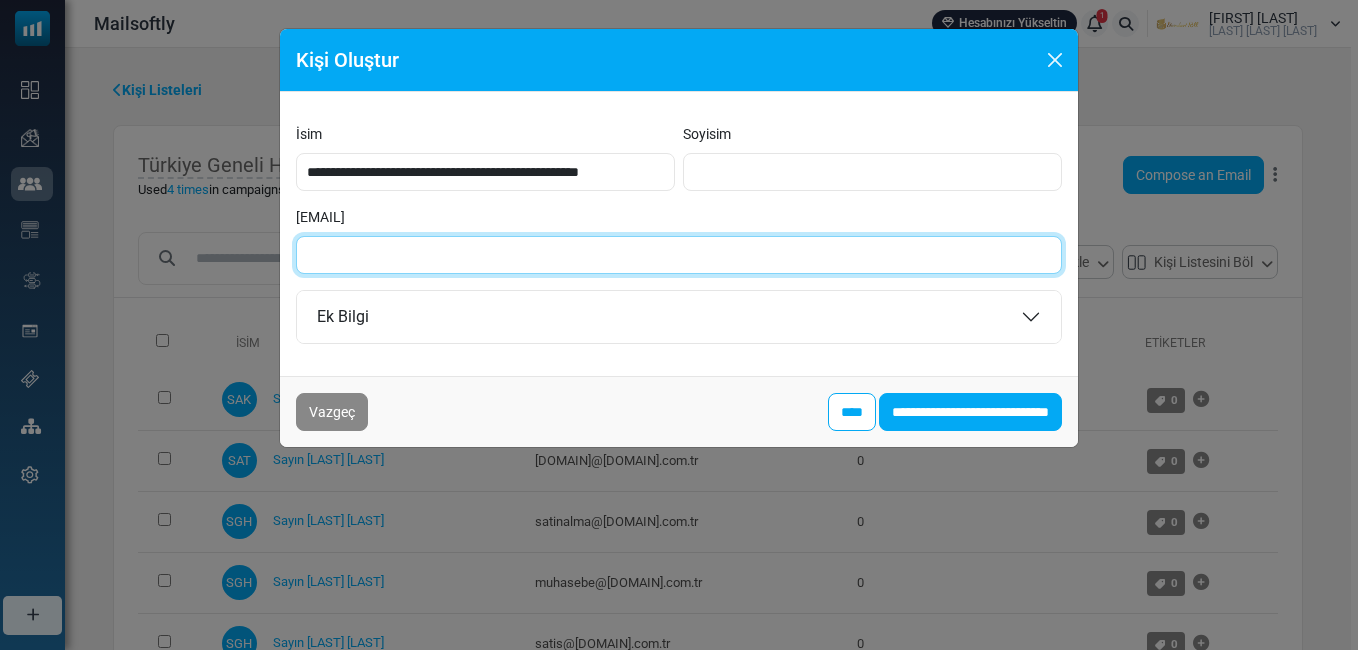 paste on "**********" 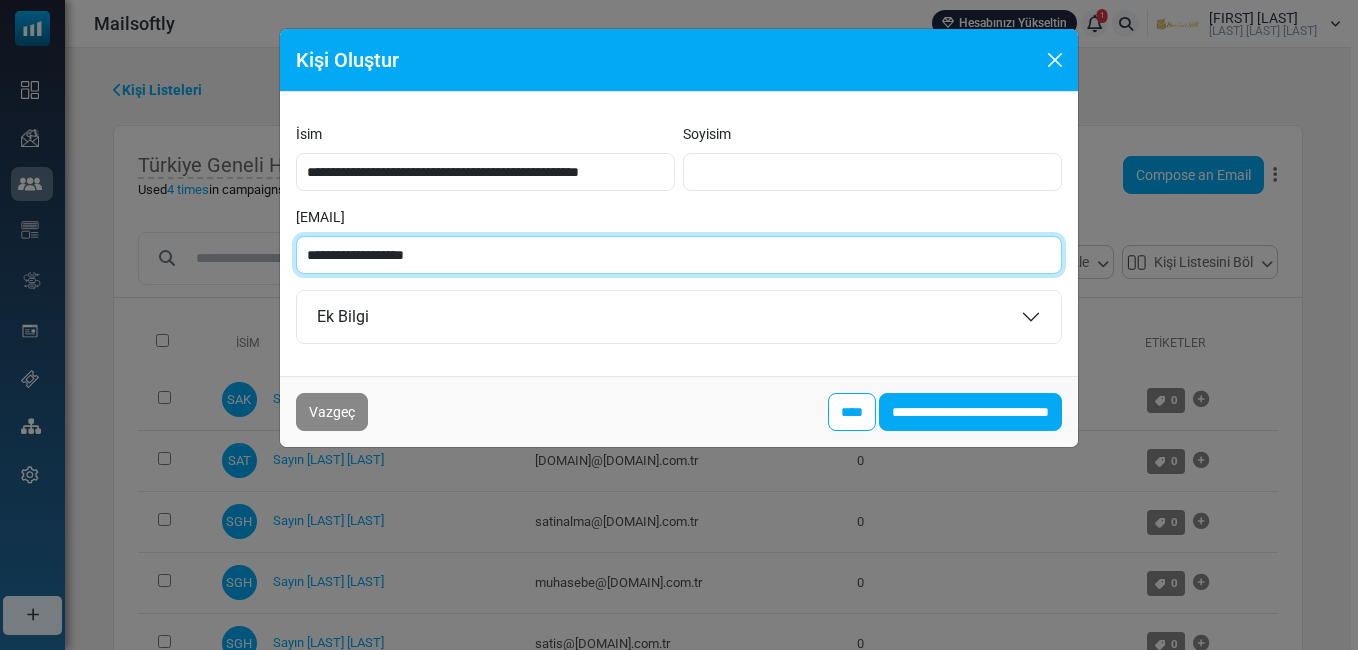 click on "**********" at bounding box center (679, 255) 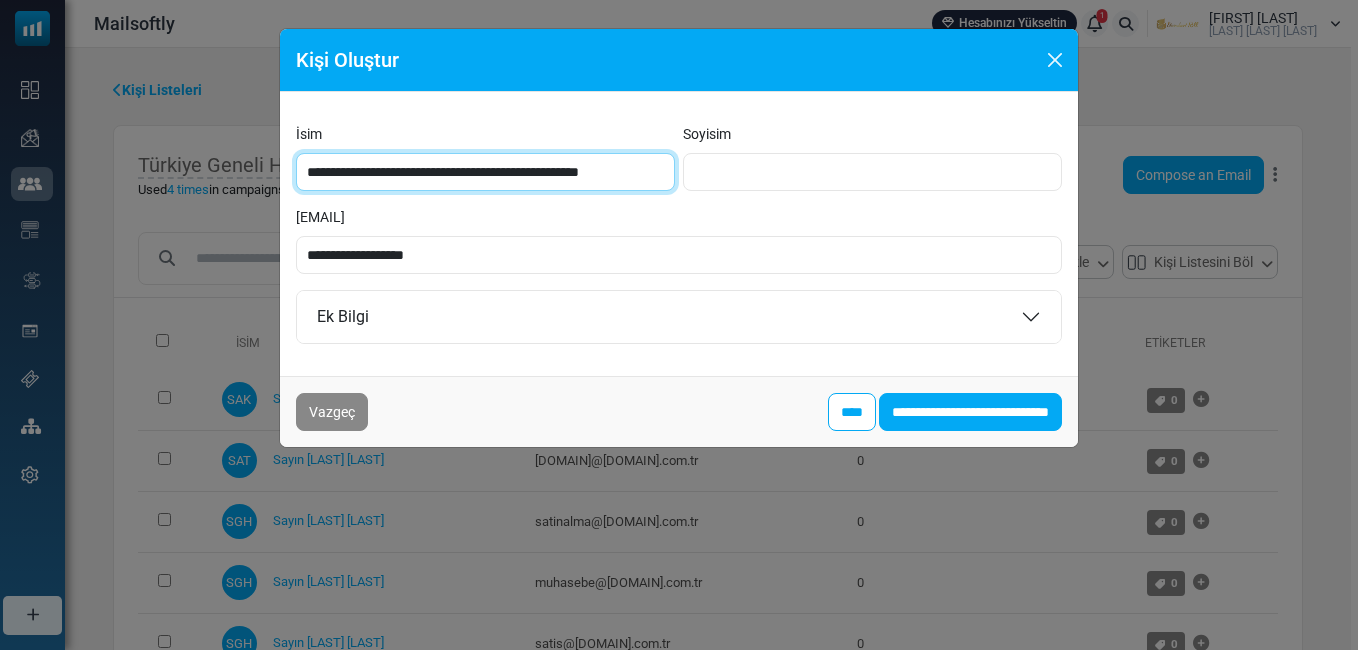click on "**********" at bounding box center (485, 172) 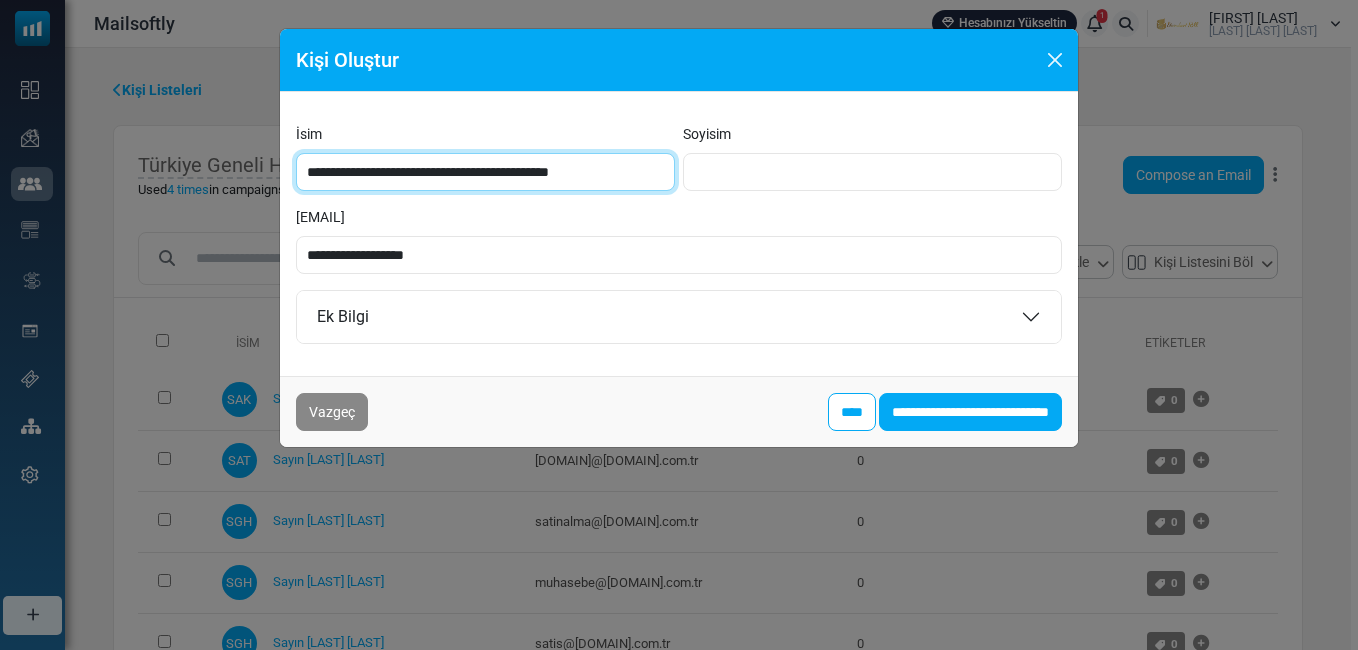 click on "**********" at bounding box center [485, 172] 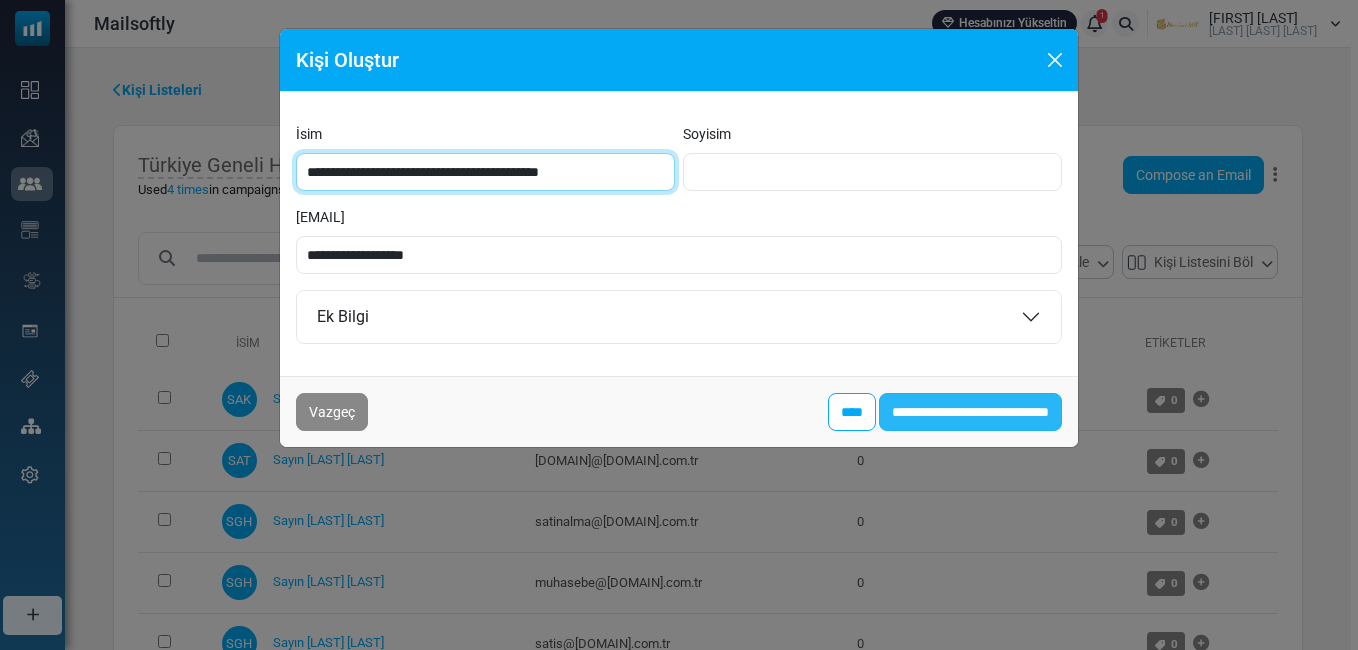 type on "**********" 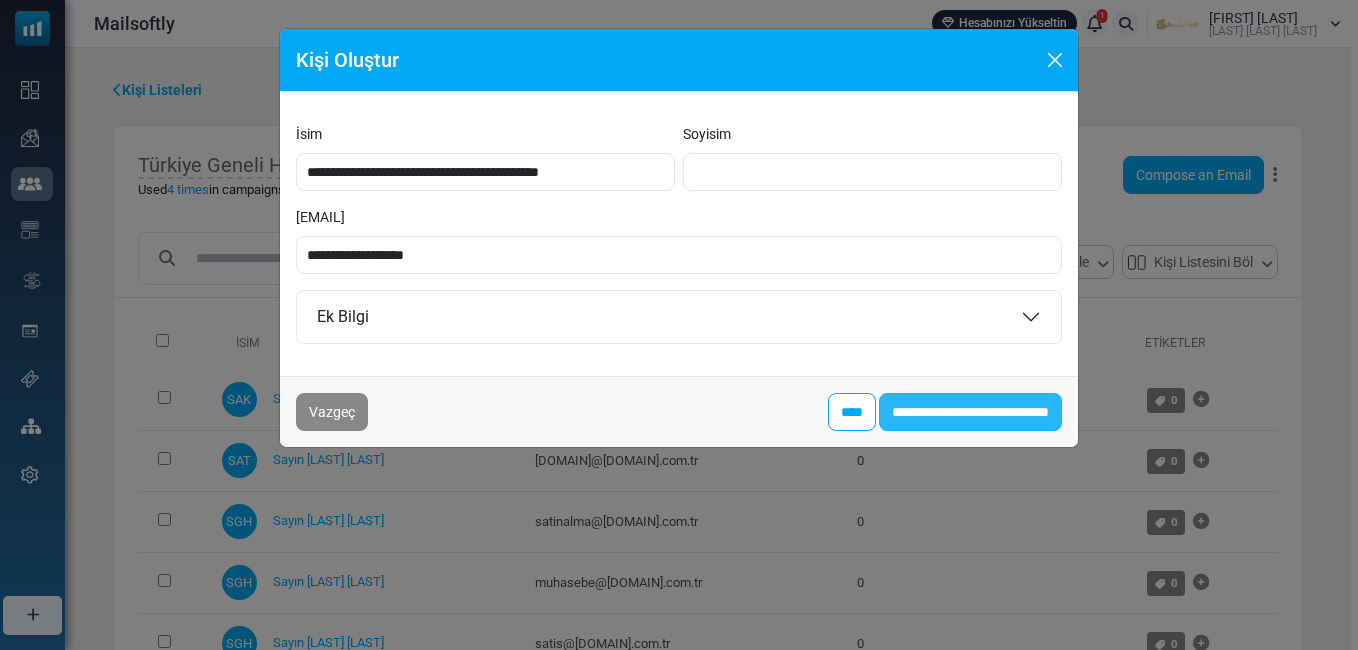 click on "**********" at bounding box center (970, 412) 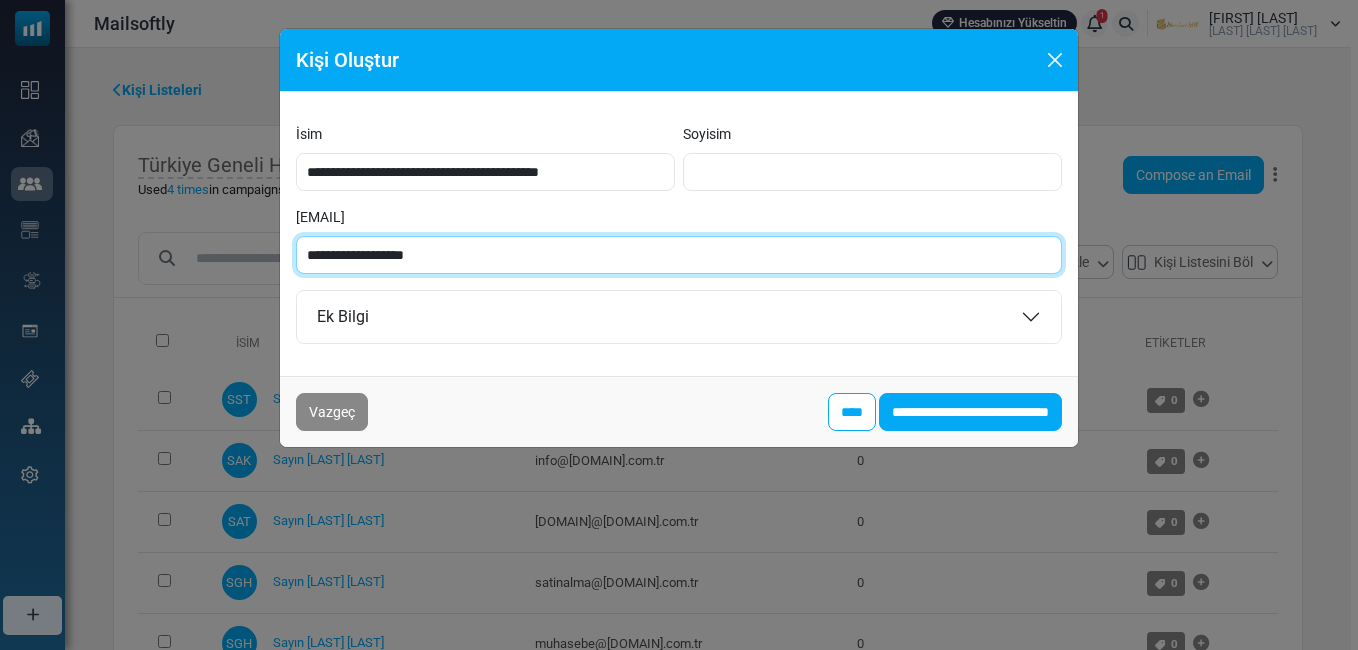 paste on "********" 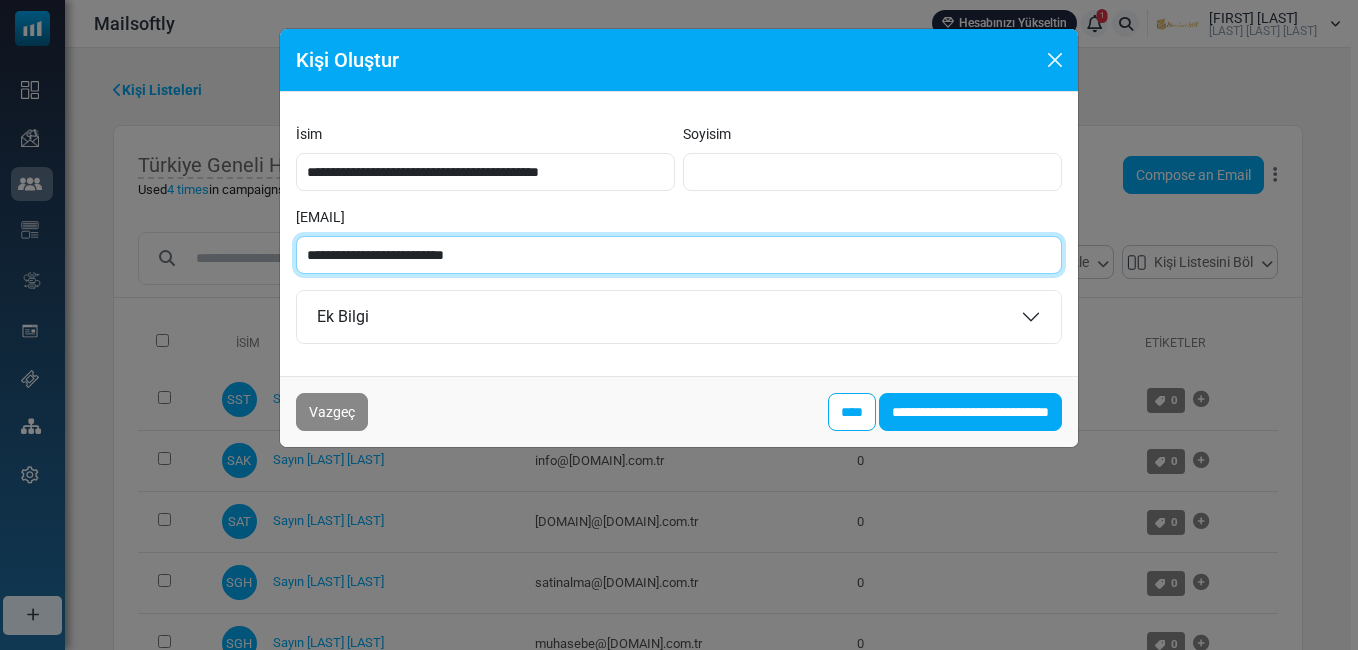 type on "**********" 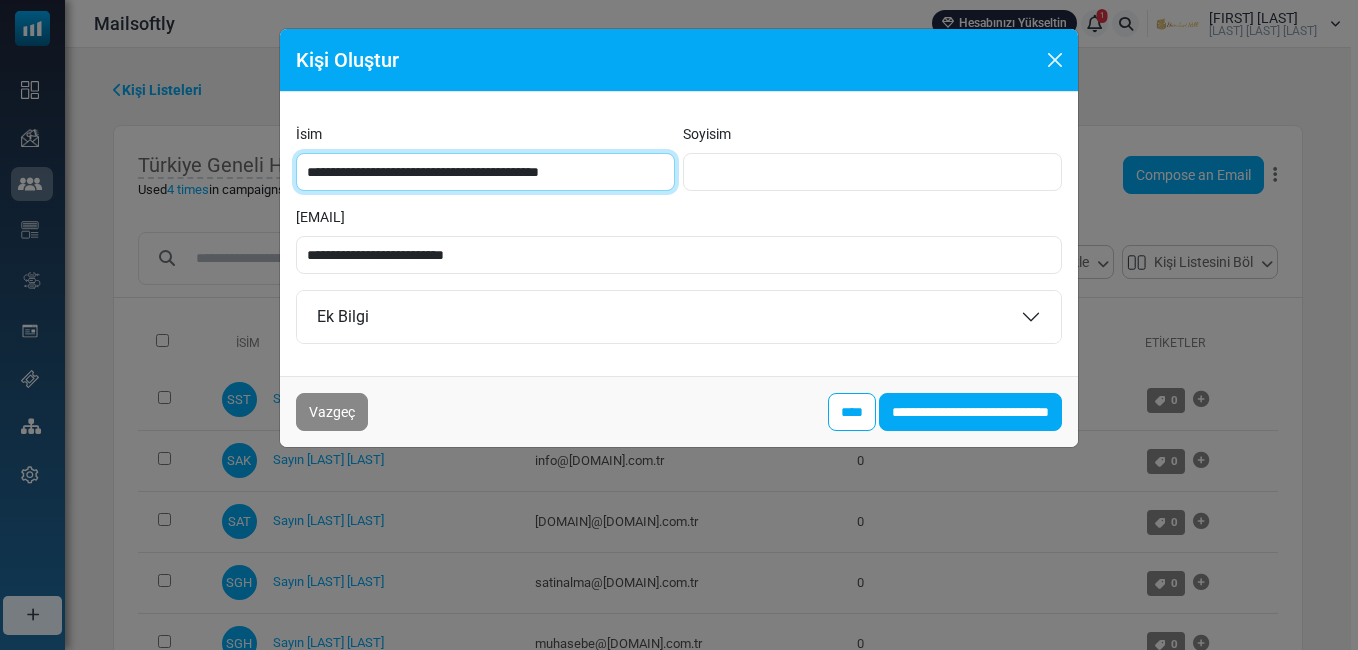 click on "**********" at bounding box center [485, 172] 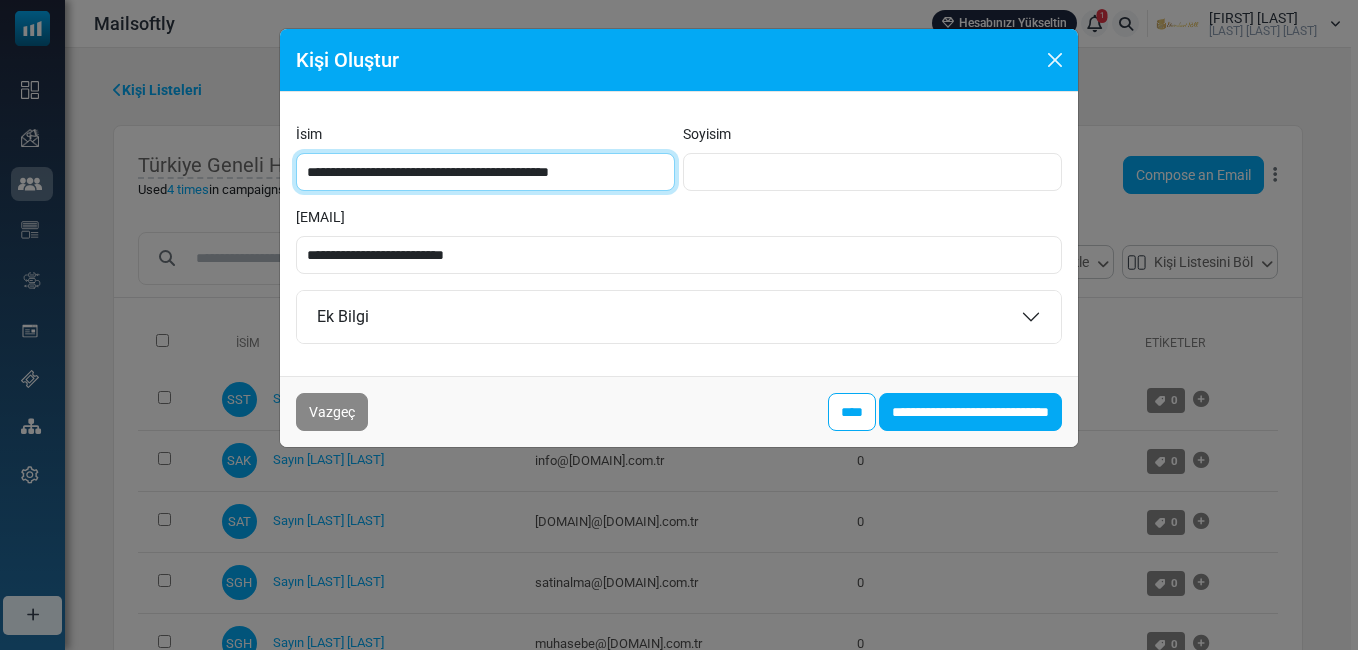 click on "**********" at bounding box center (485, 172) 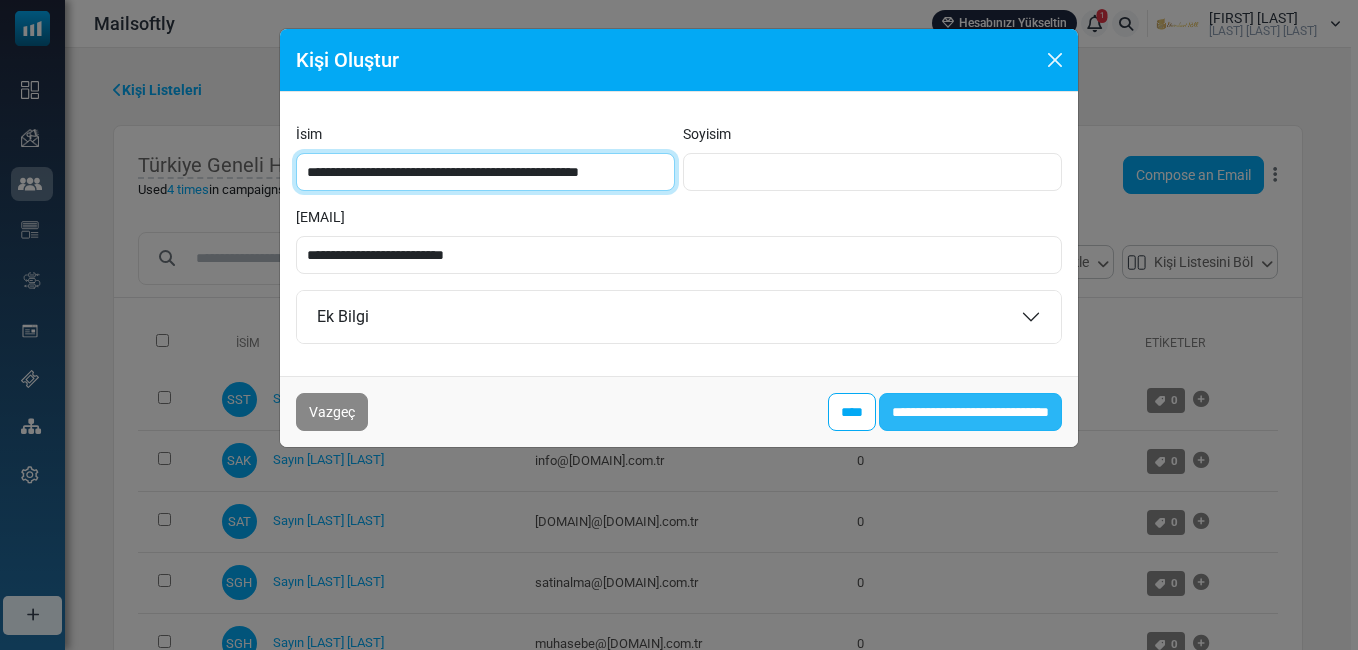 type on "**********" 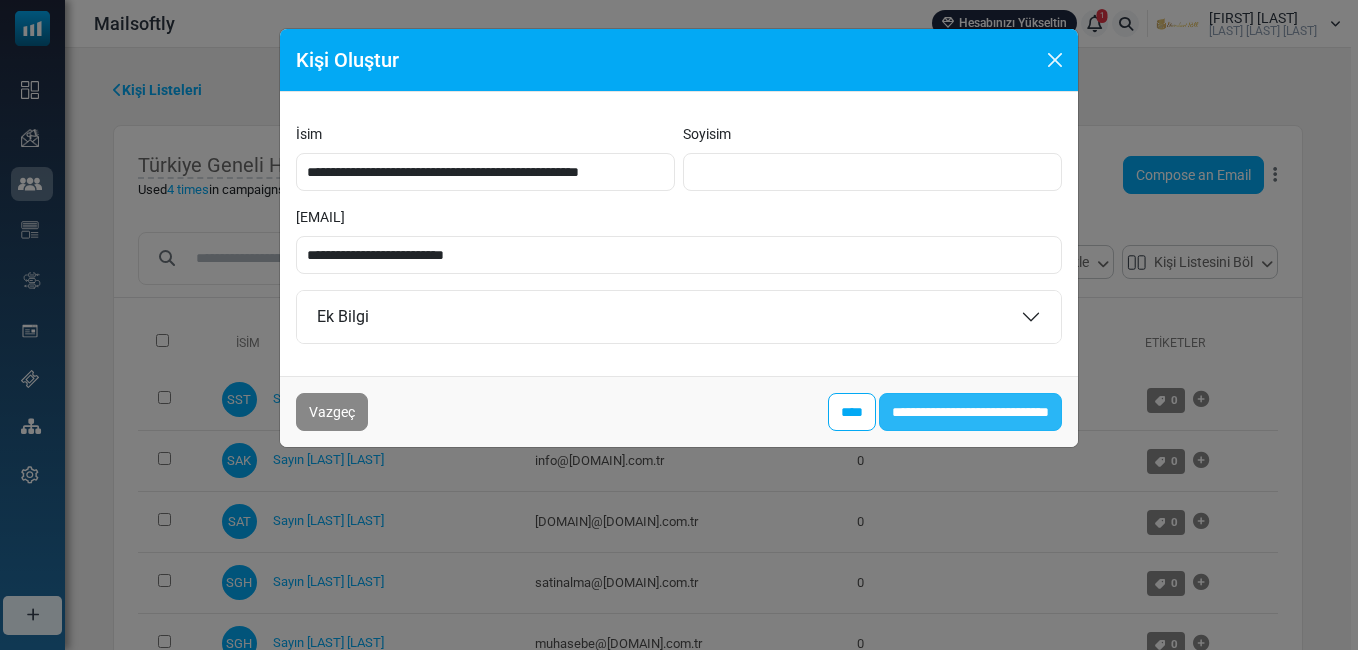 click on "**********" at bounding box center [970, 412] 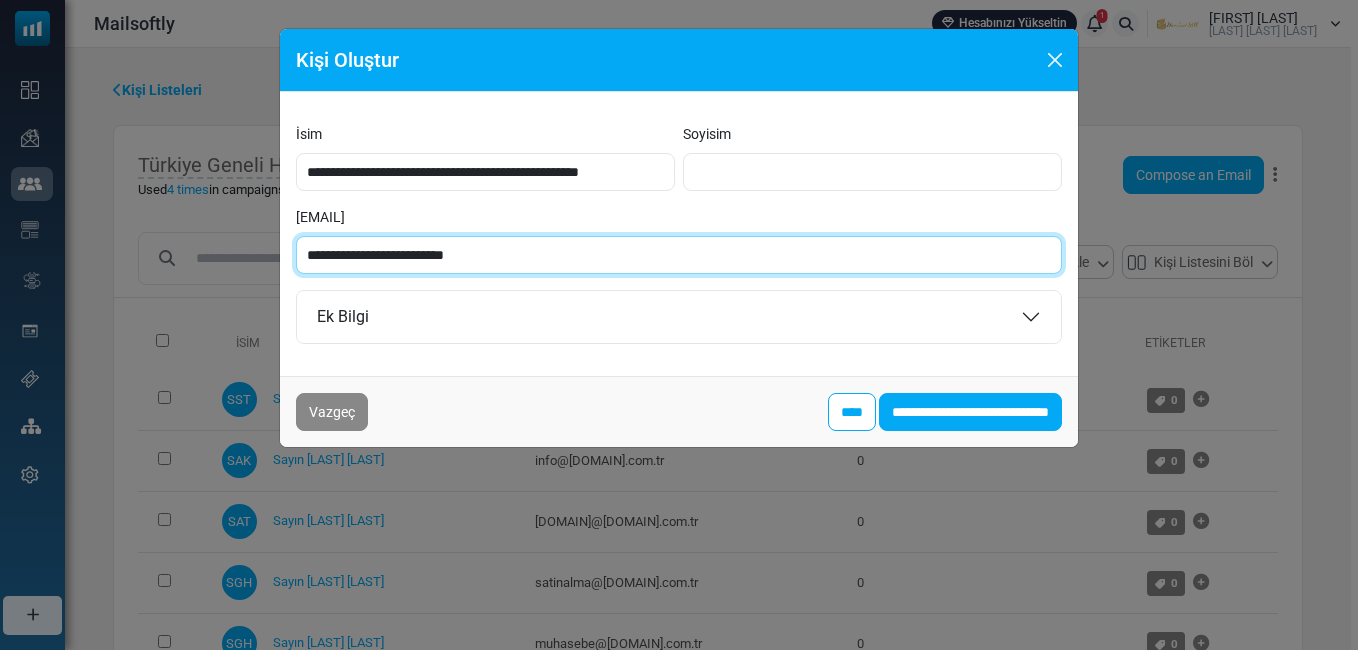 click on "**********" at bounding box center (679, 255) 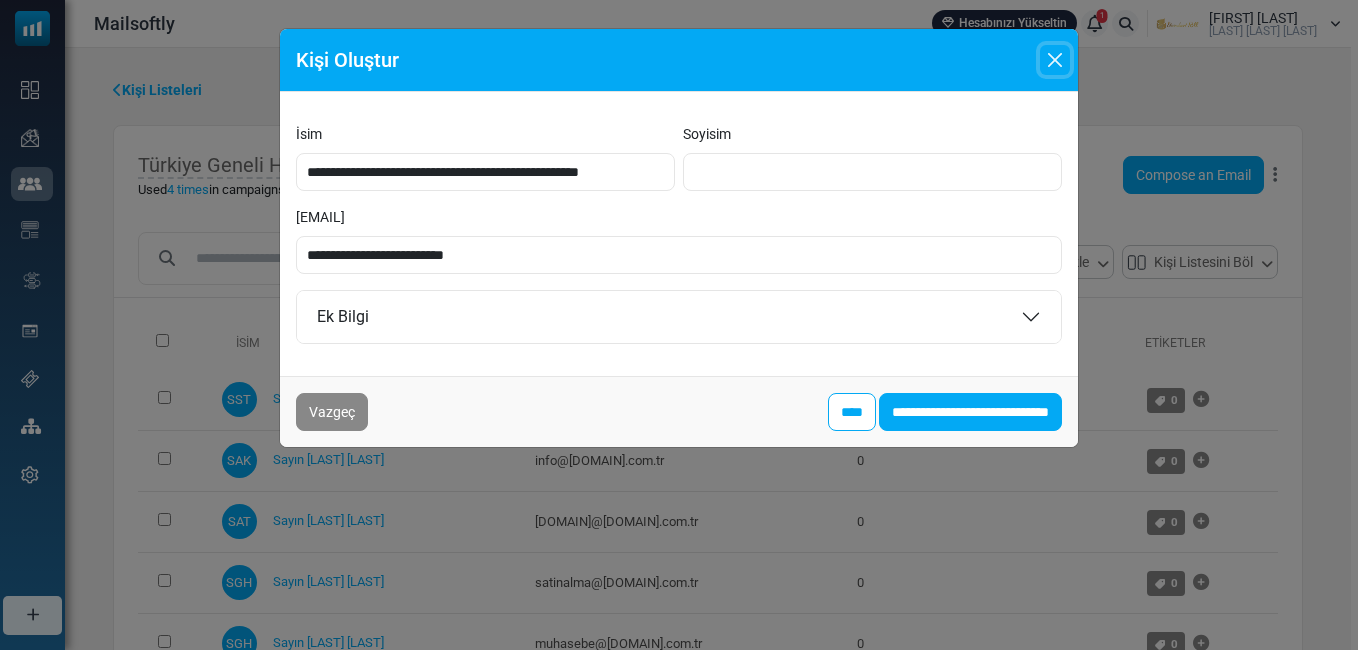 click at bounding box center (1055, 60) 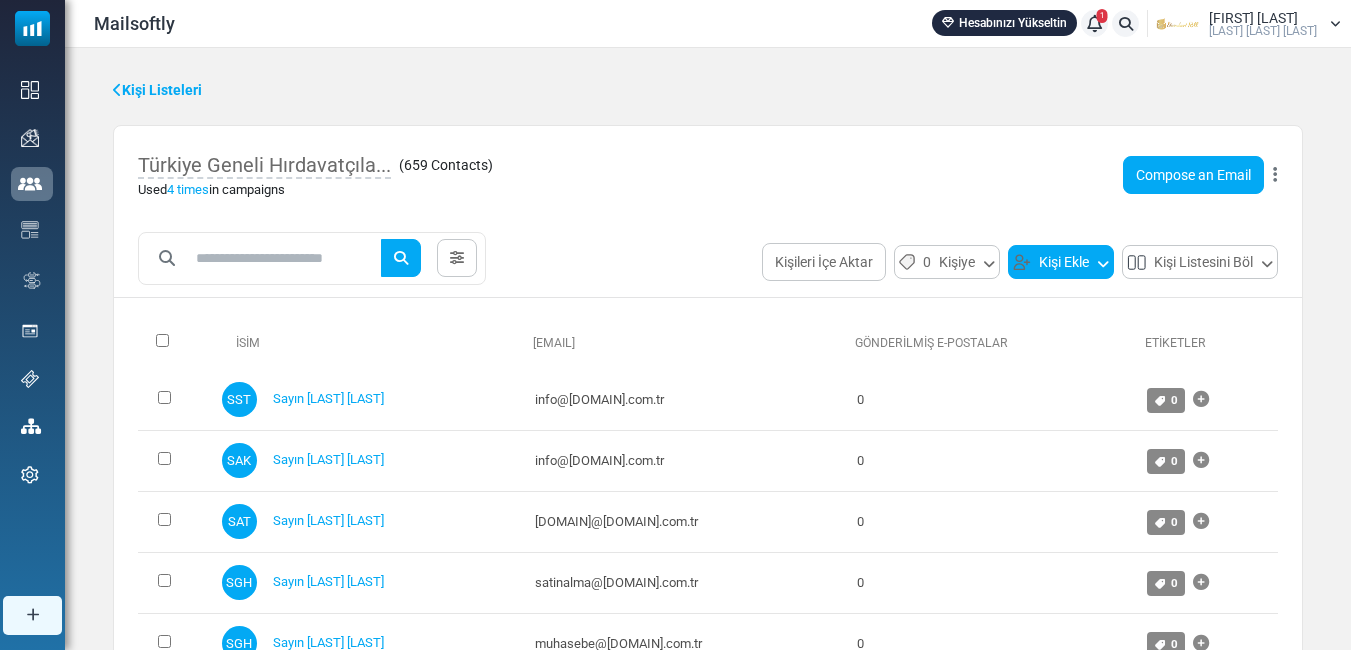click on "Kişi Ekle" at bounding box center [1061, 262] 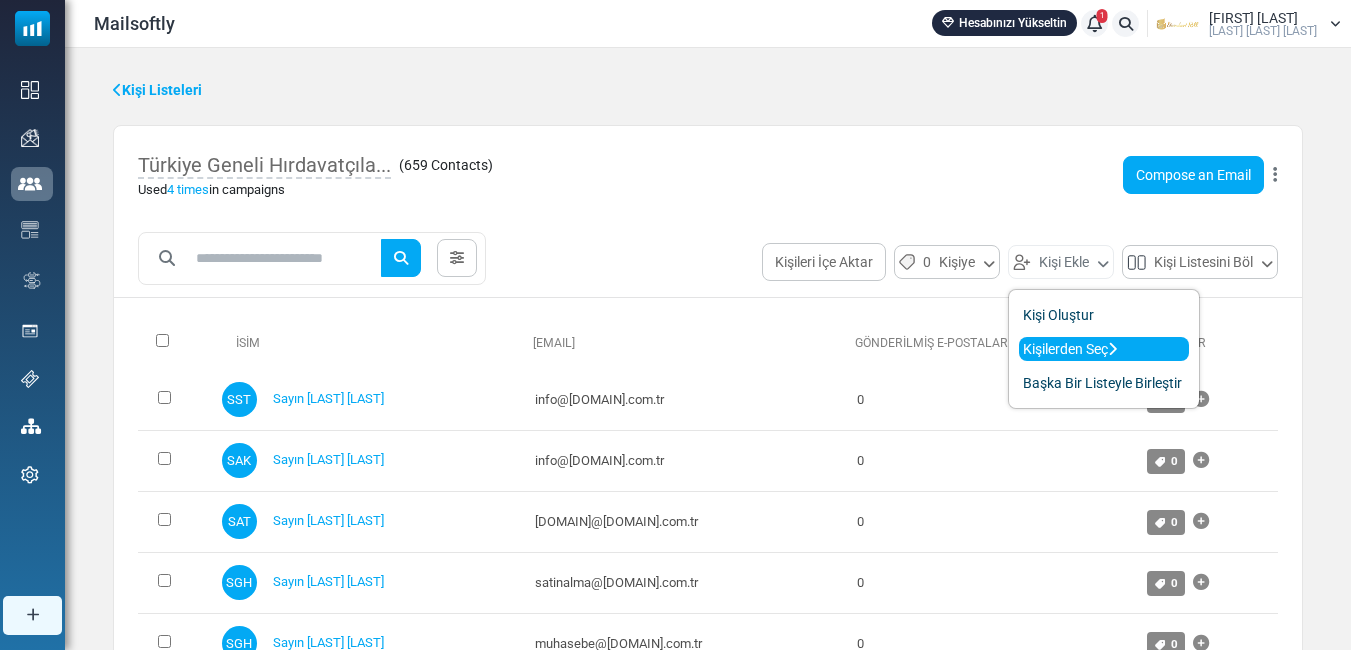 click on "Kişilerden Seç" at bounding box center (1104, 349) 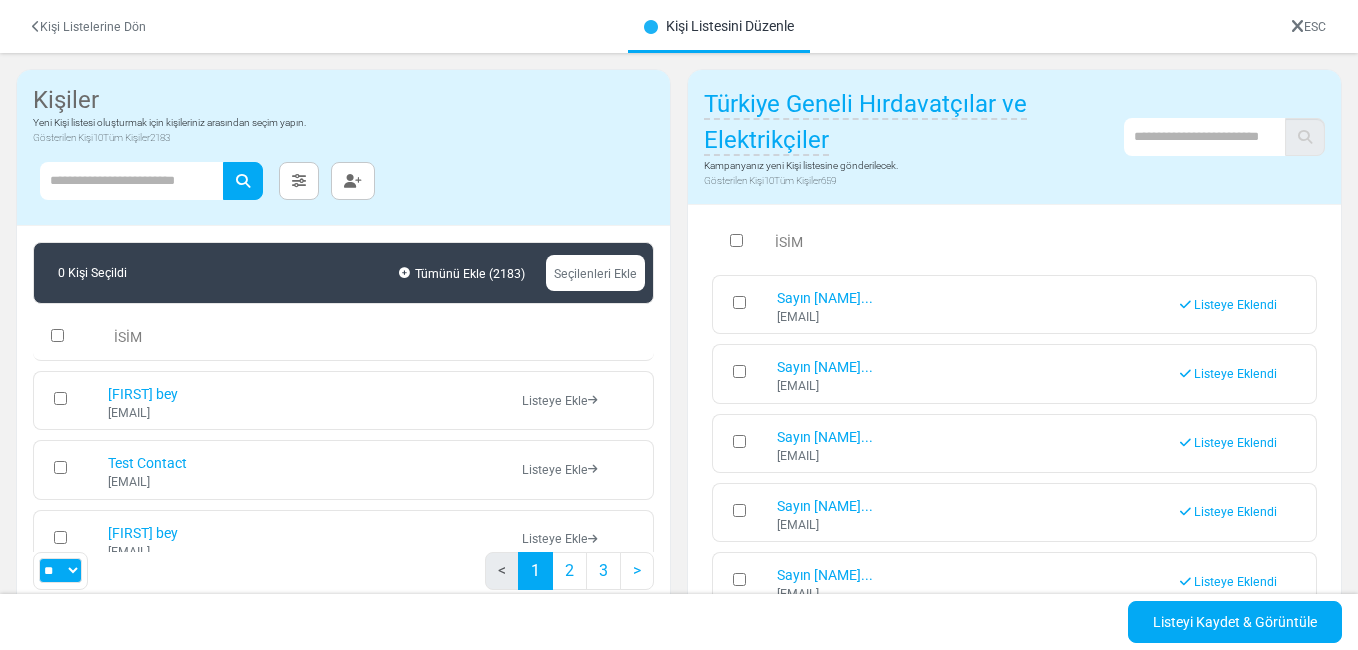 scroll, scrollTop: 0, scrollLeft: 0, axis: both 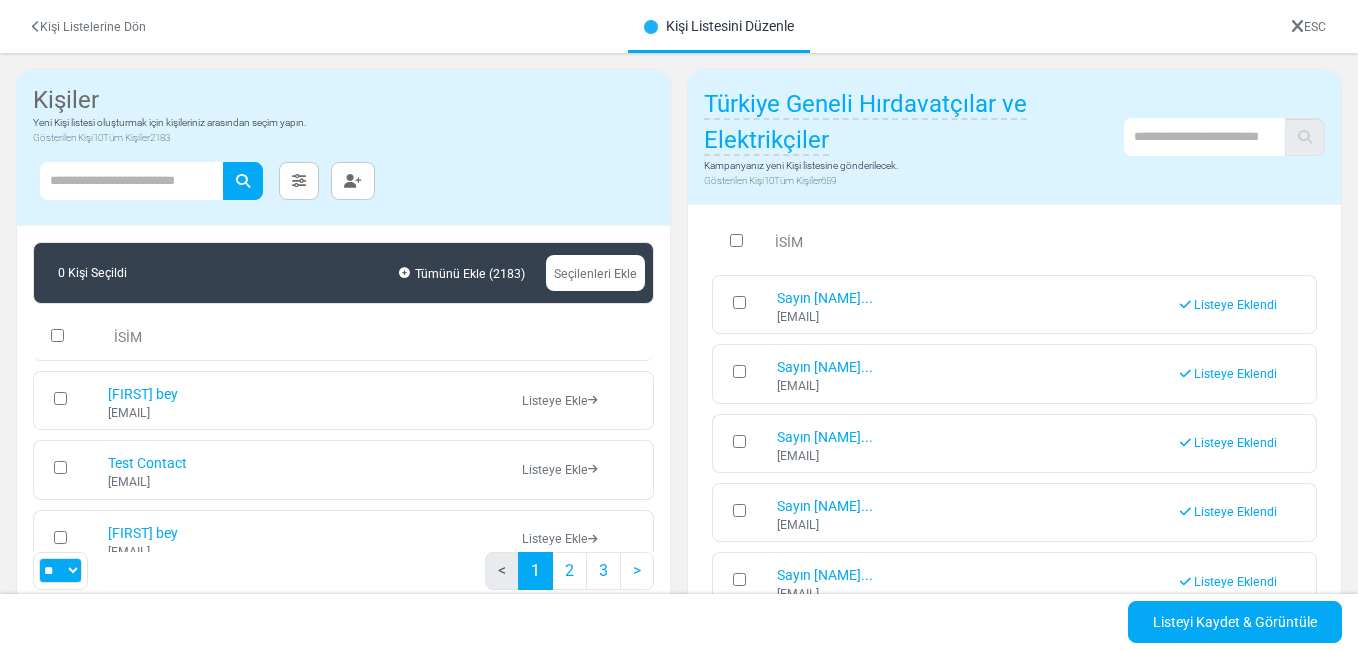 click on "Kişi Listelerine Dön" at bounding box center (89, 27) 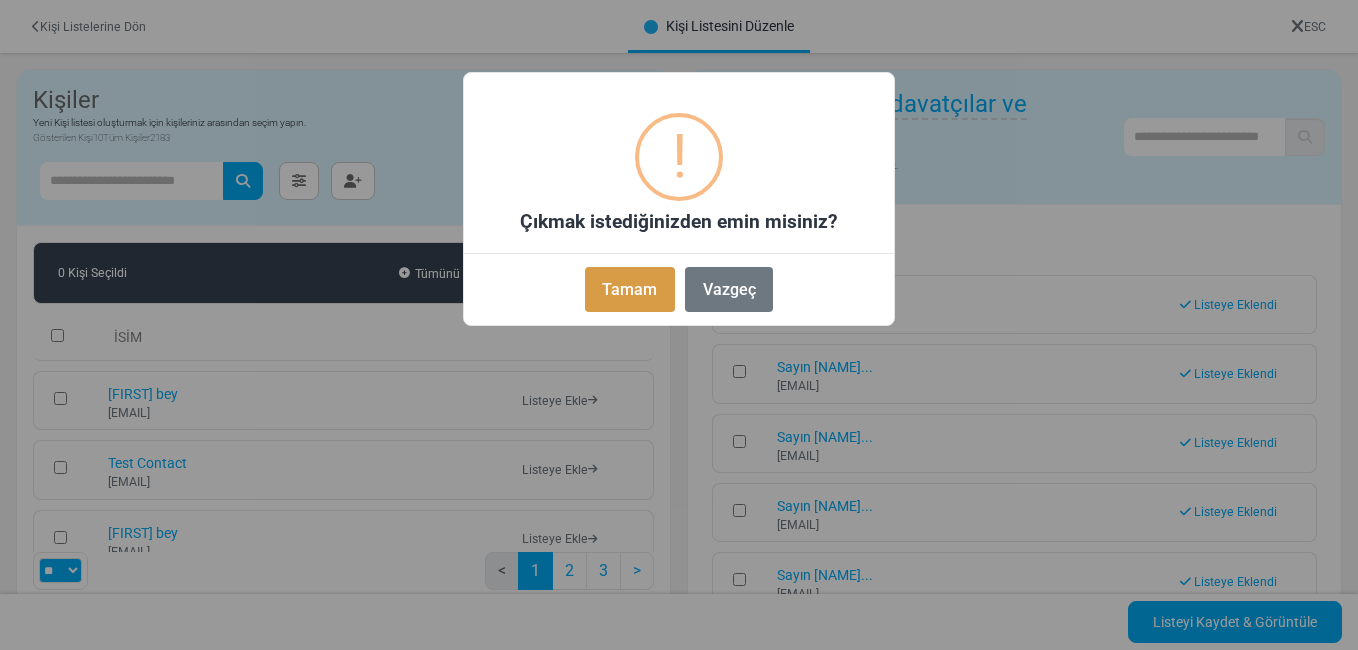 click on "Tamam" at bounding box center (630, 289) 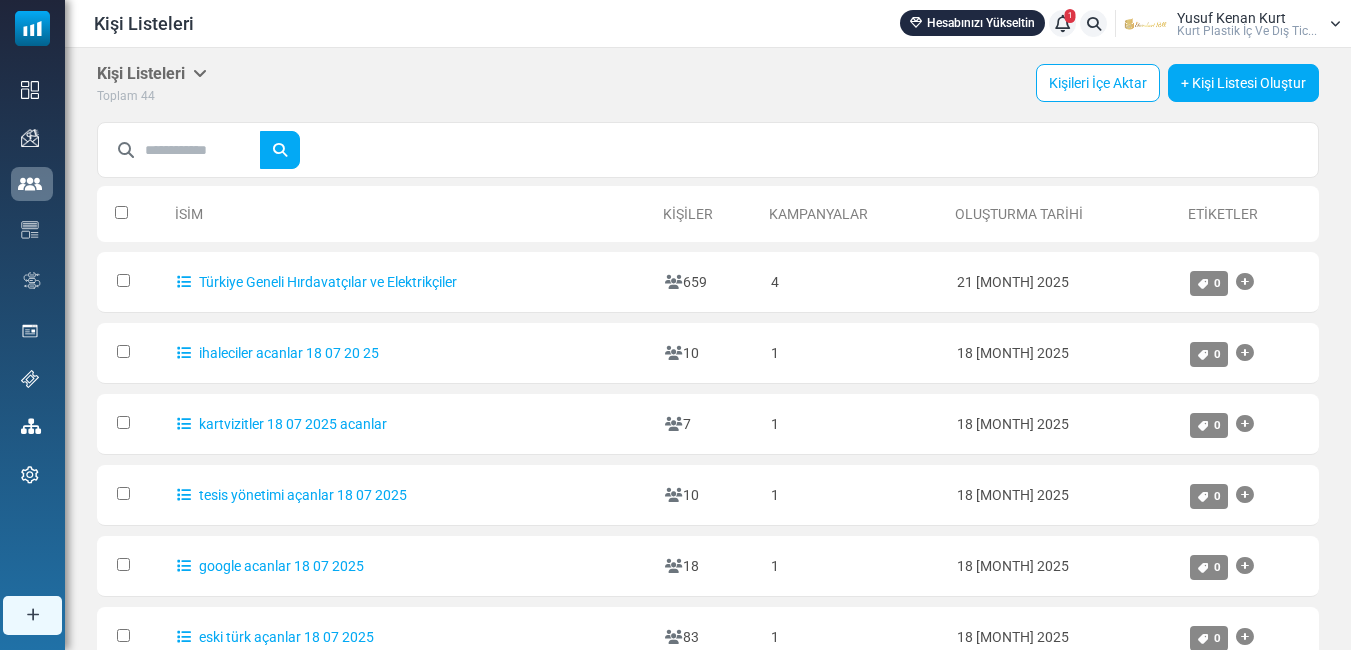 scroll, scrollTop: 0, scrollLeft: 0, axis: both 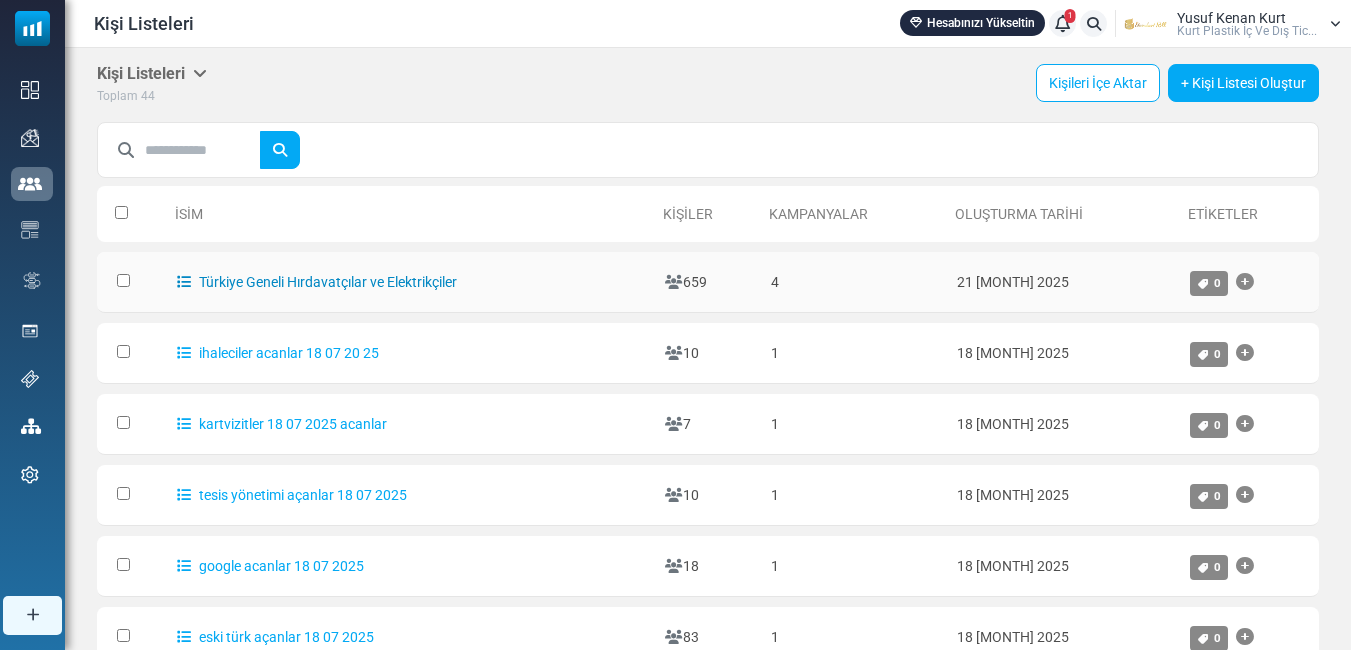 click on "Türkiye Geneli Hırdavatçılar ve Elektrikçiler" at bounding box center (317, 282) 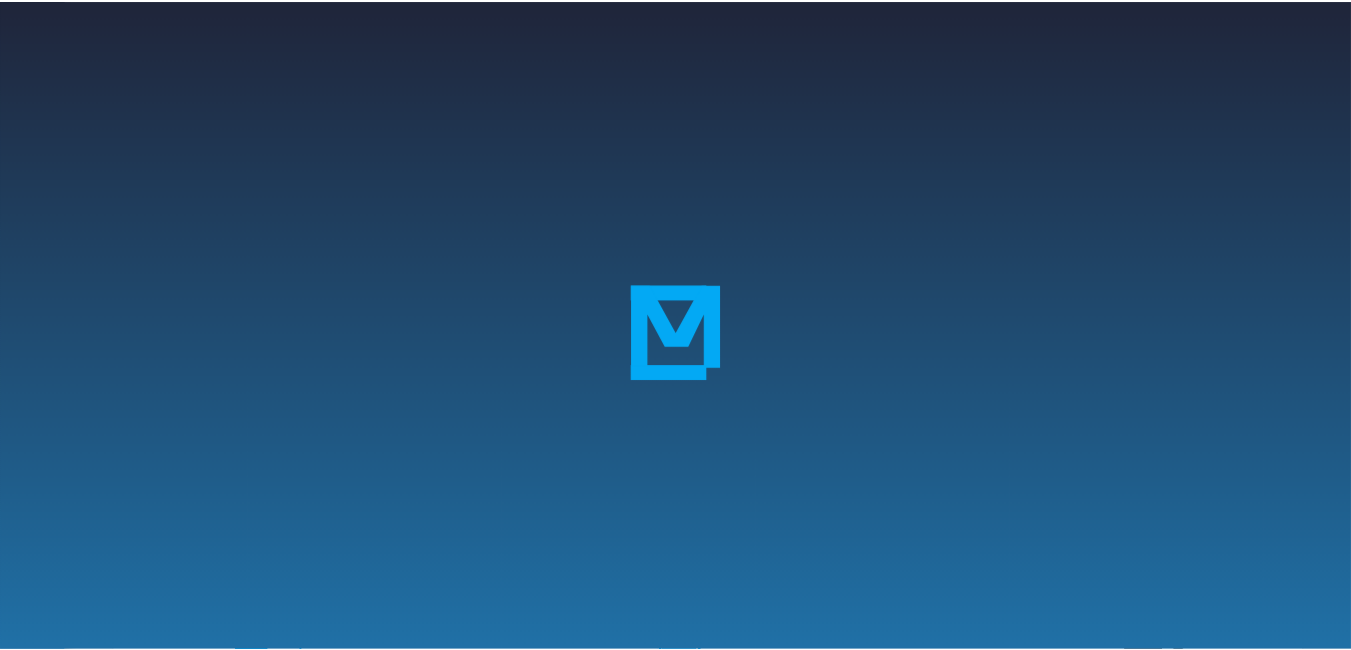 scroll, scrollTop: 0, scrollLeft: 0, axis: both 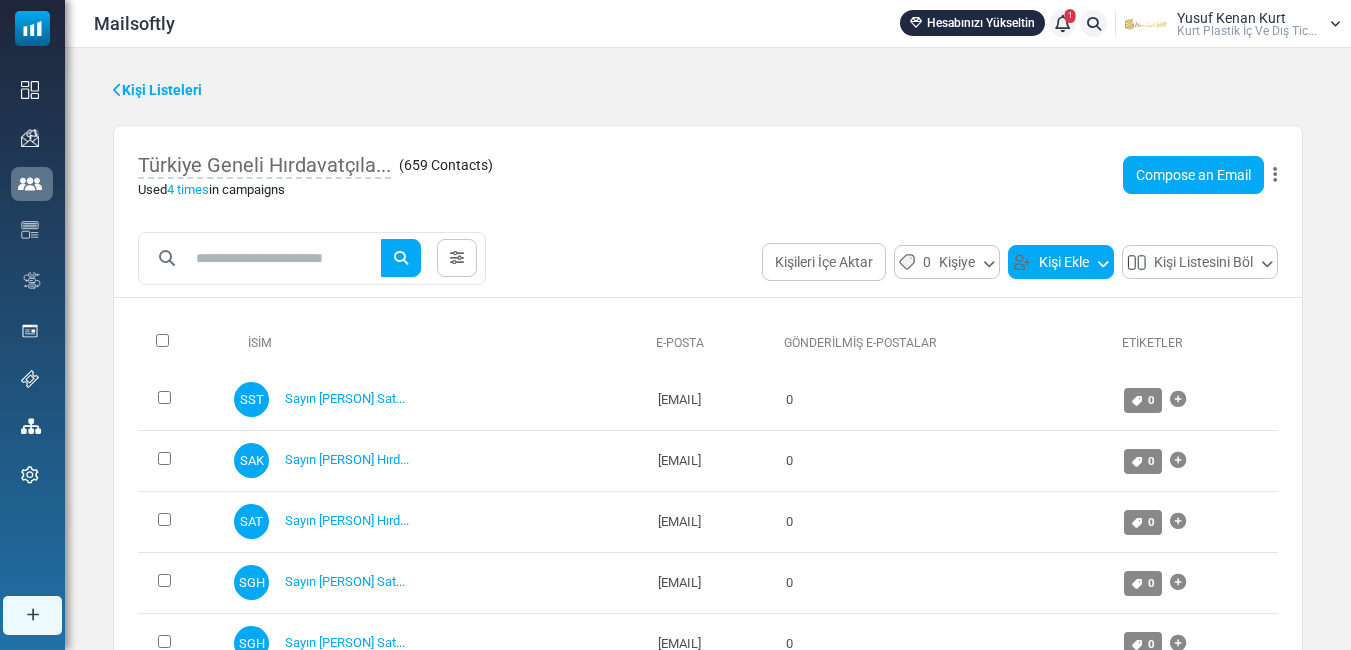 click on "Kişi Ekle" at bounding box center [1061, 262] 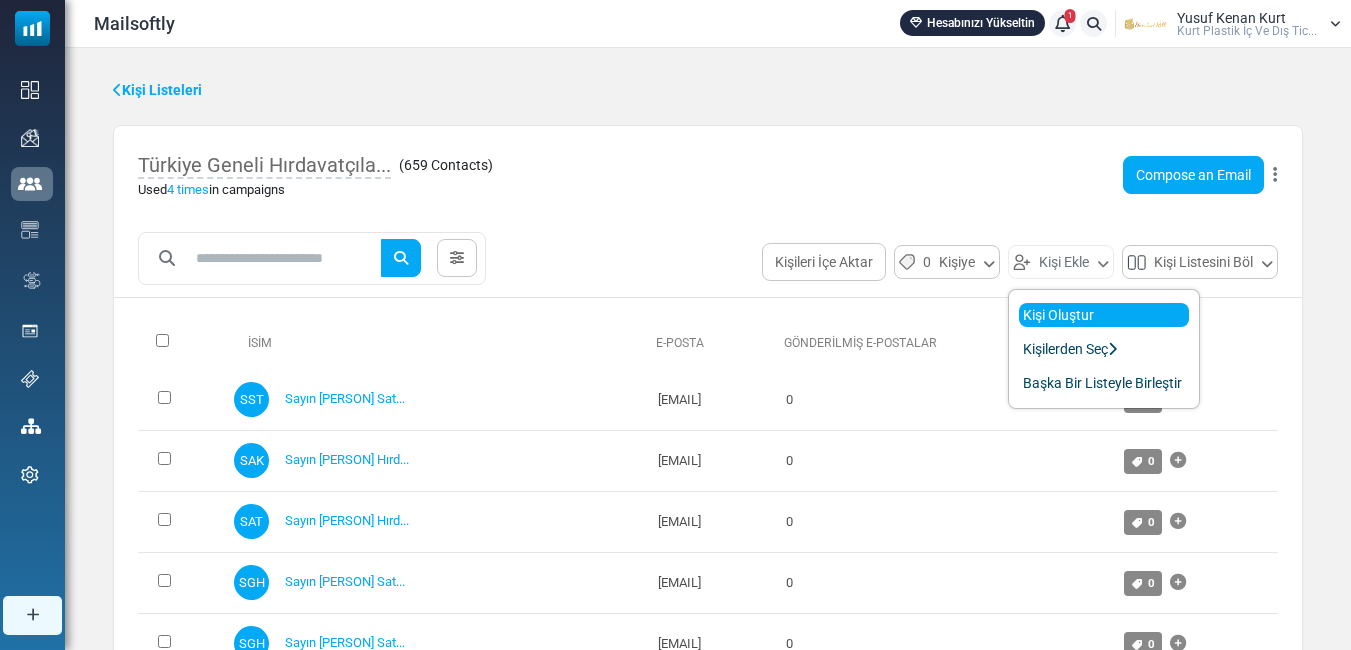 click on "Kişi Oluştur" at bounding box center [1104, 315] 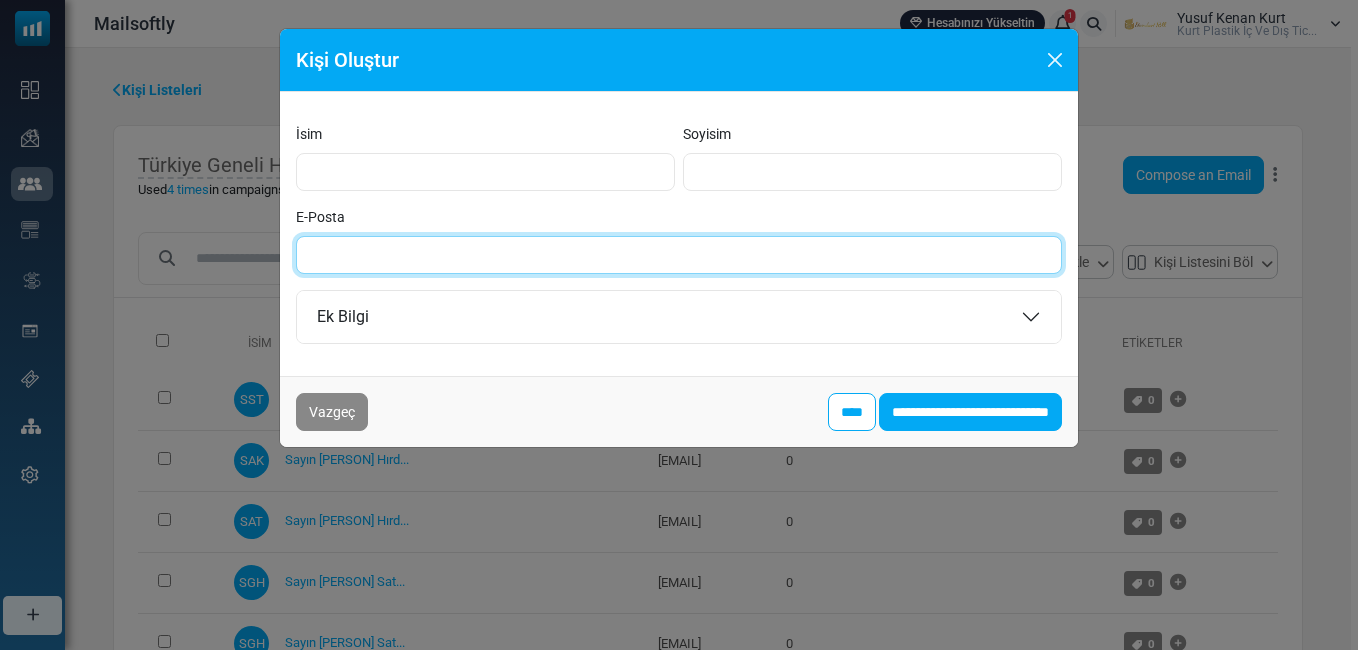 paste on "**********" 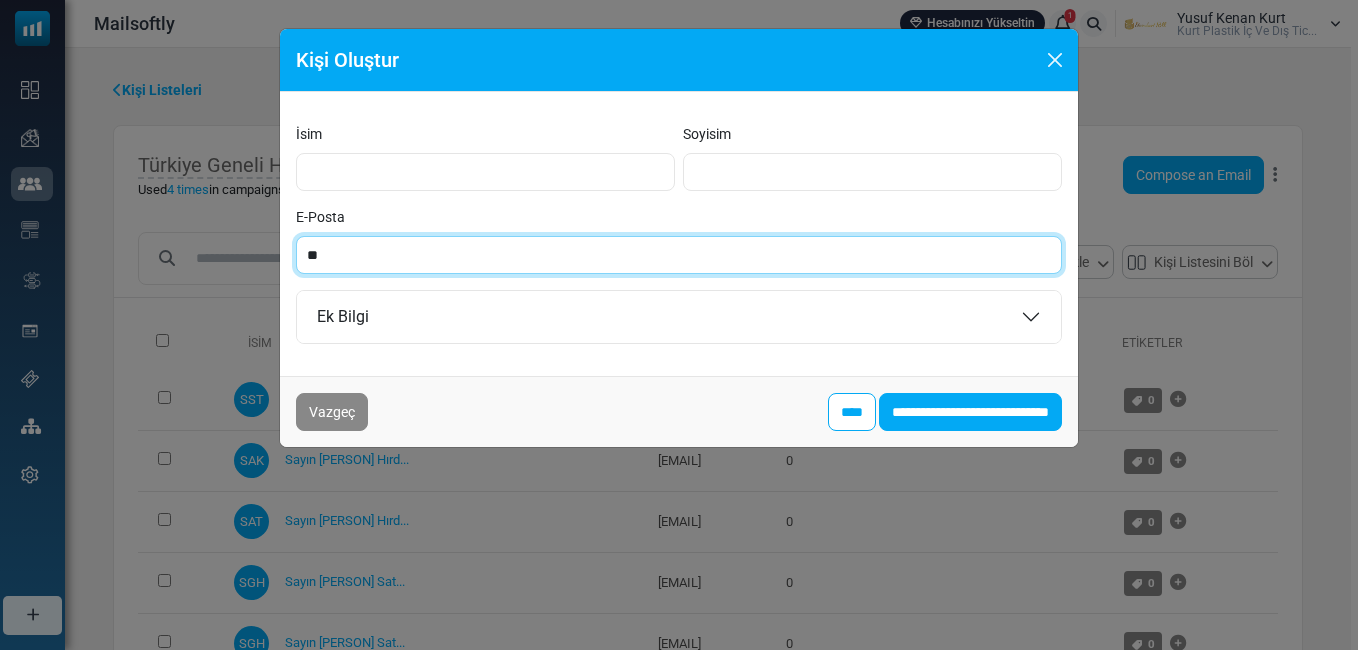 type on "*" 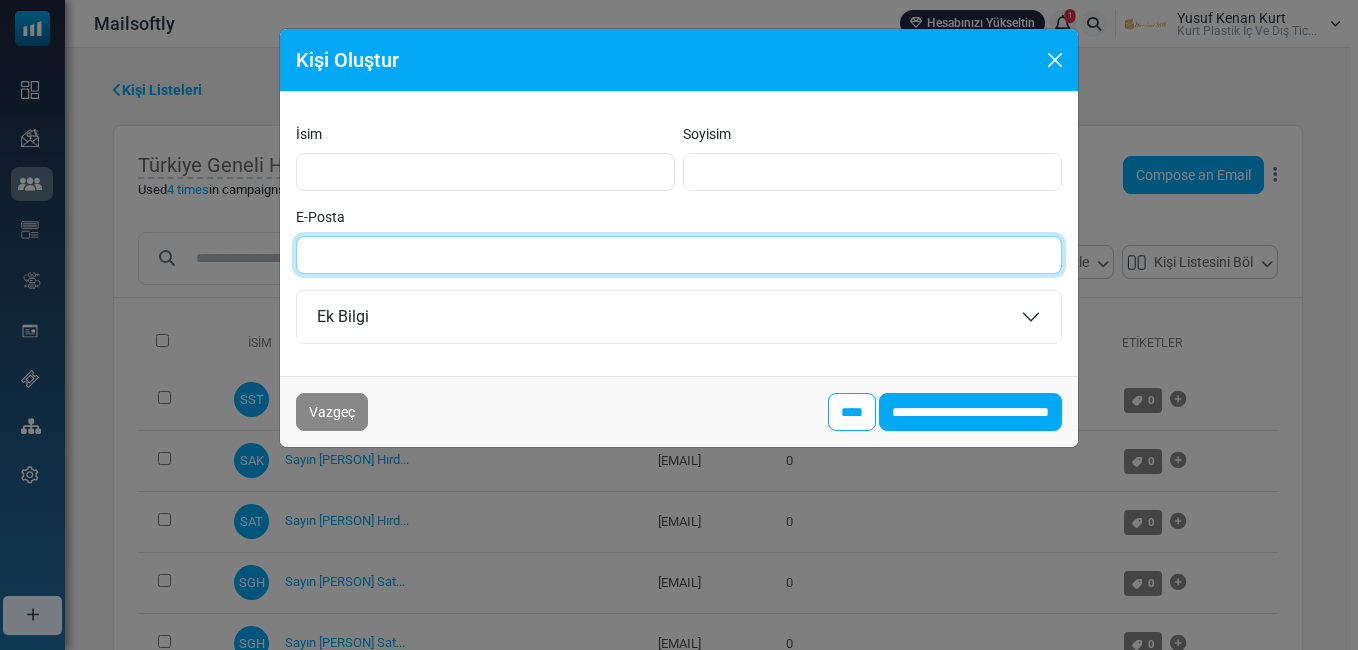 paste on "**********" 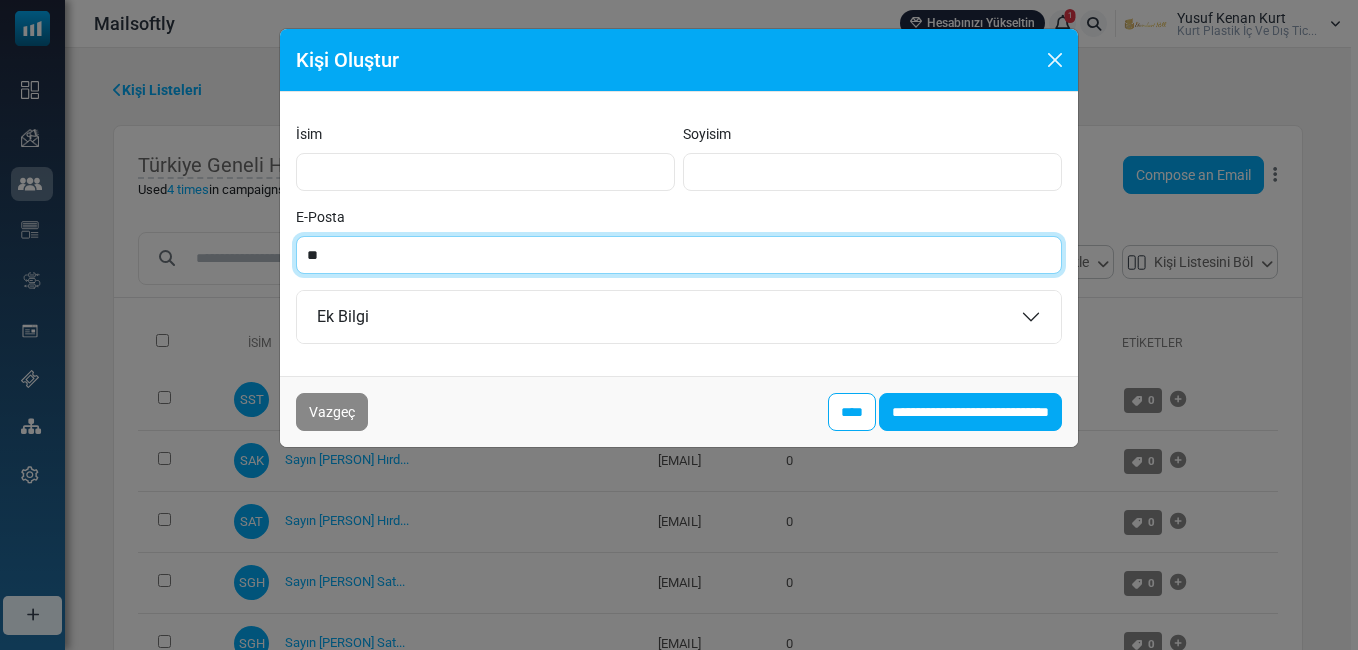 type on "*" 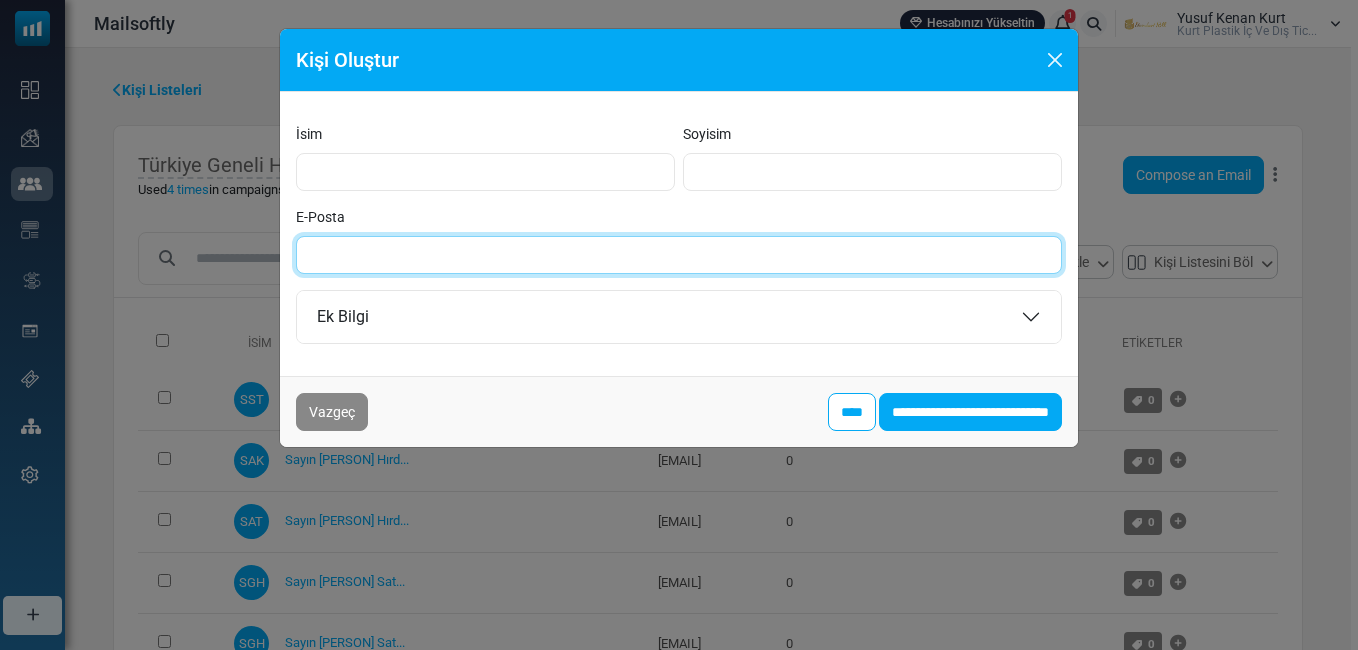 paste on "**********" 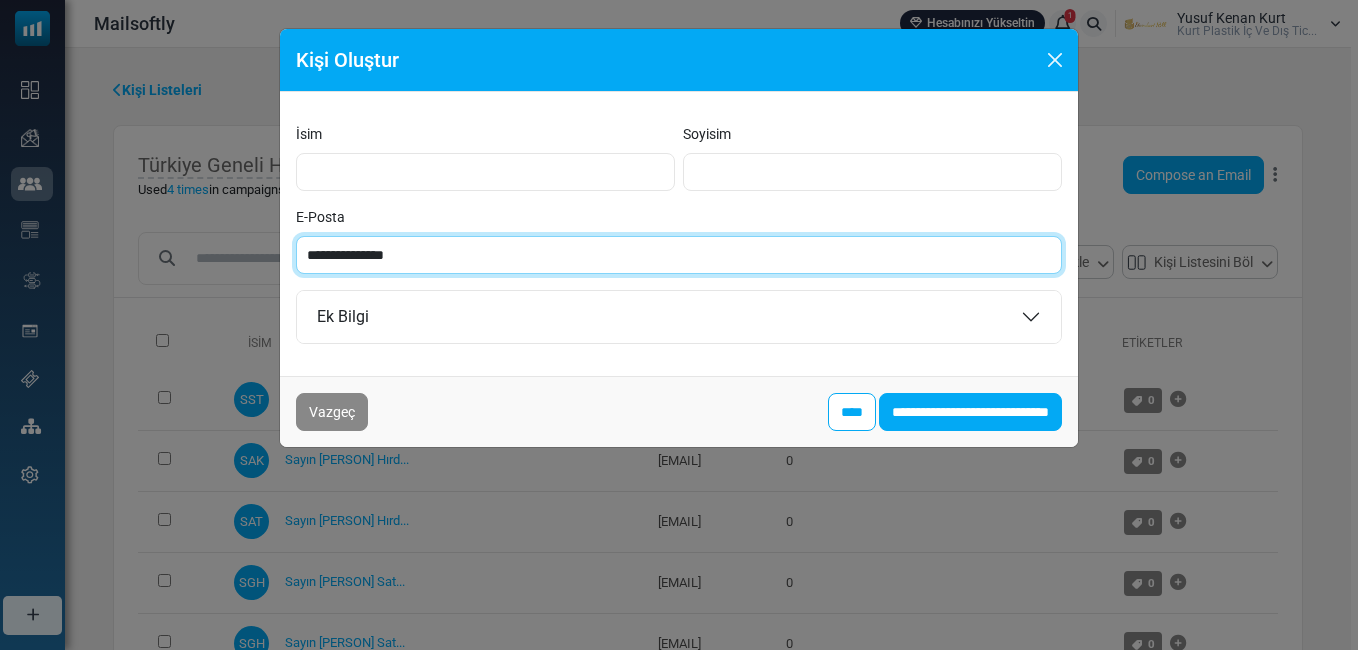 type on "**********" 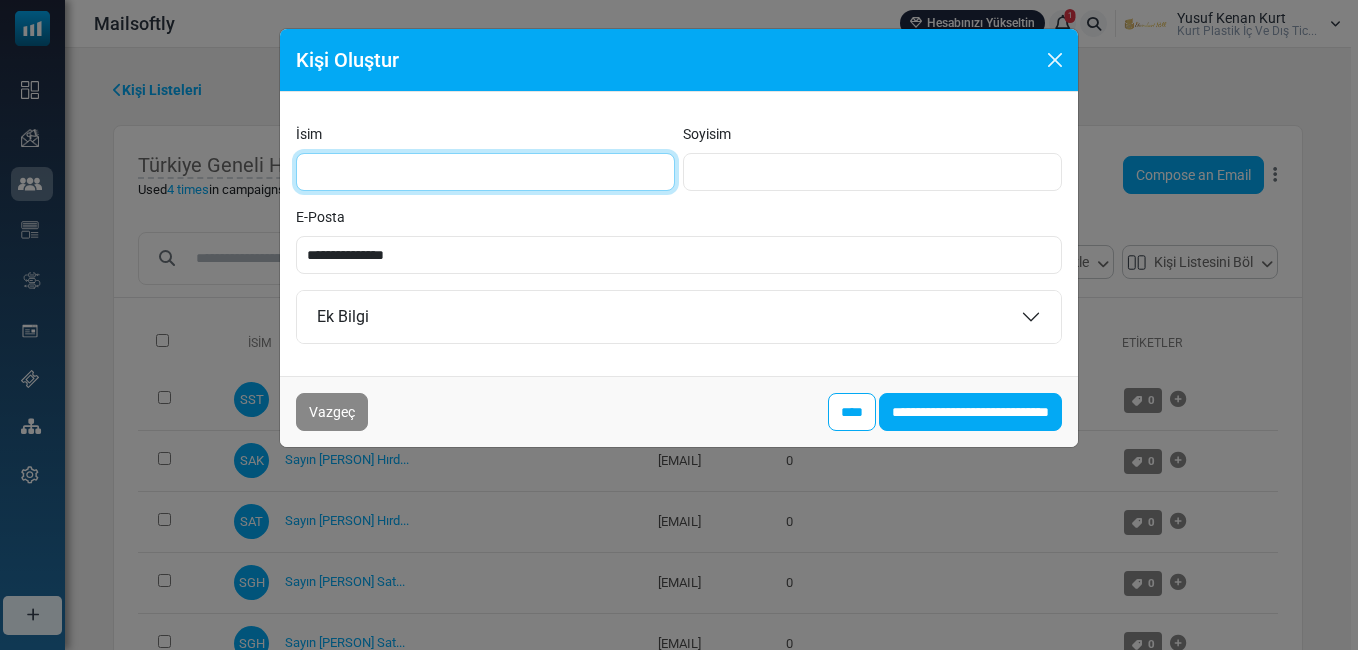 click on "İsim" at bounding box center [485, 172] 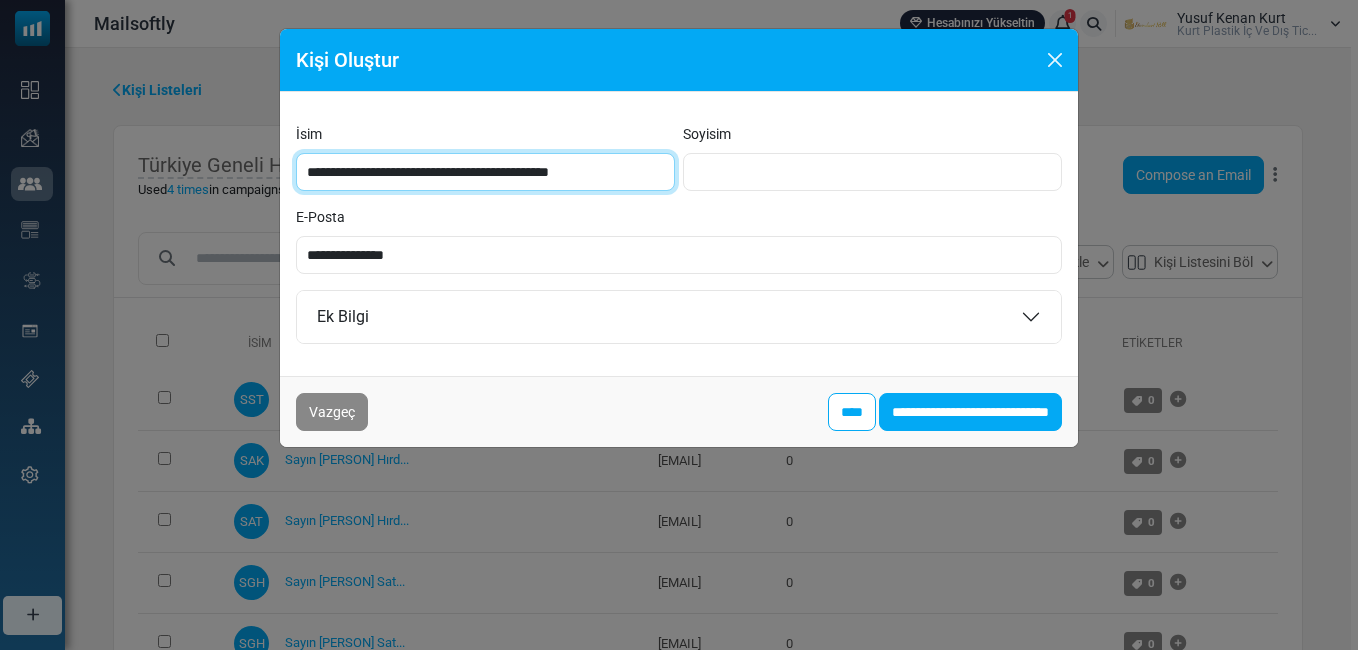 click on "**********" at bounding box center (485, 172) 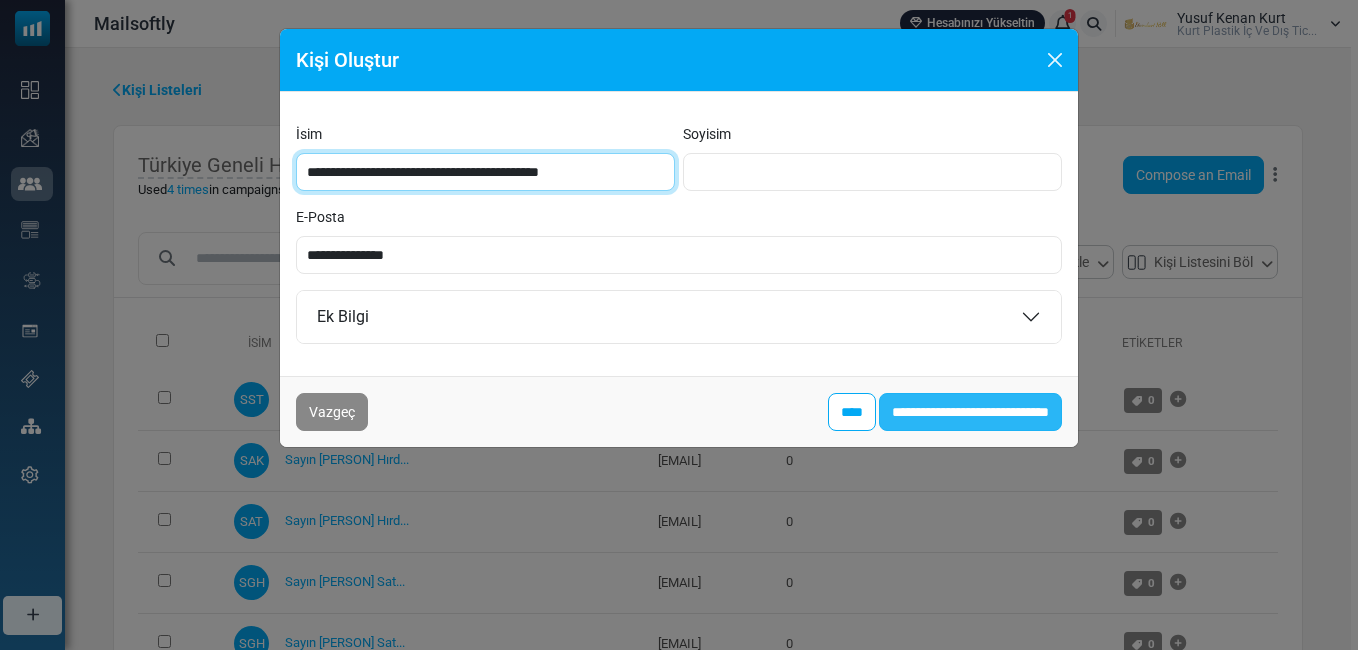 type on "**********" 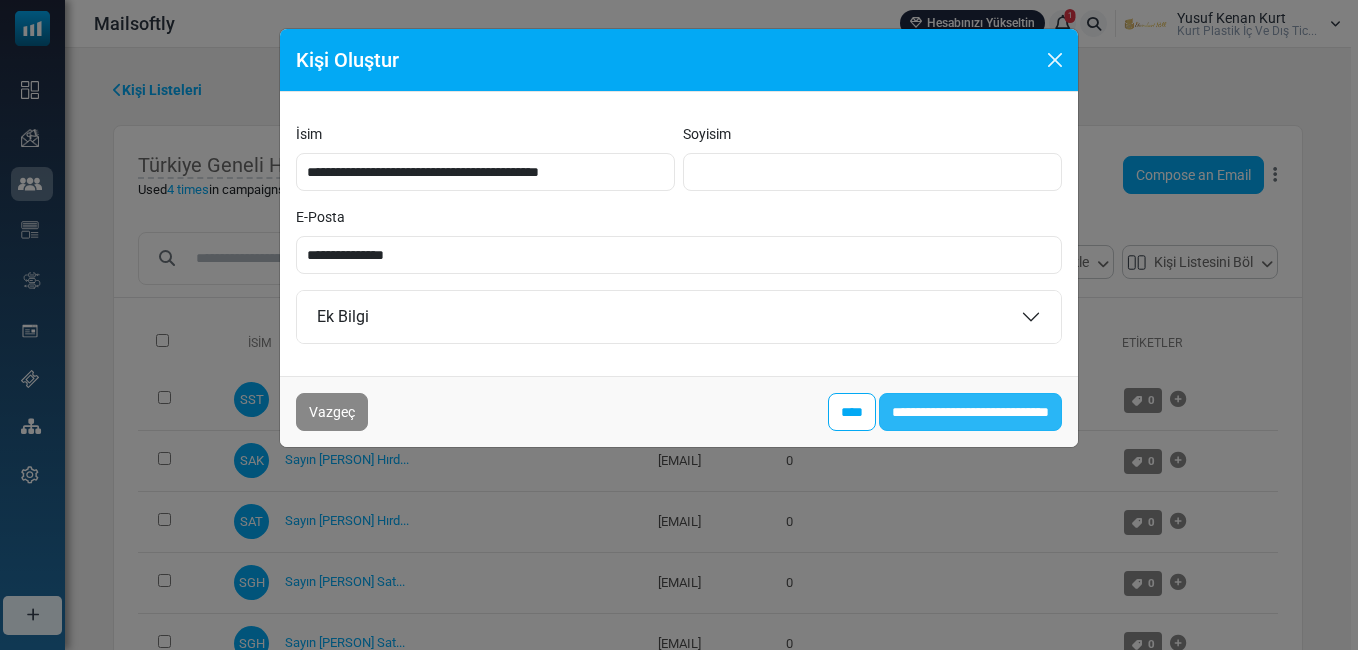 click on "**********" at bounding box center (970, 412) 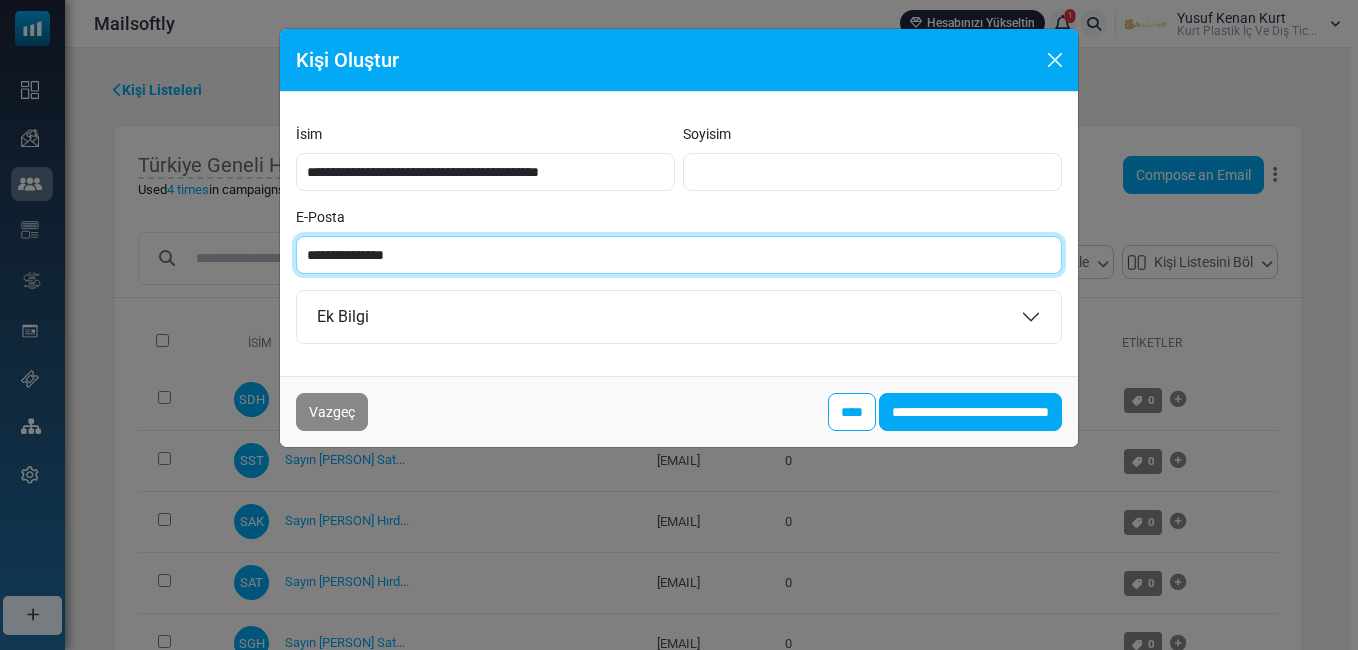 paste on "*******" 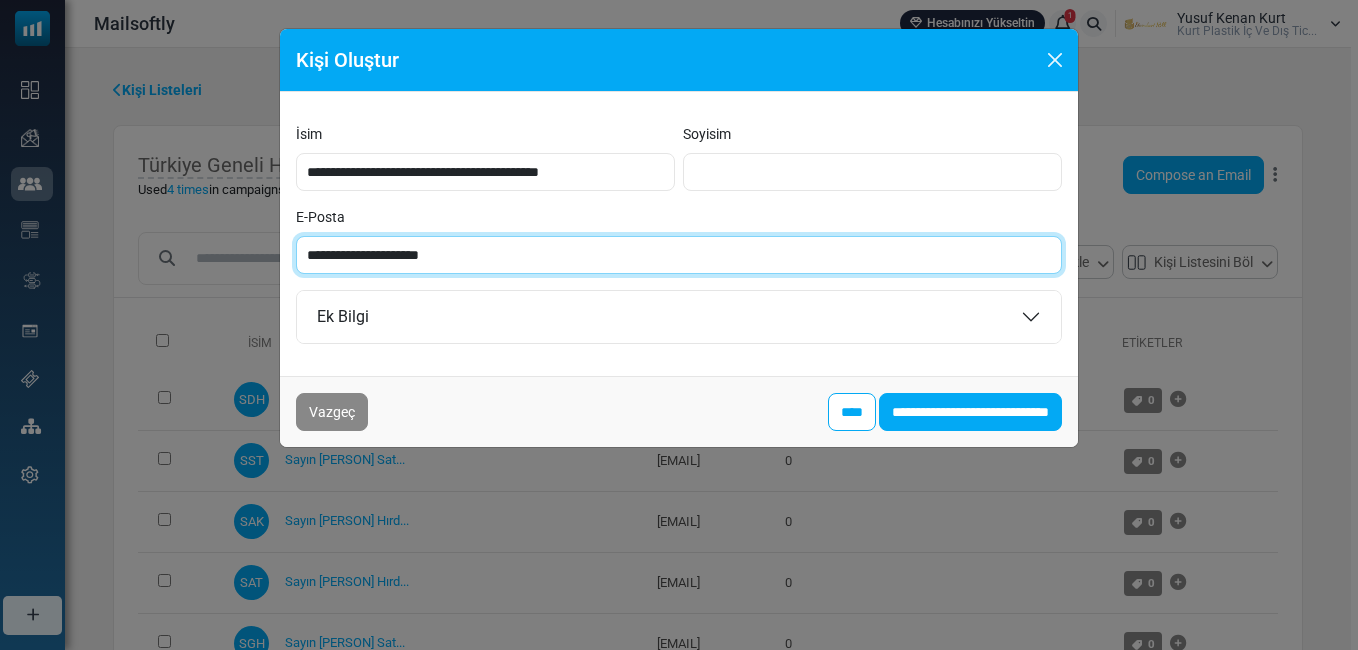 click on "**********" at bounding box center [679, 255] 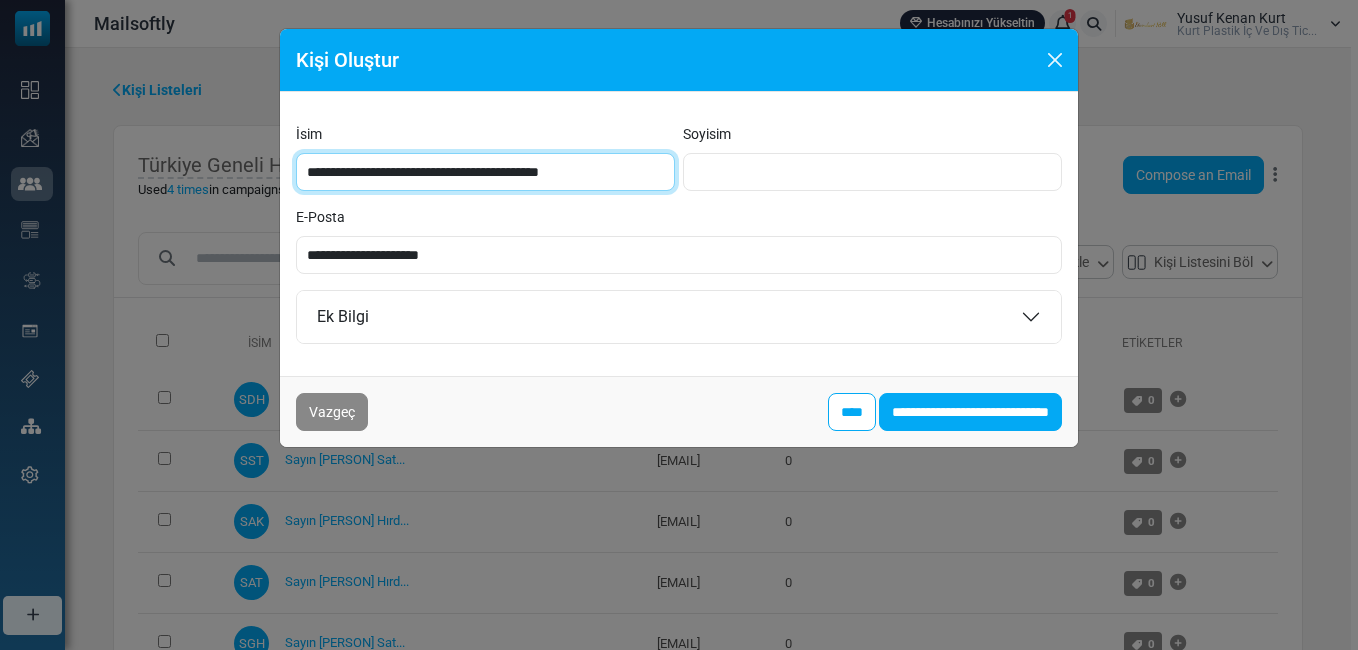 click on "**********" at bounding box center [485, 172] 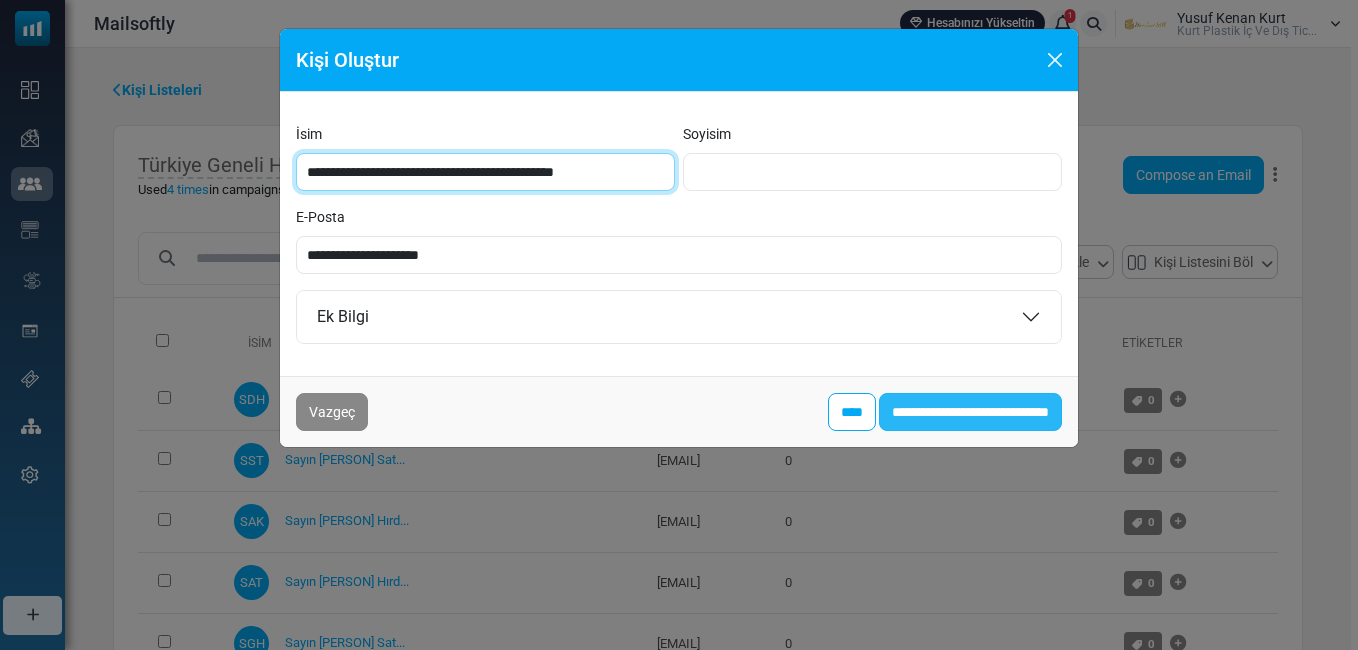 type on "**********" 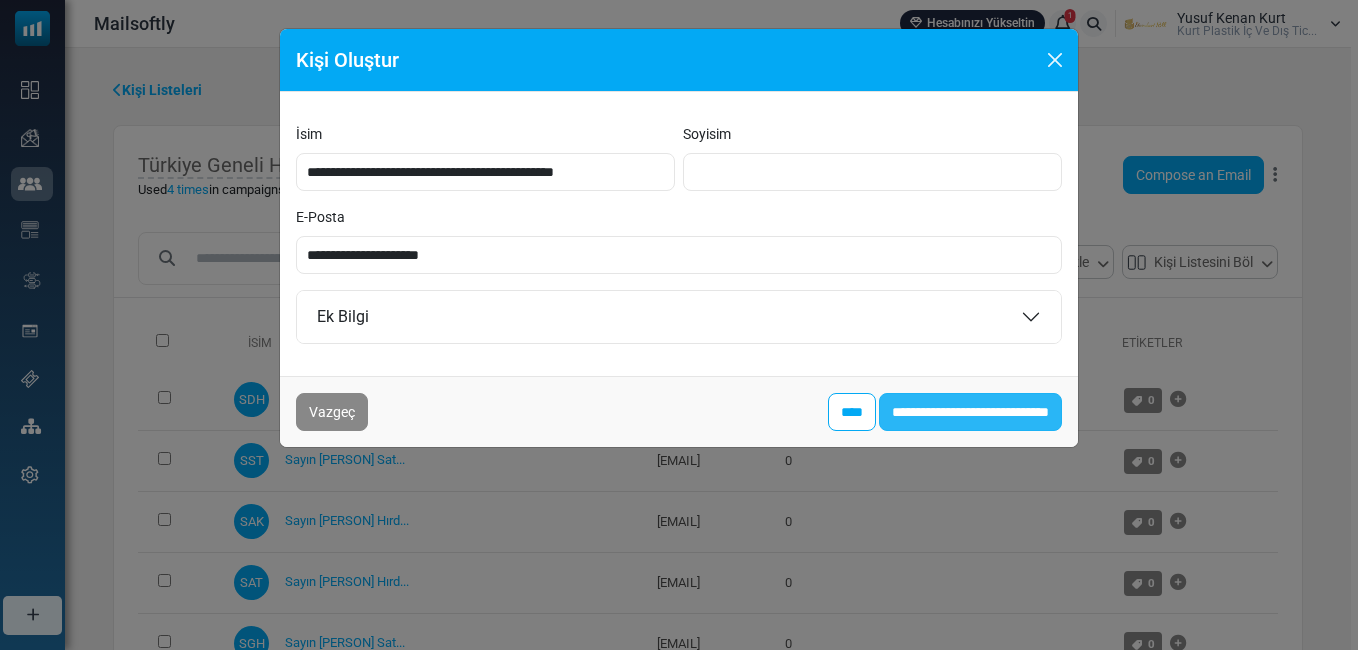 click on "**********" at bounding box center [970, 412] 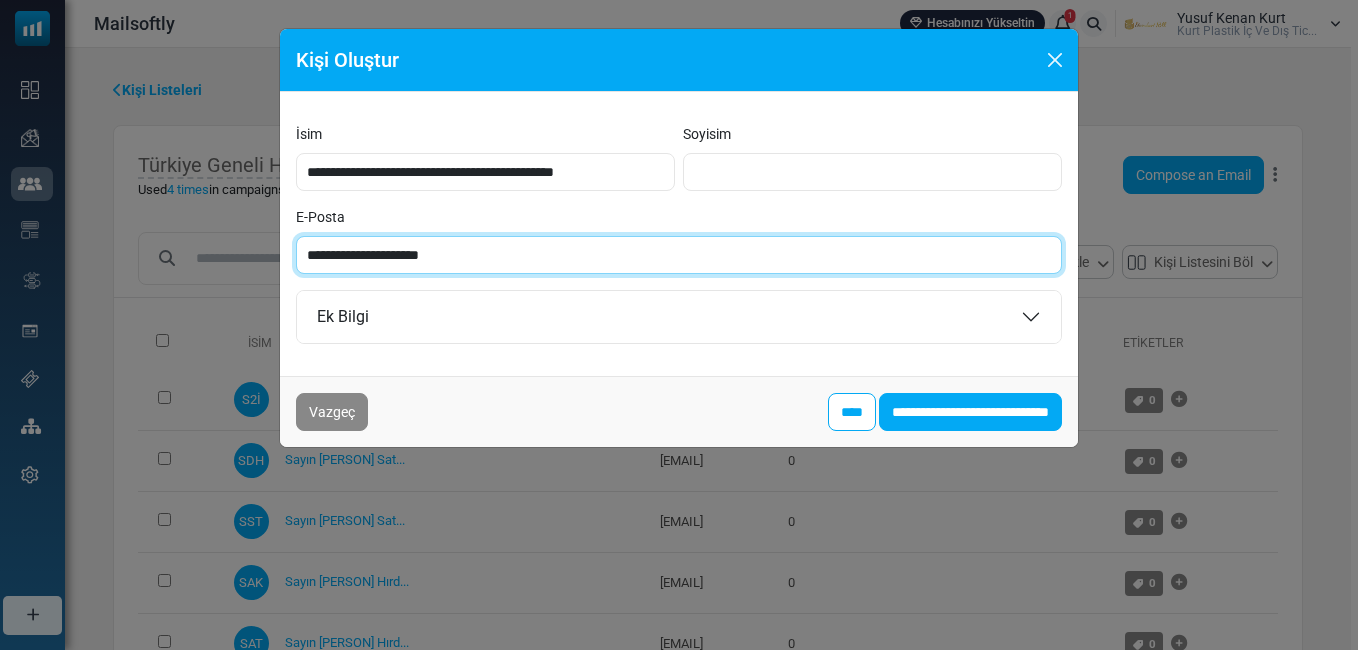 paste on "***" 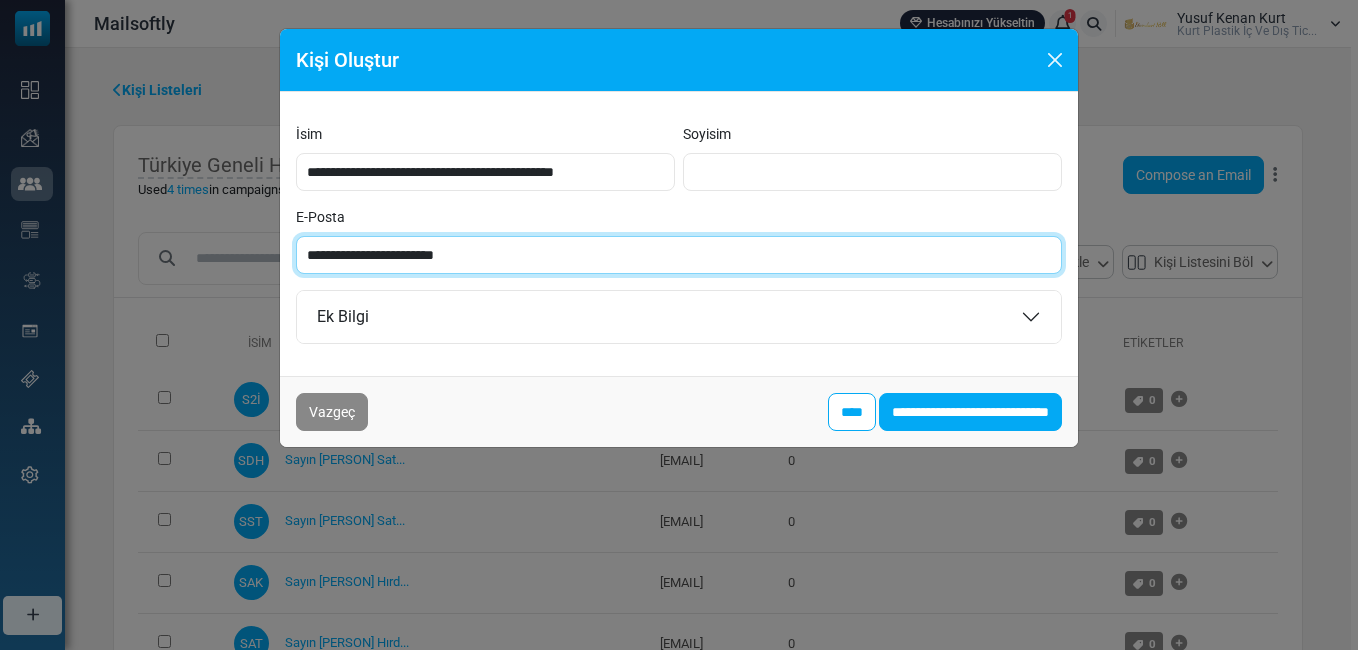 click on "**********" at bounding box center [679, 255] 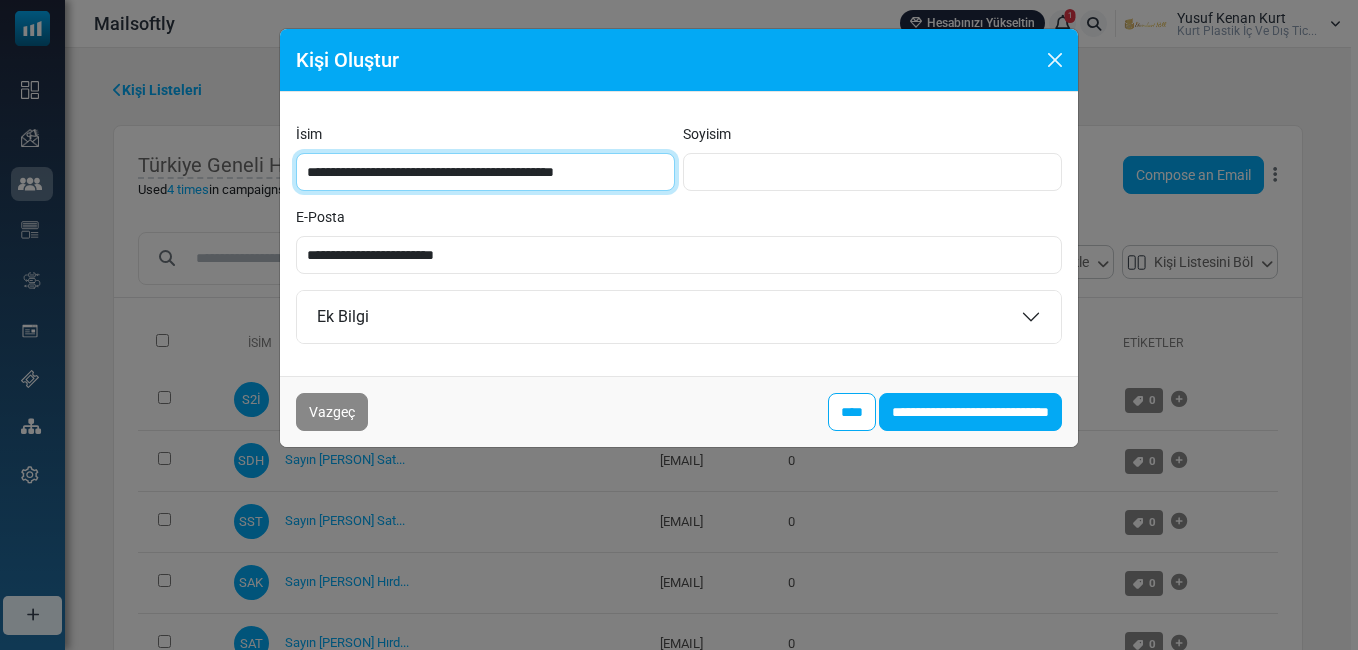 click on "**********" at bounding box center (485, 172) 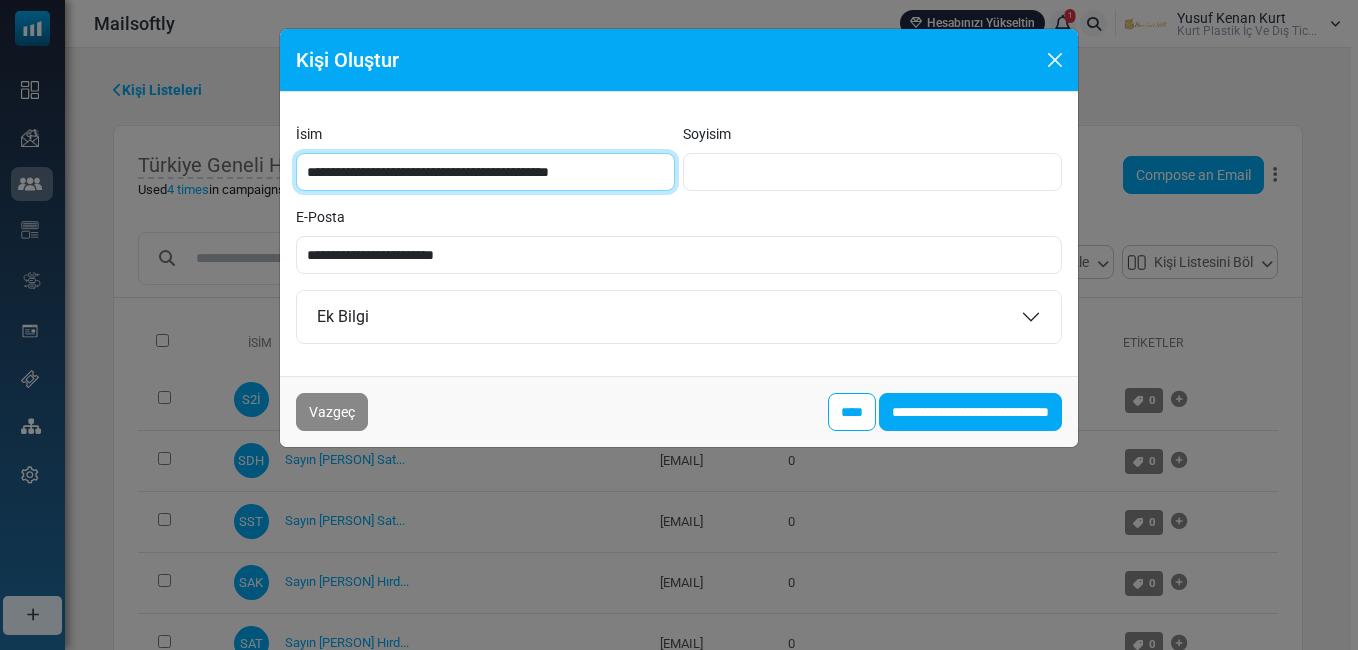 click on "**********" at bounding box center (485, 172) 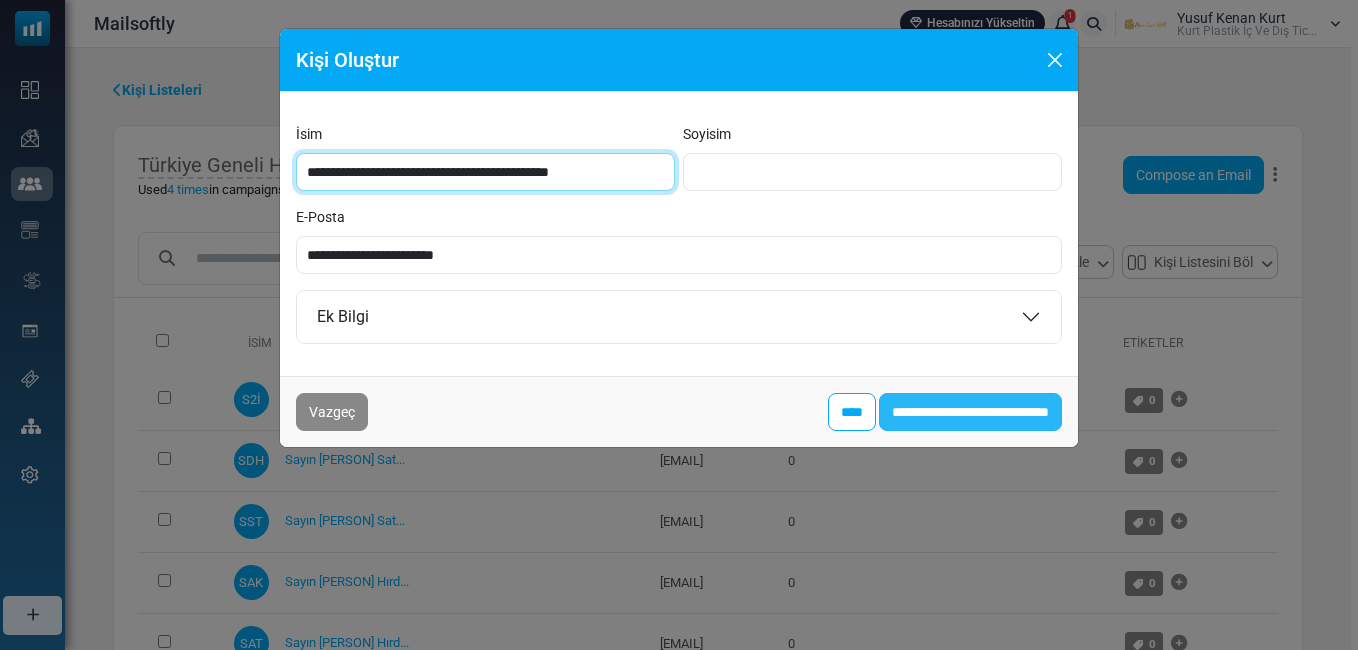 type on "**********" 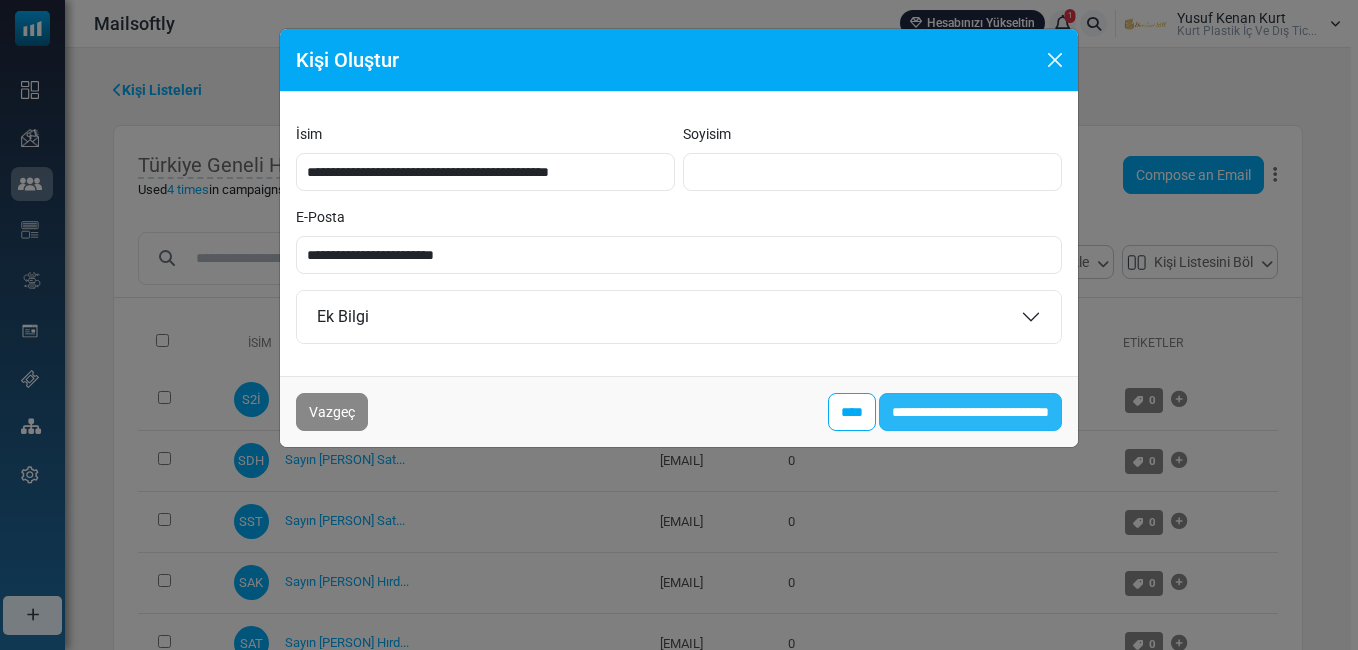 click on "**********" at bounding box center (970, 412) 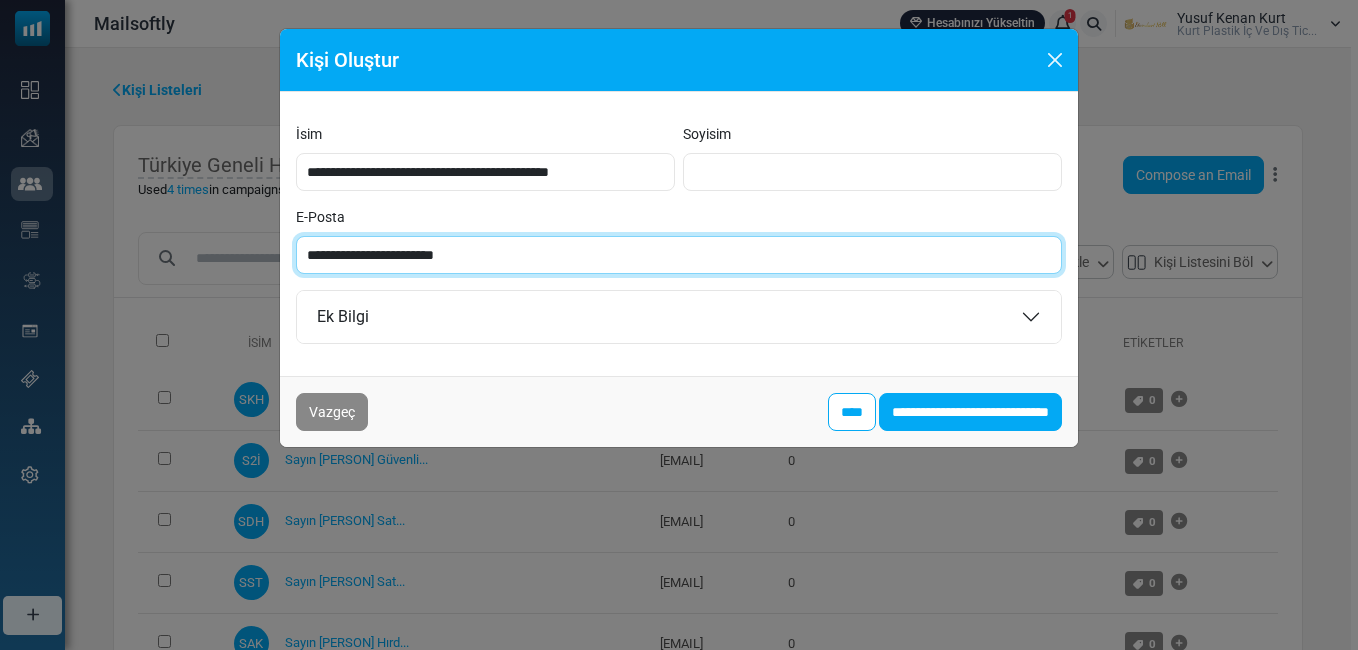 paste 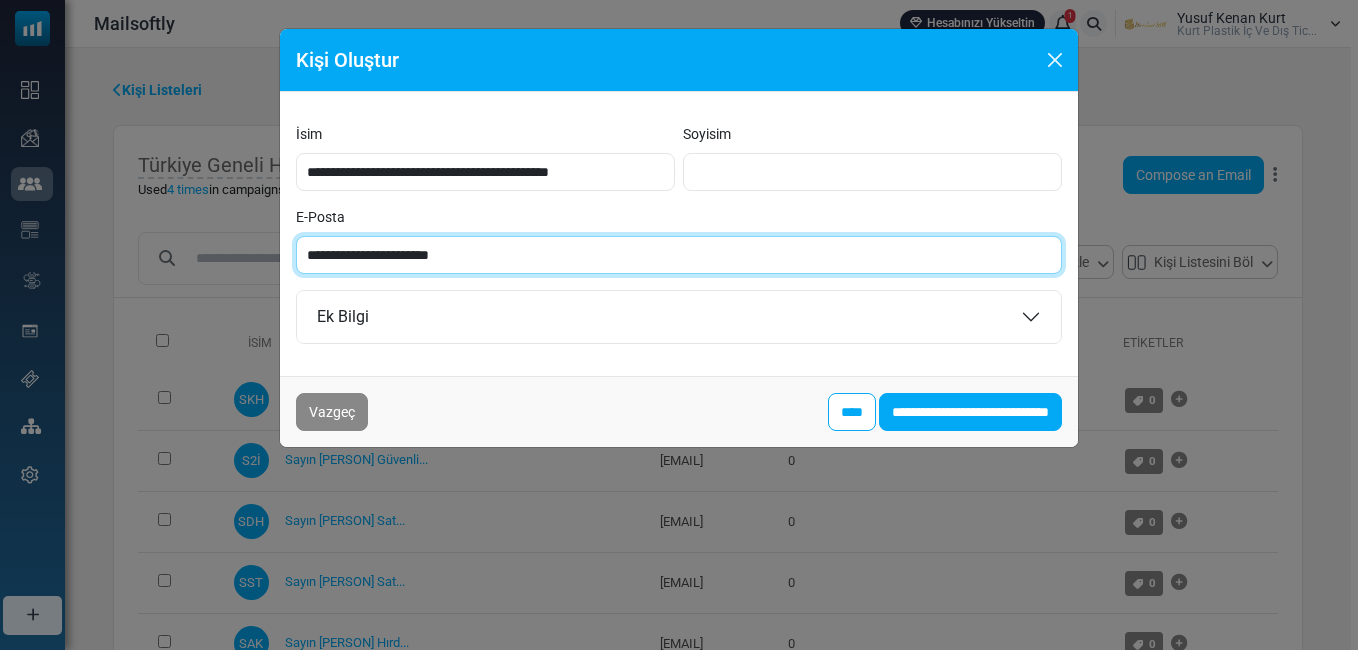 click on "**********" at bounding box center (679, 255) 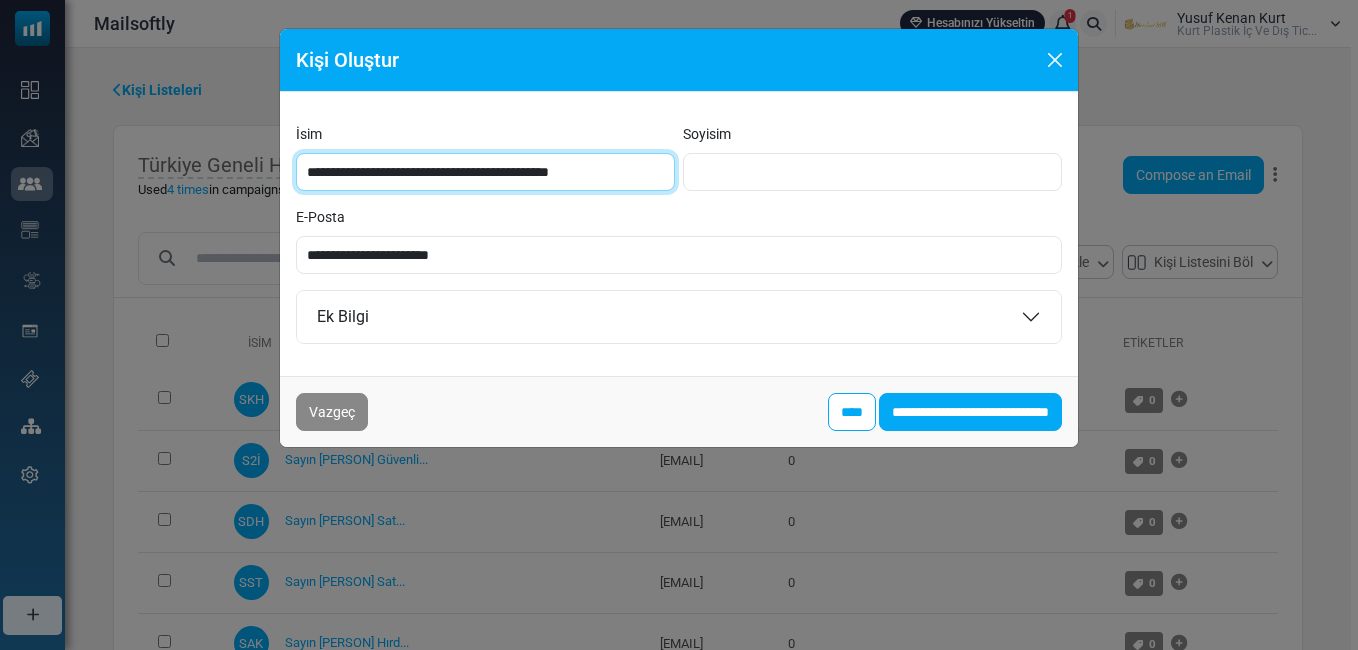 click on "**********" at bounding box center (485, 172) 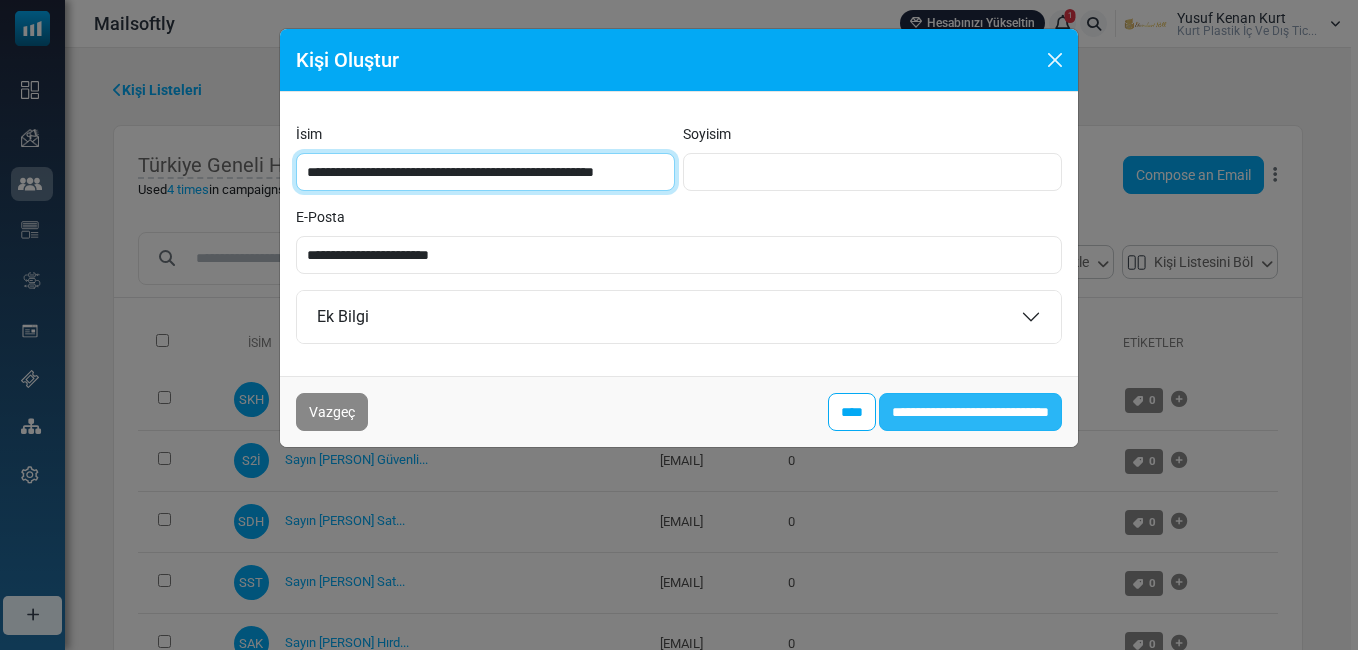 type on "**********" 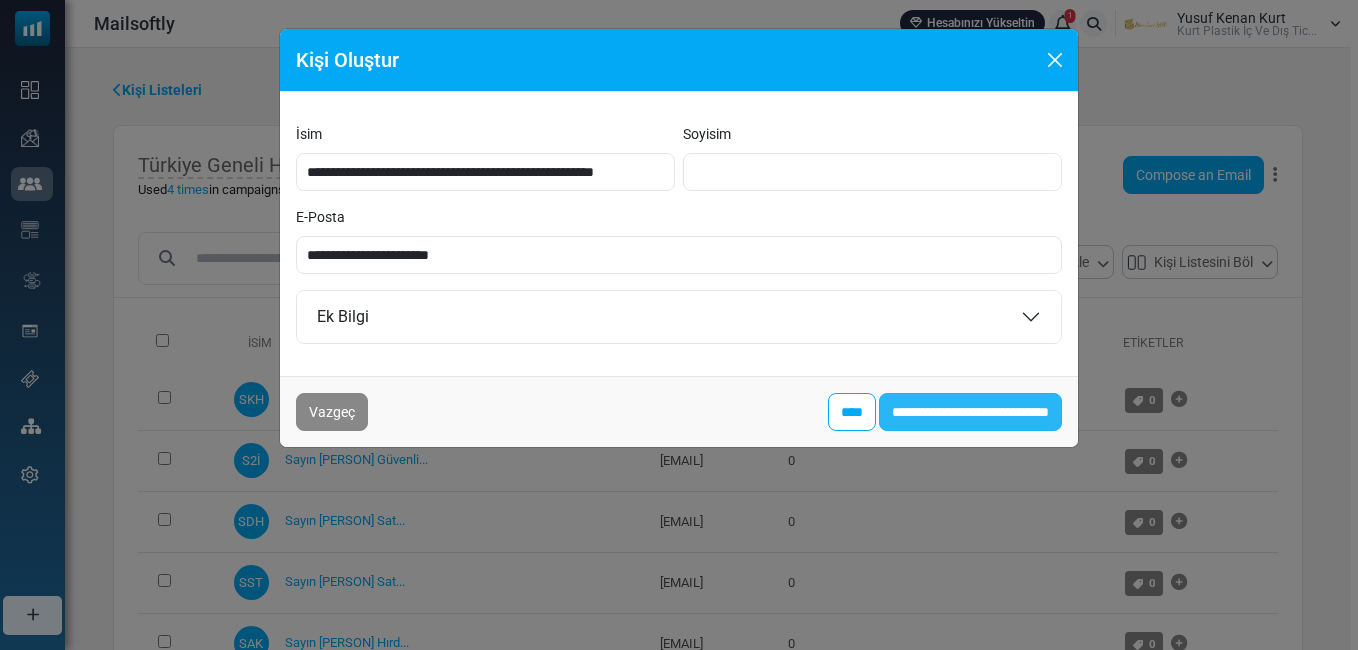 click on "**********" at bounding box center [970, 412] 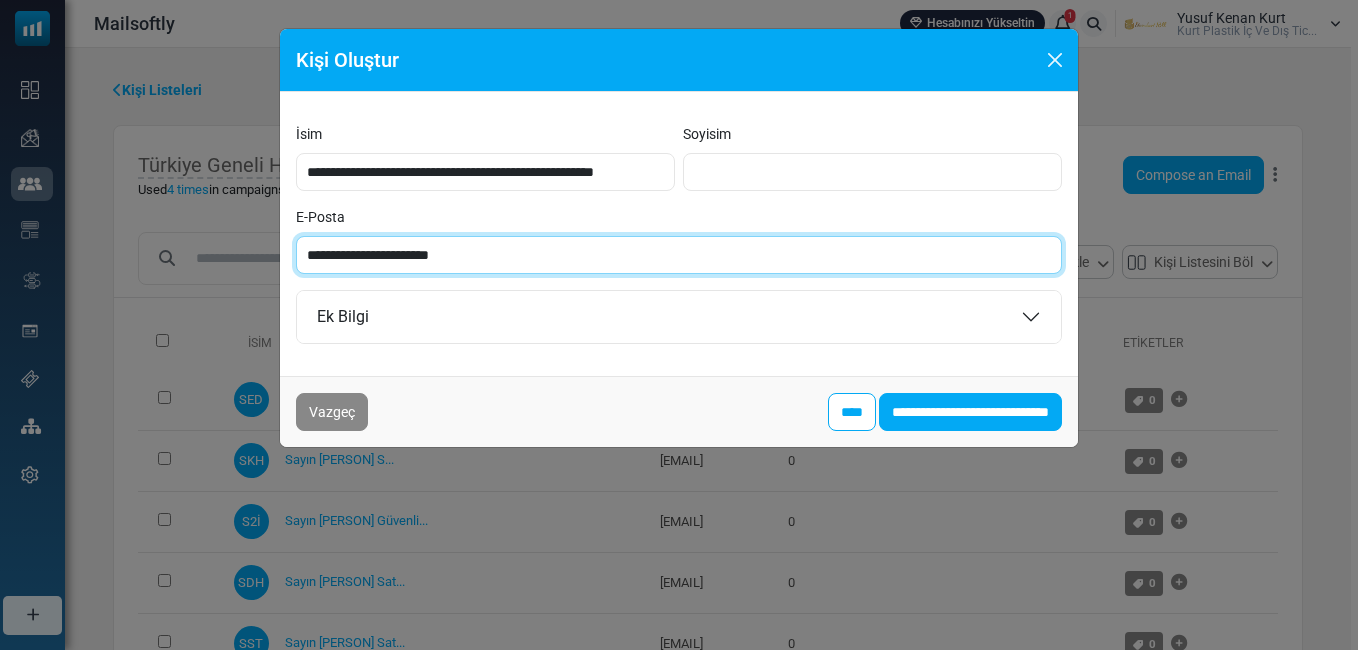 paste 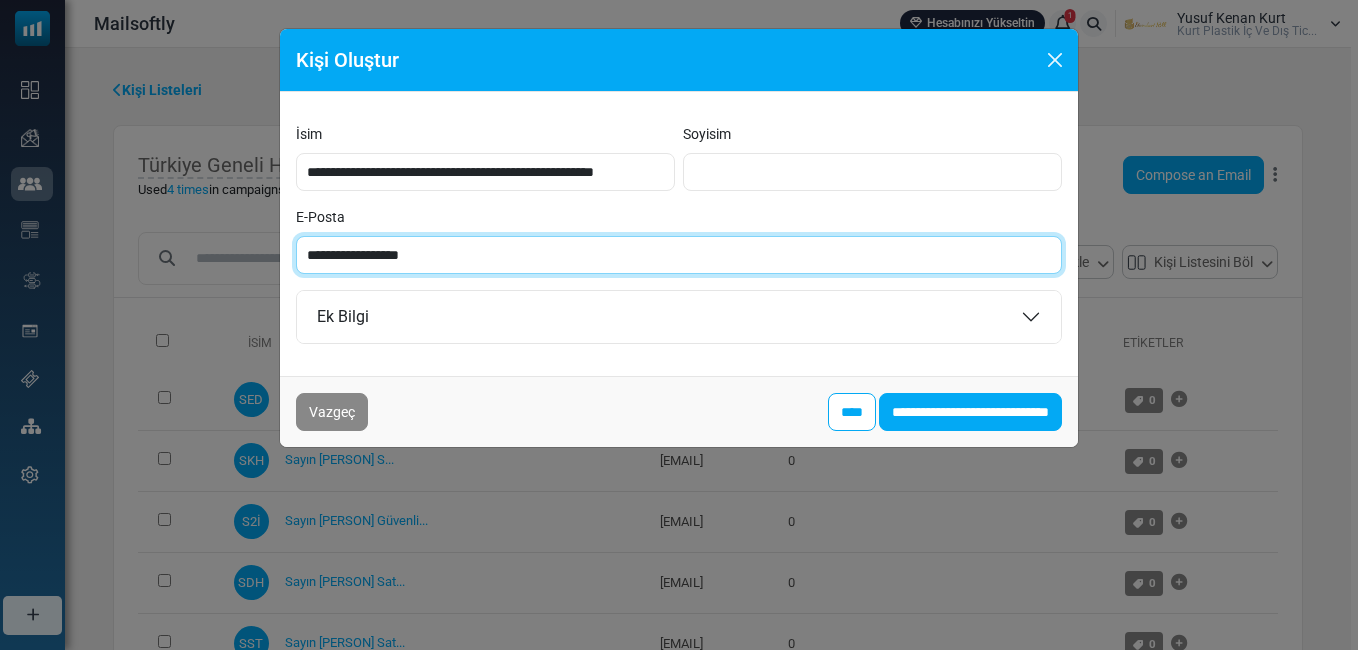 type on "**********" 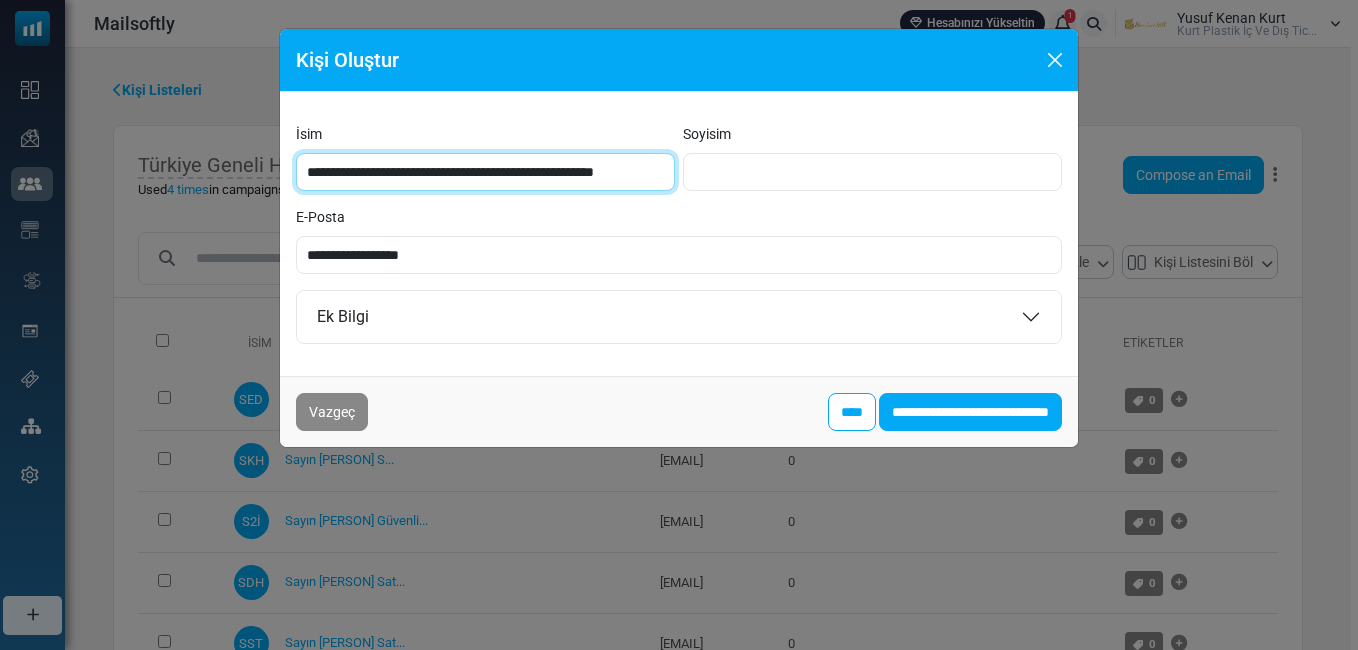 click on "**********" at bounding box center [485, 172] 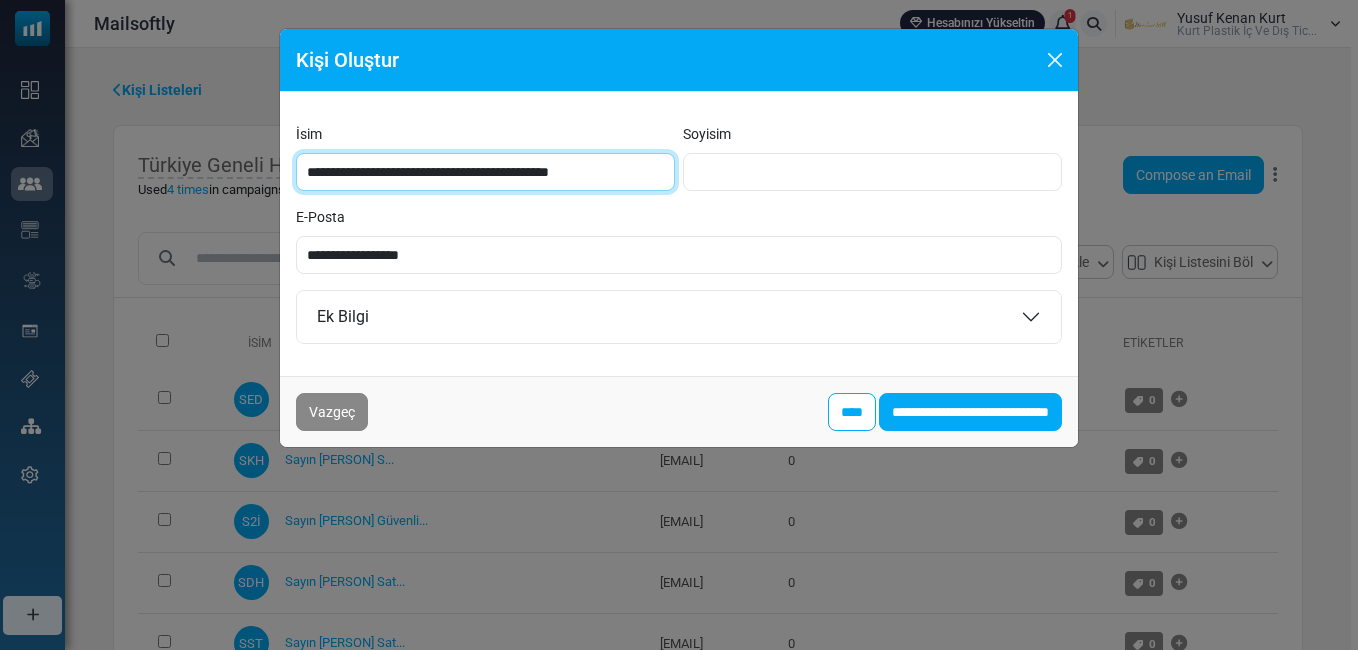 click on "**********" at bounding box center [485, 172] 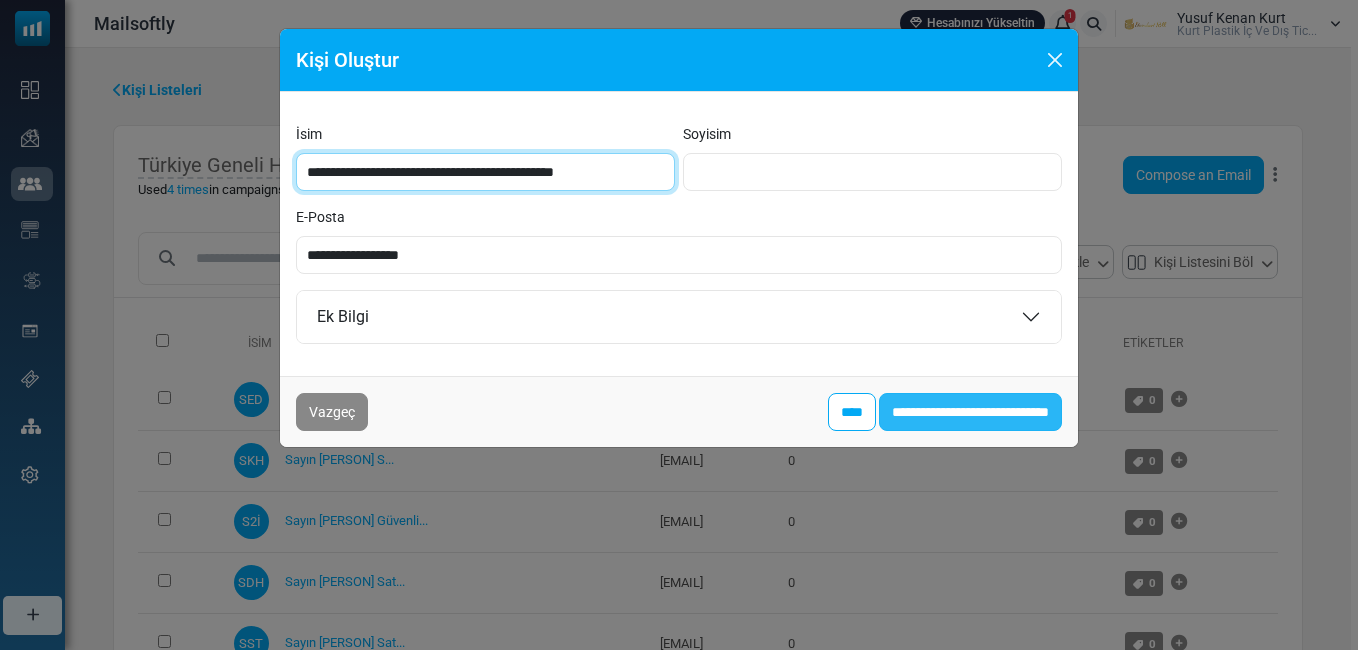 type on "**********" 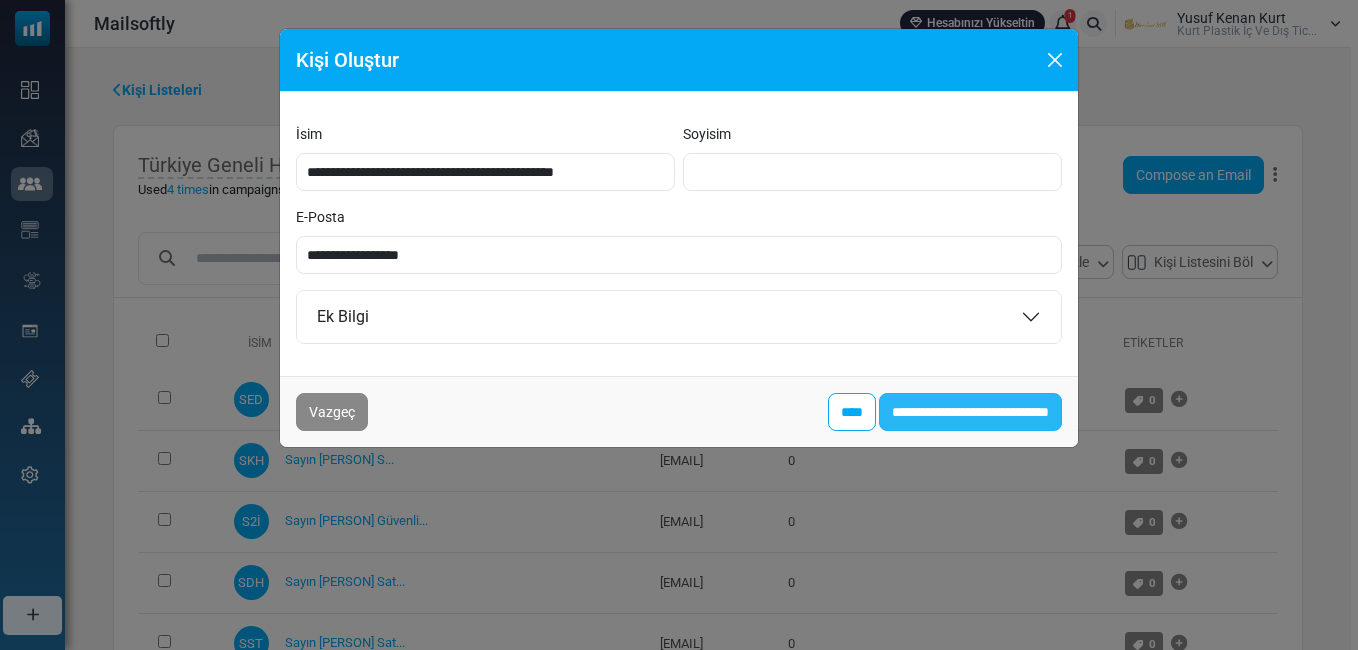 click on "**********" at bounding box center (970, 412) 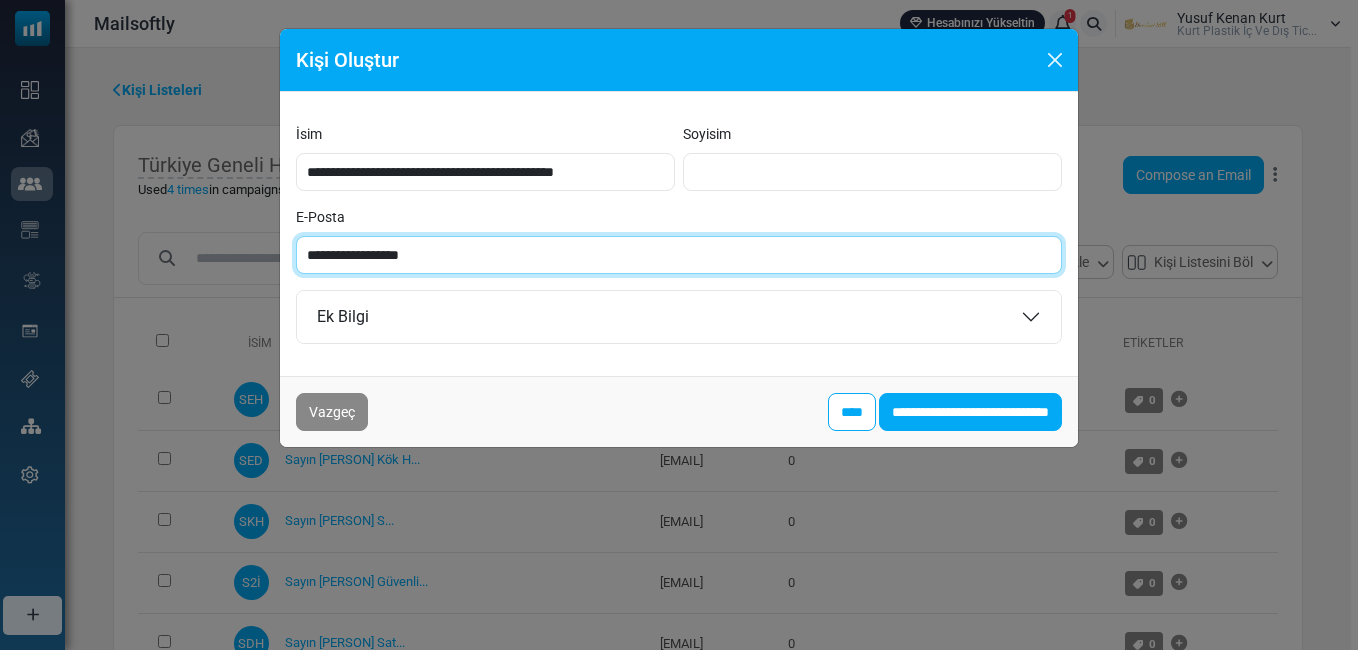 paste on "**********" 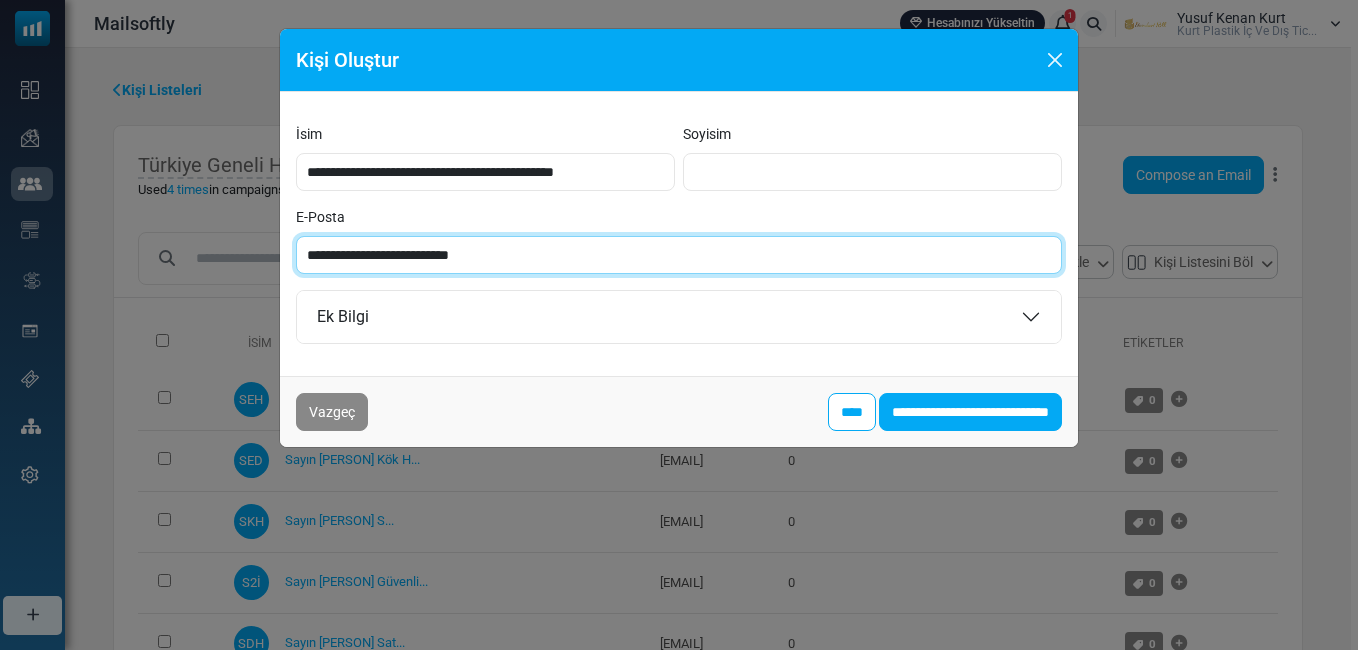 click on "**********" at bounding box center (679, 255) 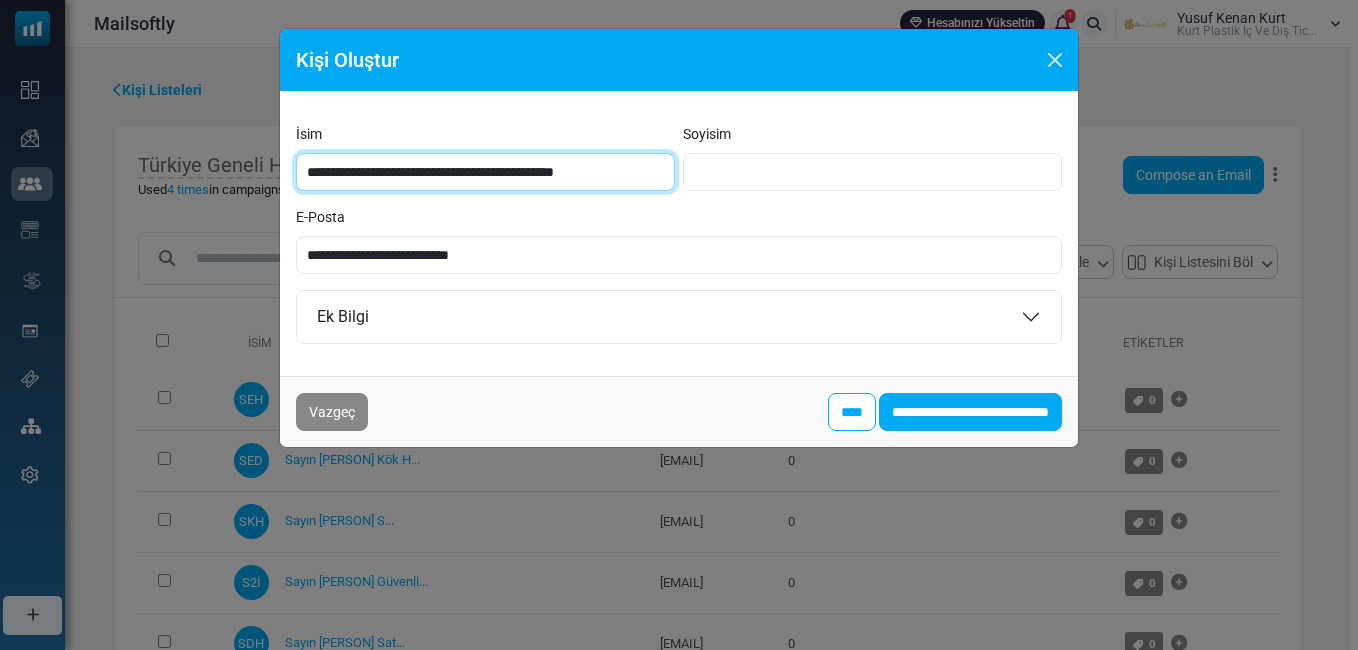 click on "**********" at bounding box center (485, 172) 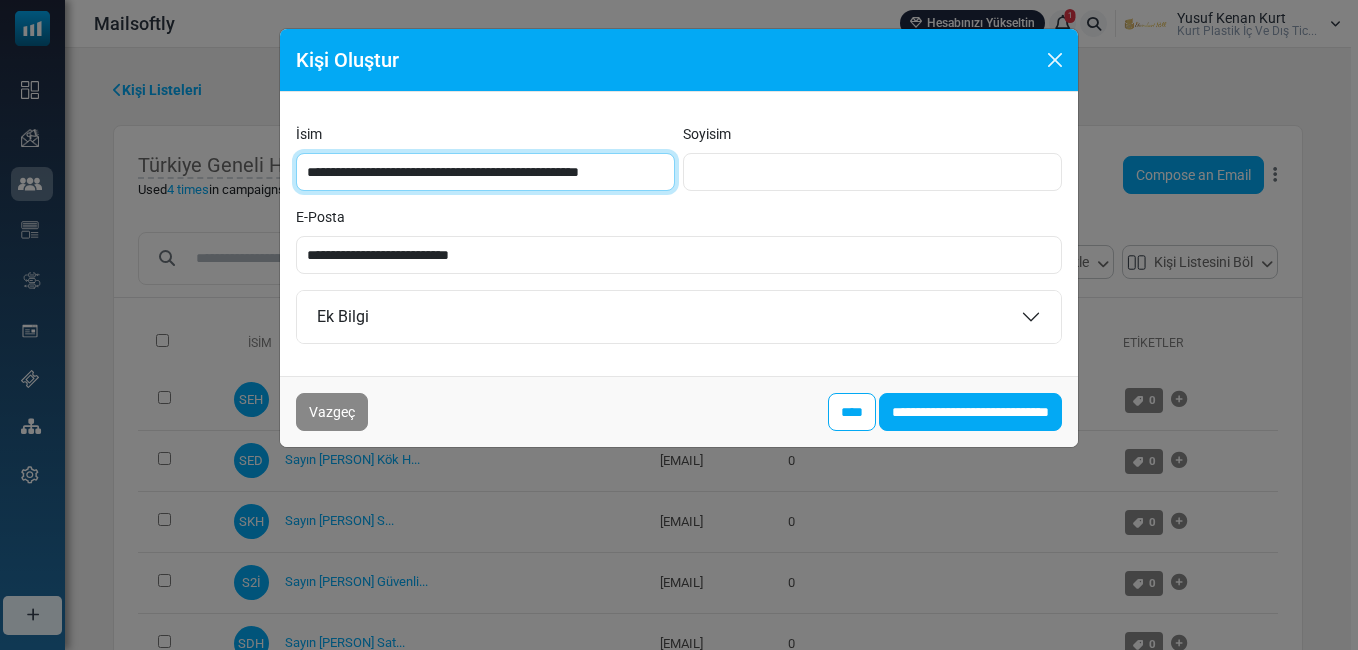 click on "**********" at bounding box center (485, 172) 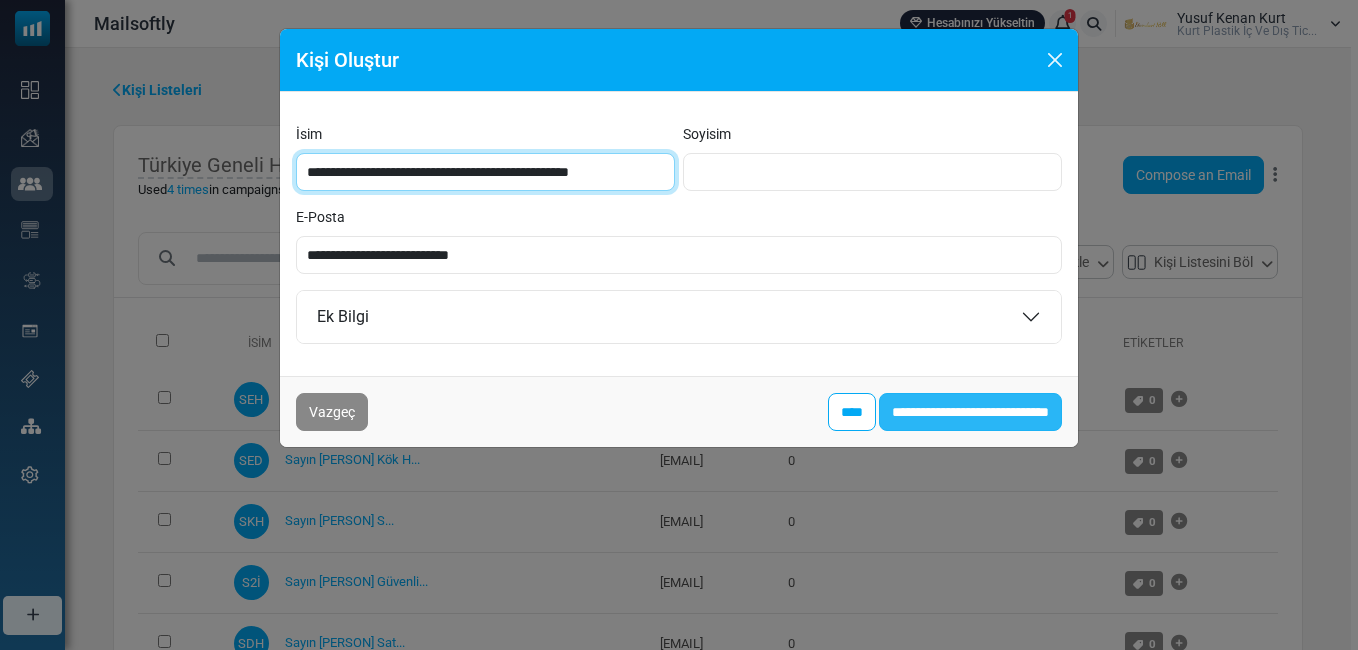 type on "**********" 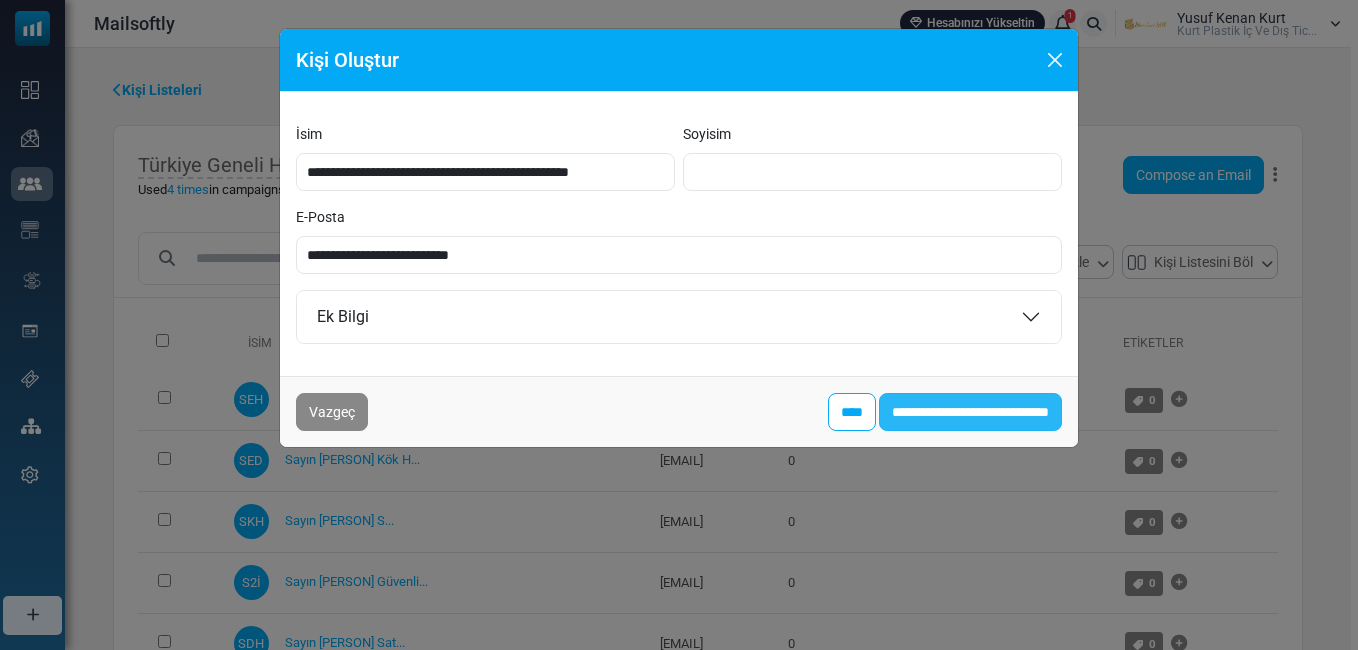 click on "**********" at bounding box center [970, 412] 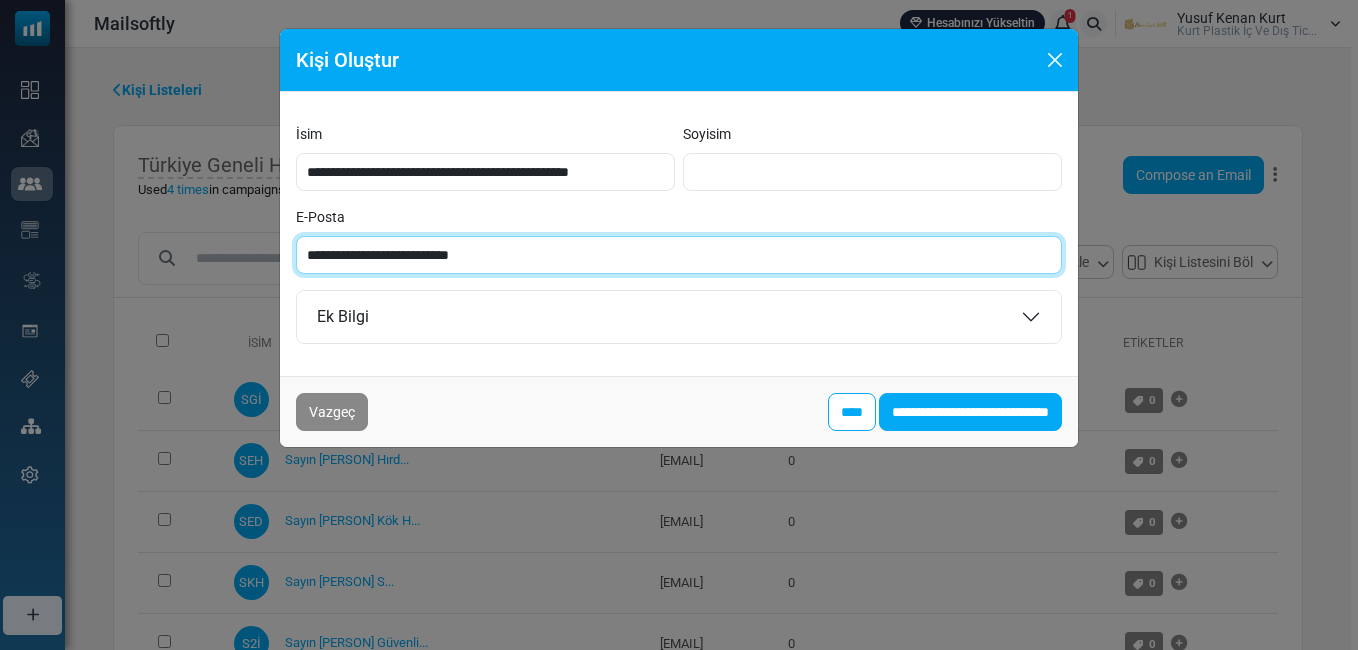 paste 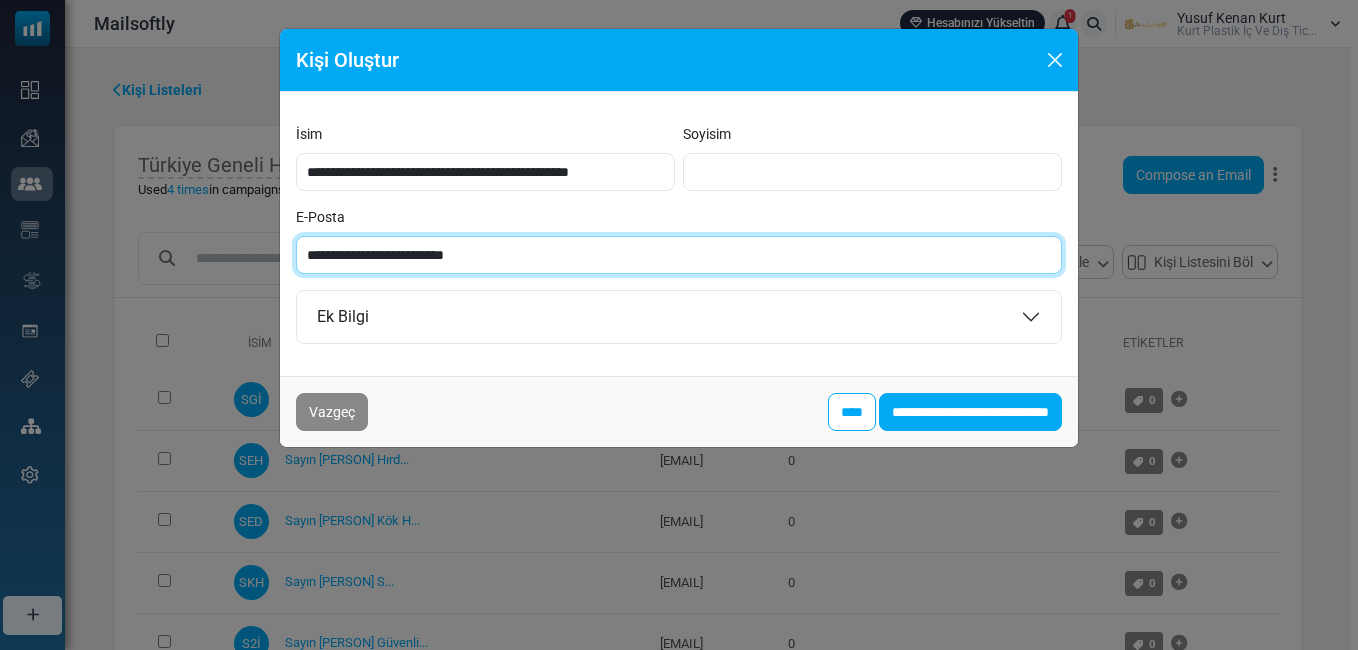 click on "**********" at bounding box center (679, 255) 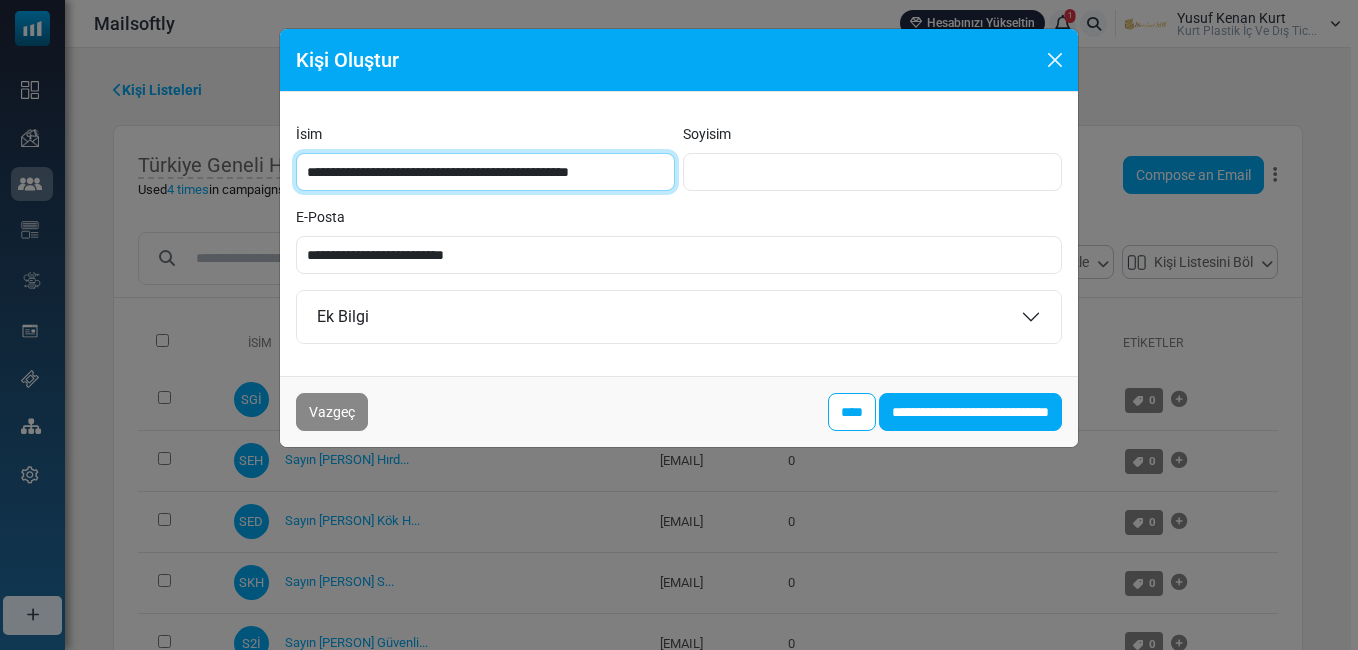 click on "**********" at bounding box center (485, 172) 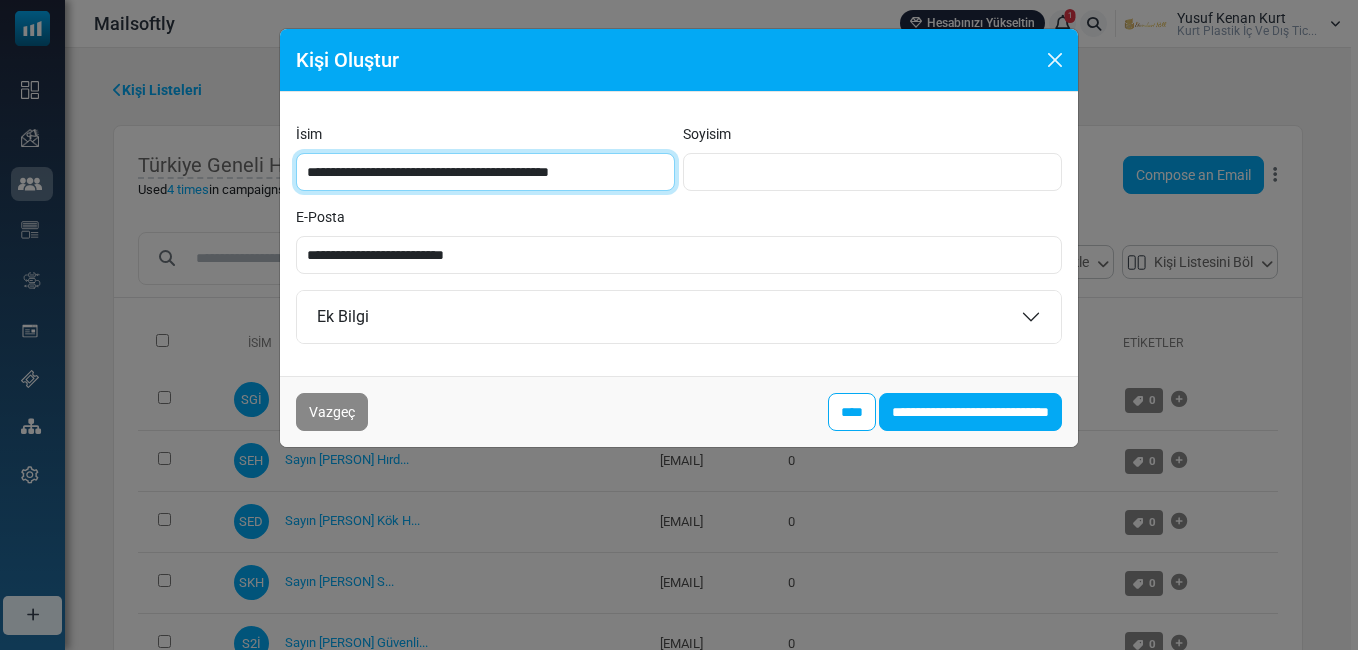 click on "**********" at bounding box center [485, 172] 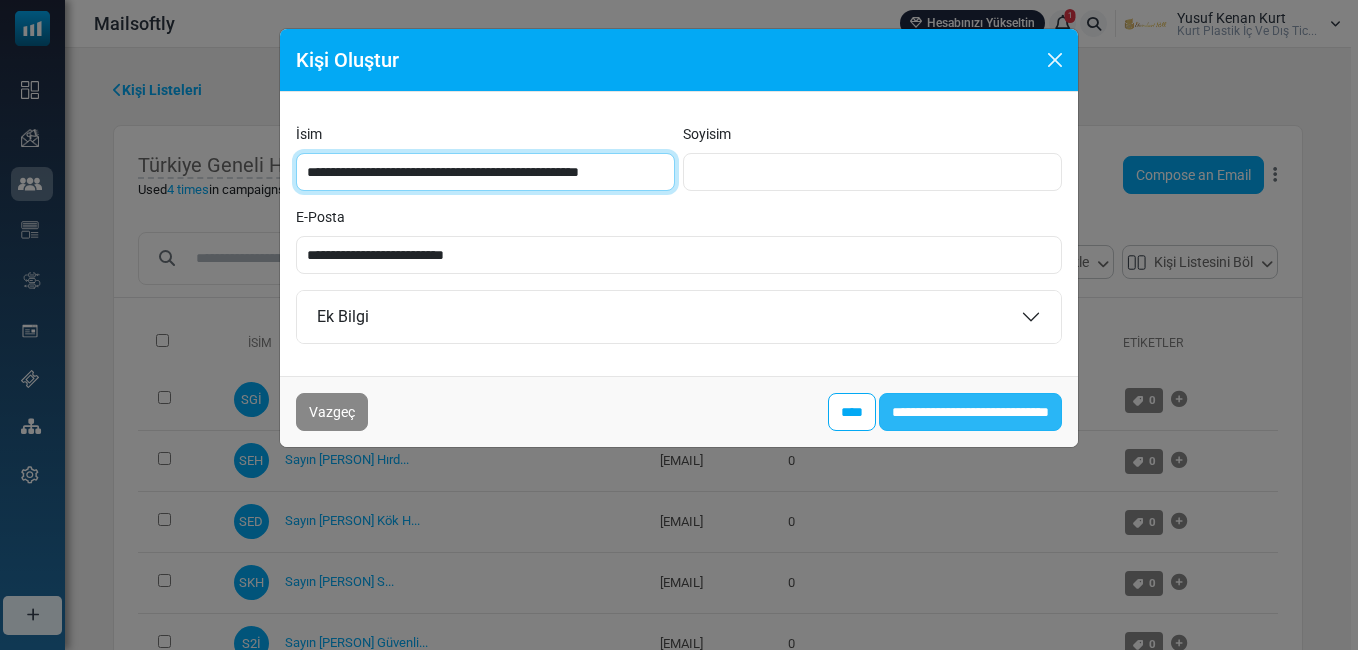 type on "**********" 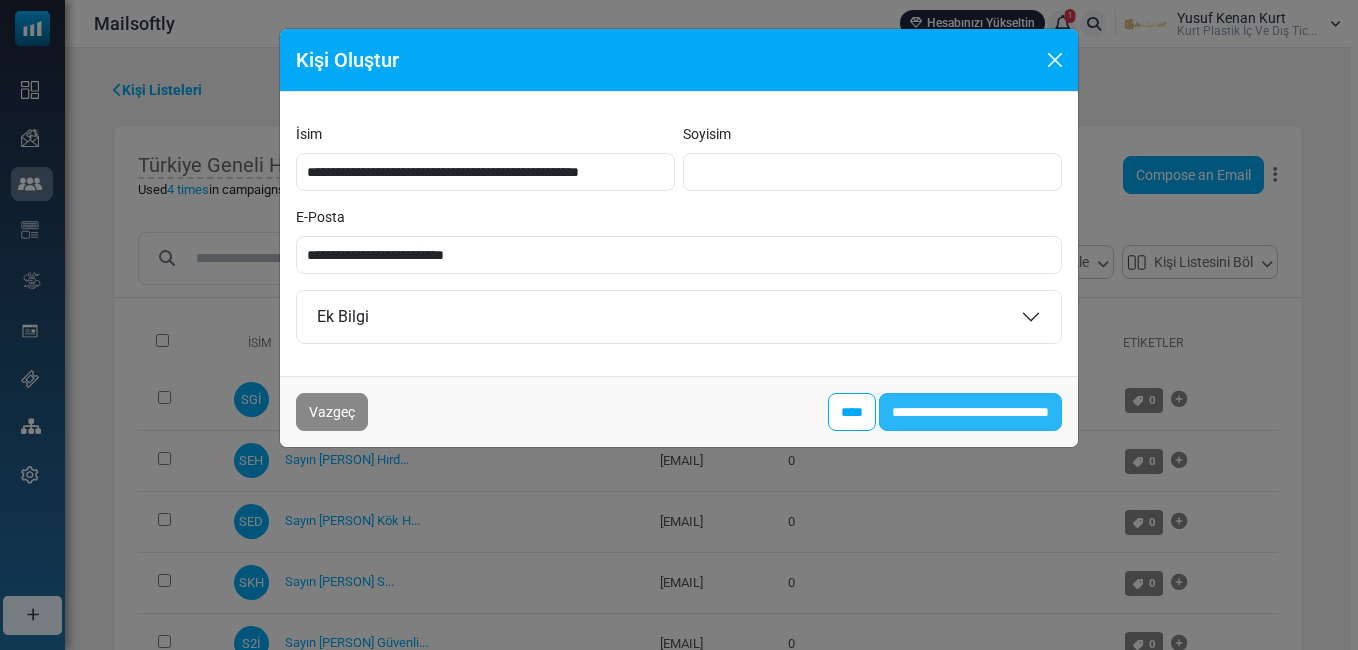 click on "**********" at bounding box center (970, 412) 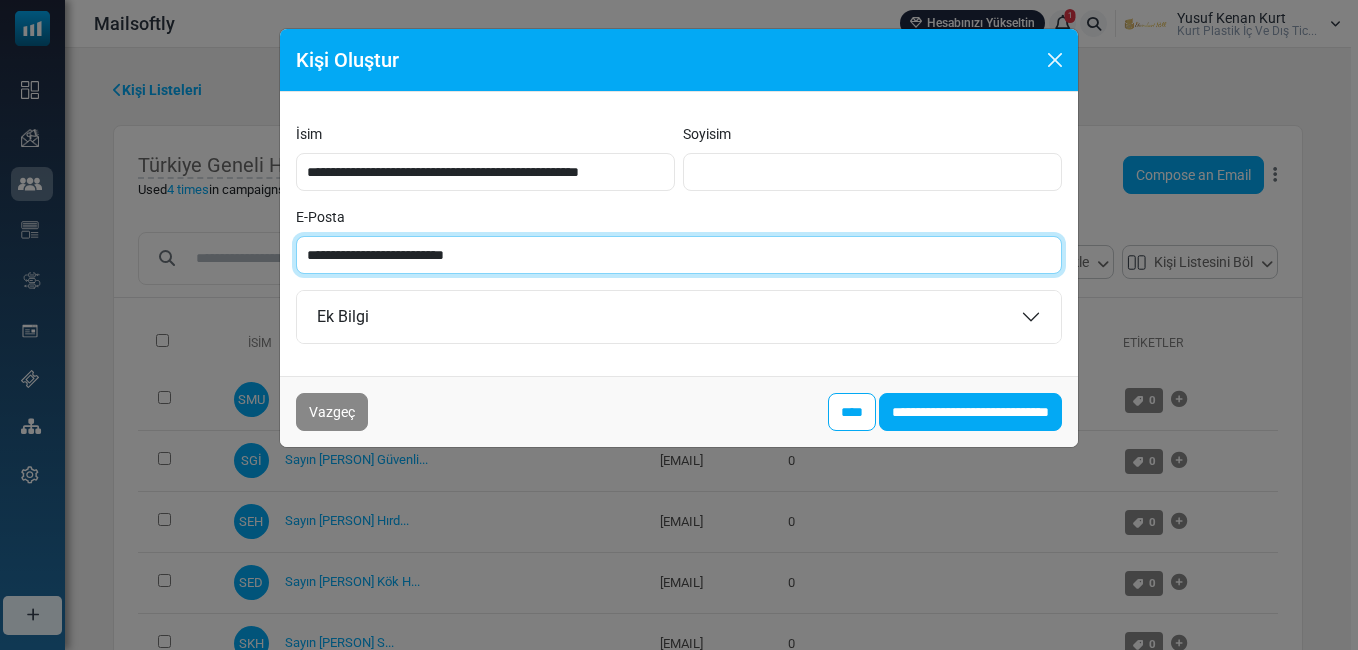 click on "**********" at bounding box center [679, 255] 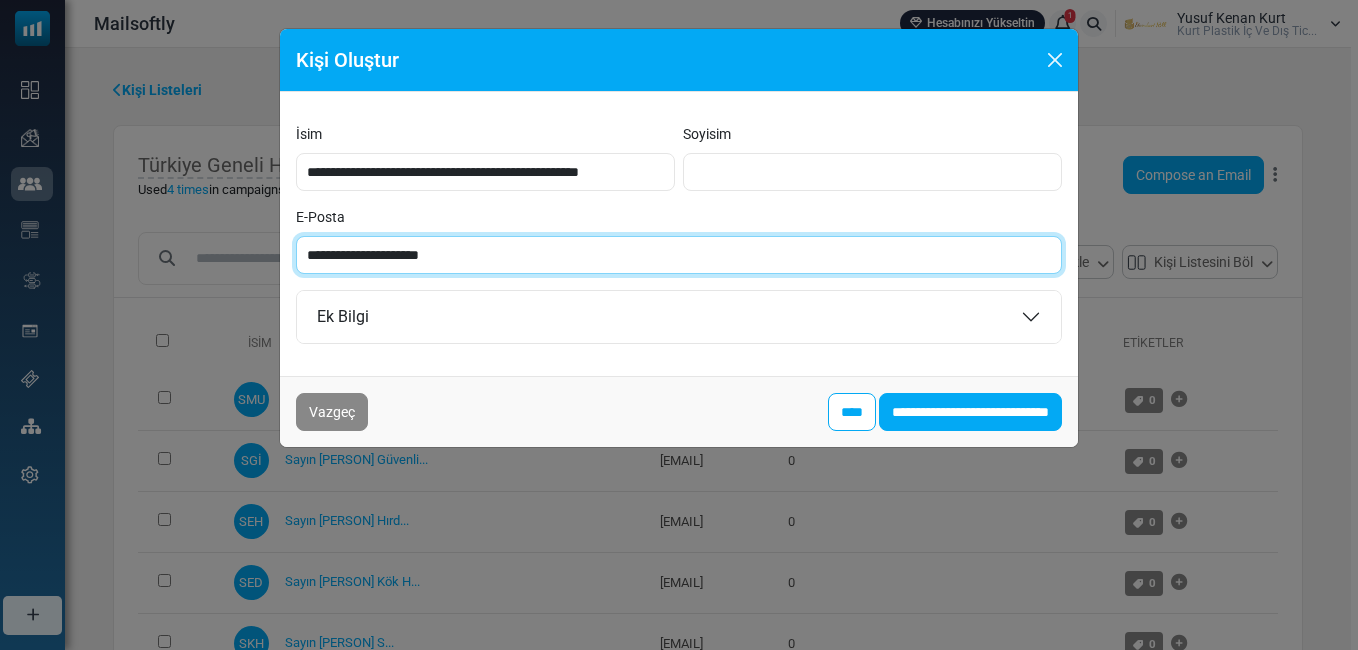 click on "**********" at bounding box center [679, 255] 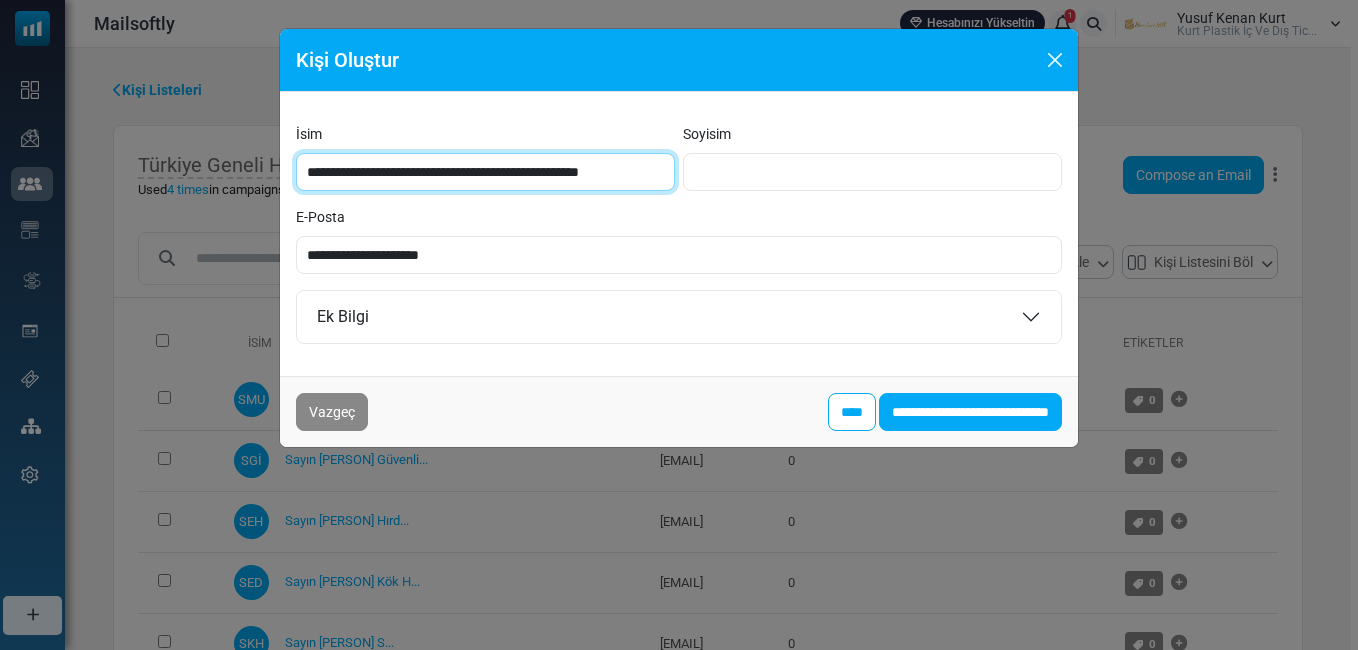 click on "**********" at bounding box center (485, 172) 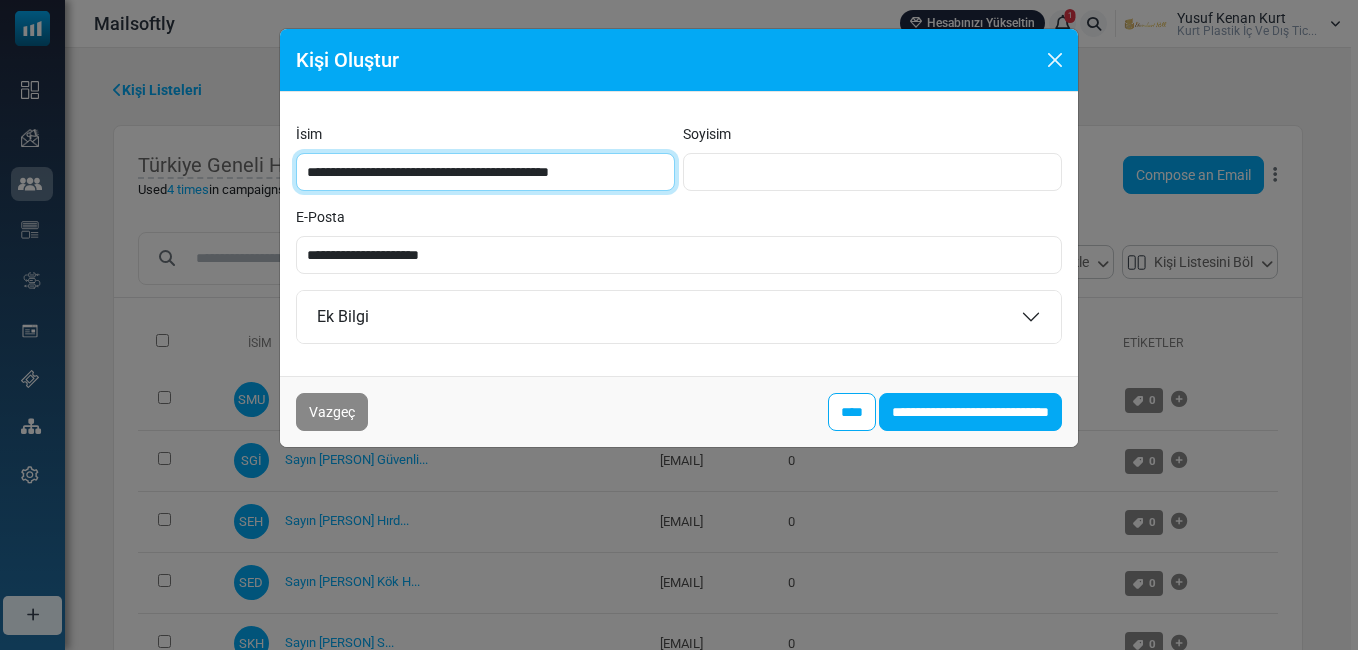 click on "**********" at bounding box center (485, 172) 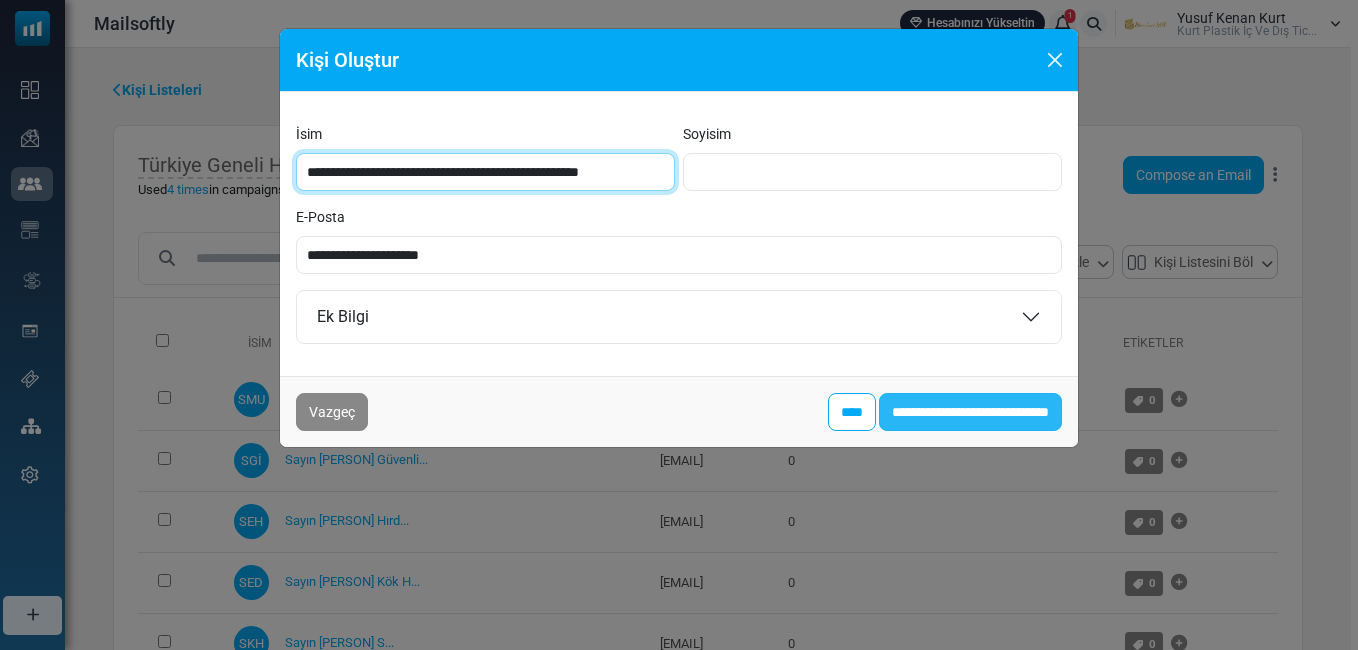 type on "**********" 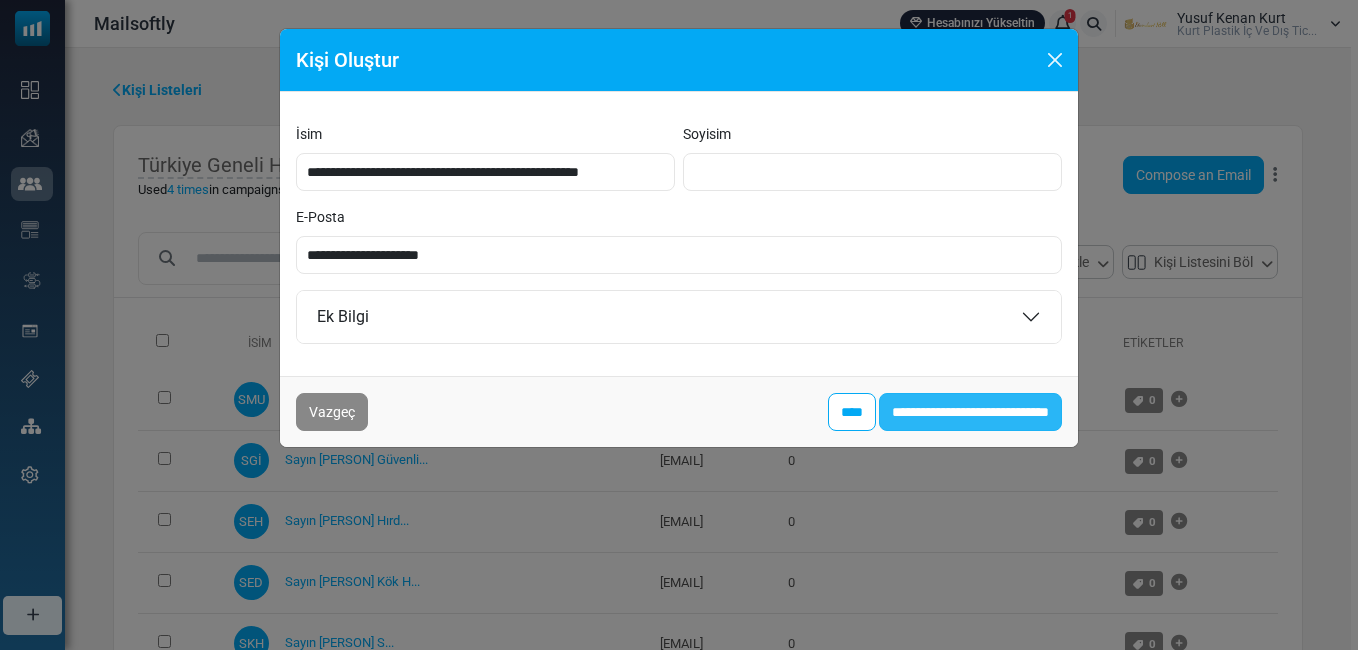 click on "**********" at bounding box center [970, 412] 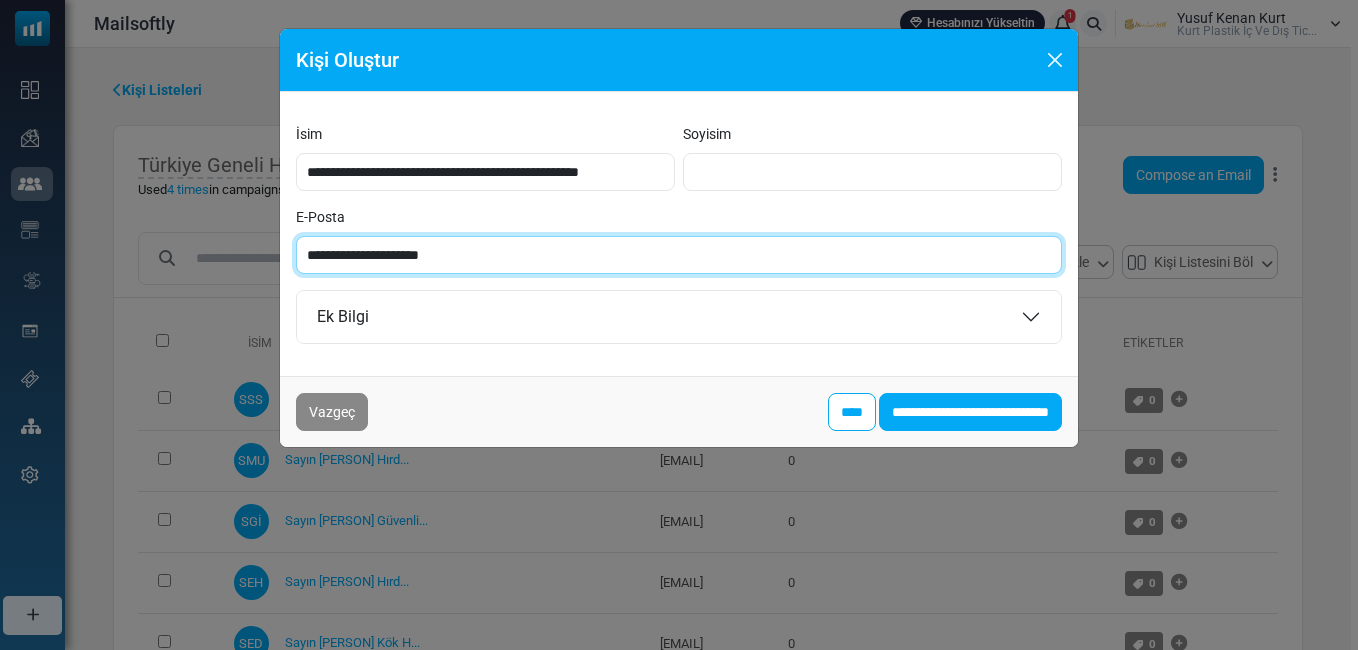 paste 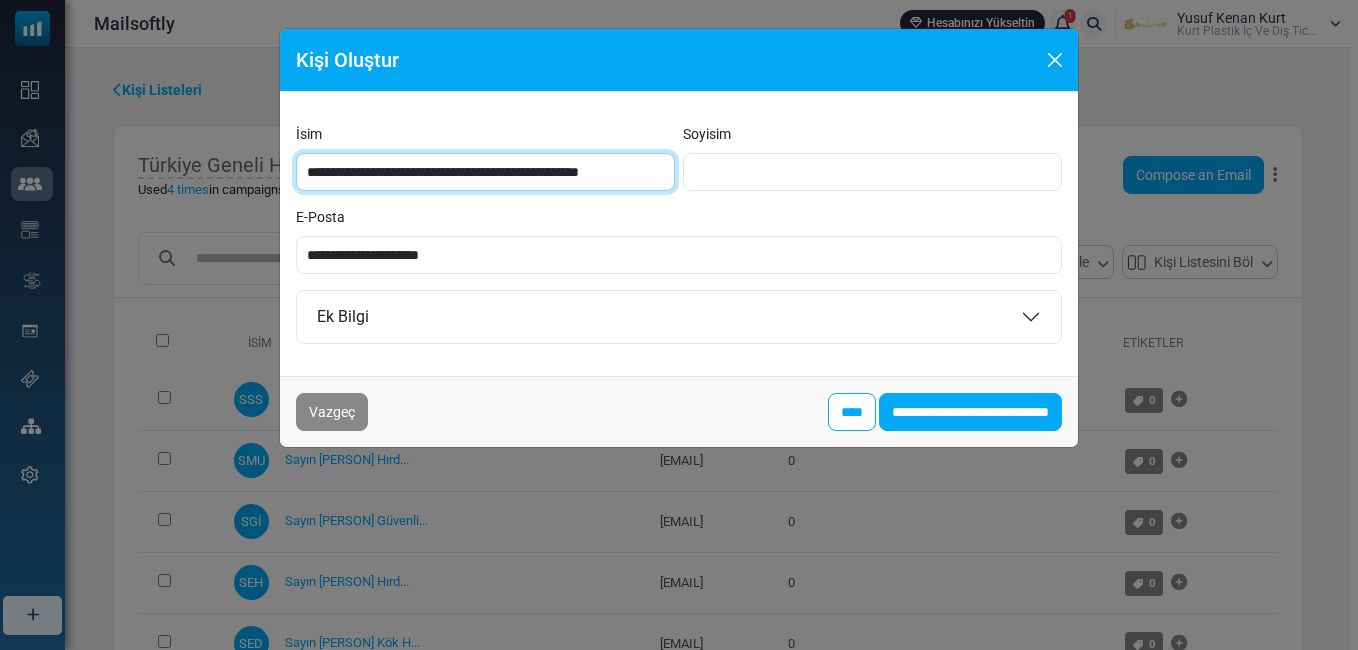 click on "**********" at bounding box center [485, 172] 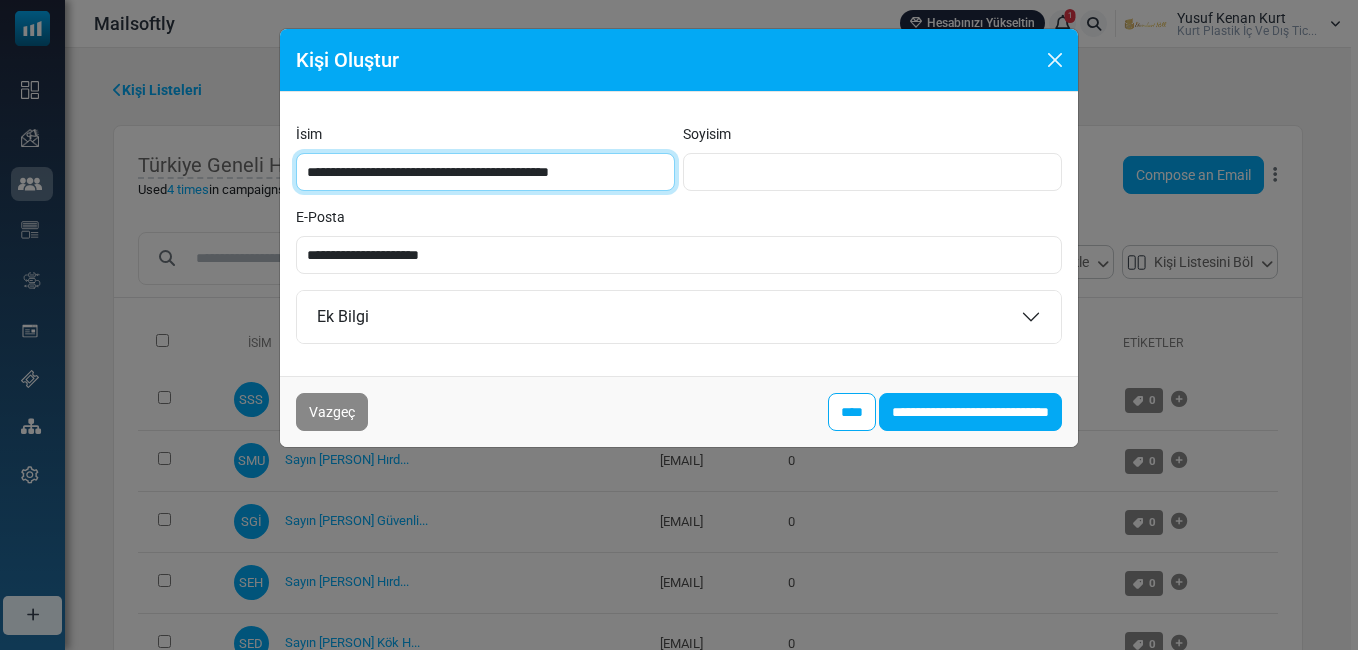 click on "**********" at bounding box center (485, 172) 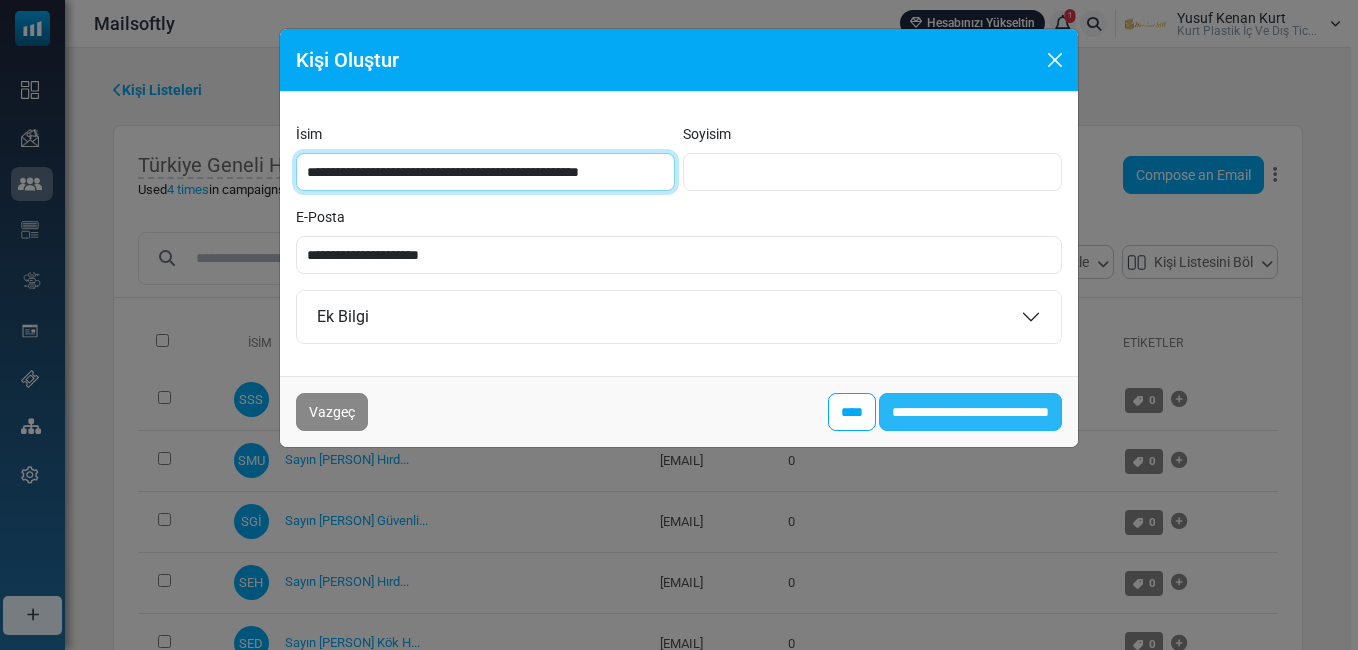 type on "**********" 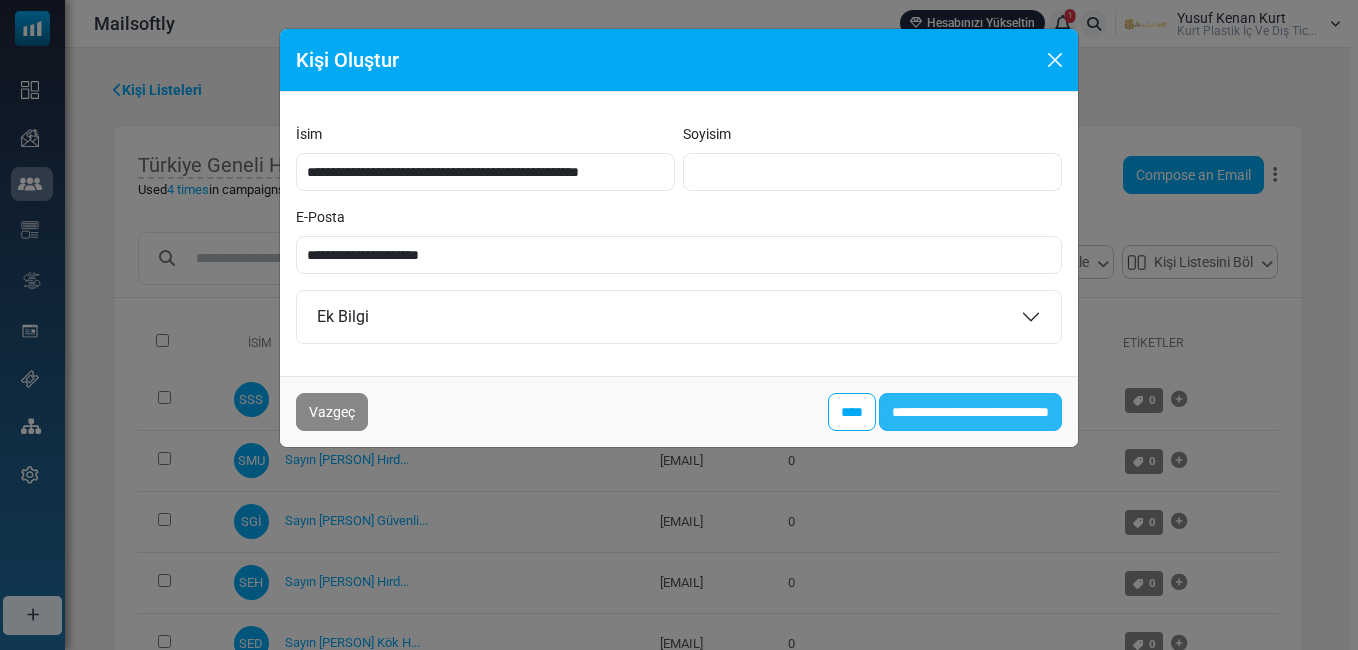 click on "**********" at bounding box center (970, 412) 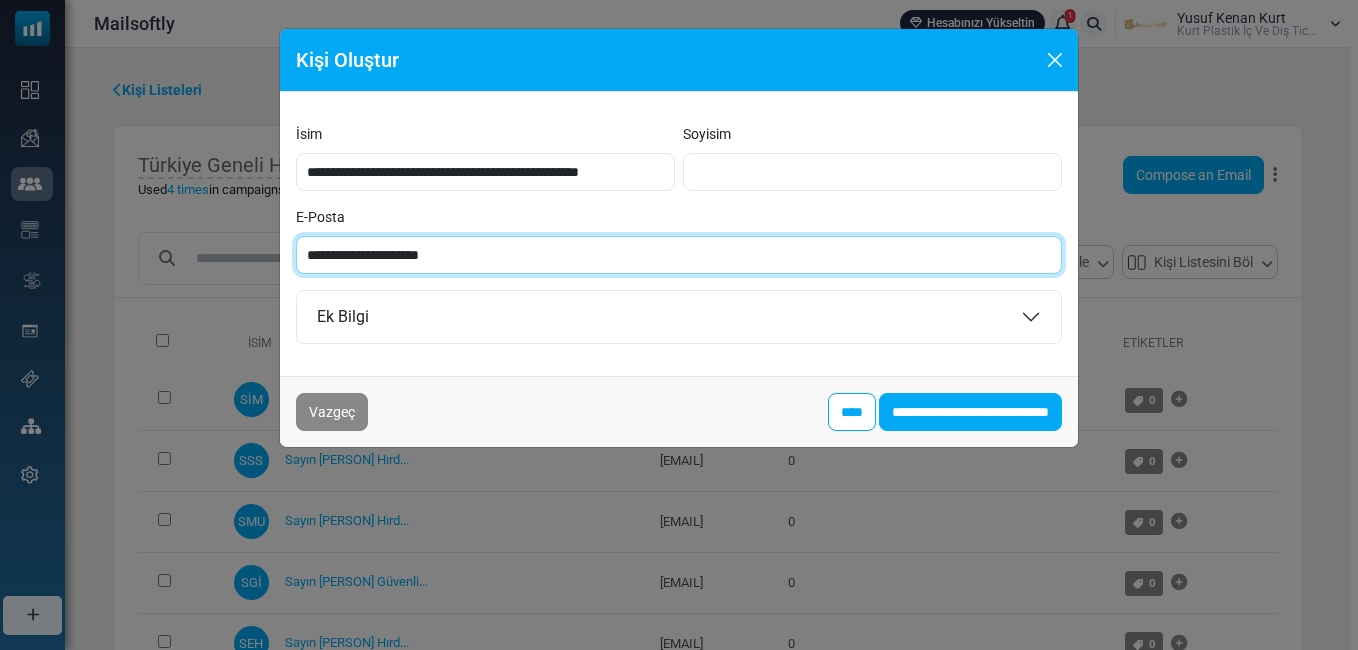 paste 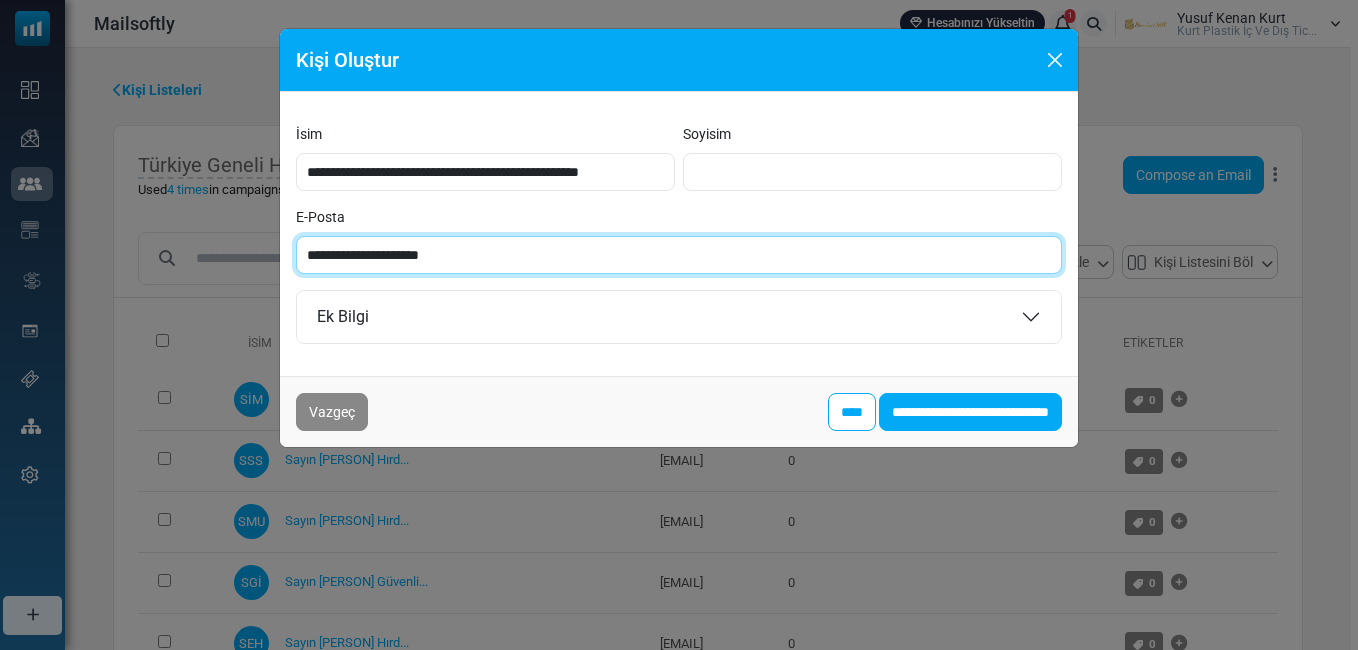 click on "**********" at bounding box center (679, 255) 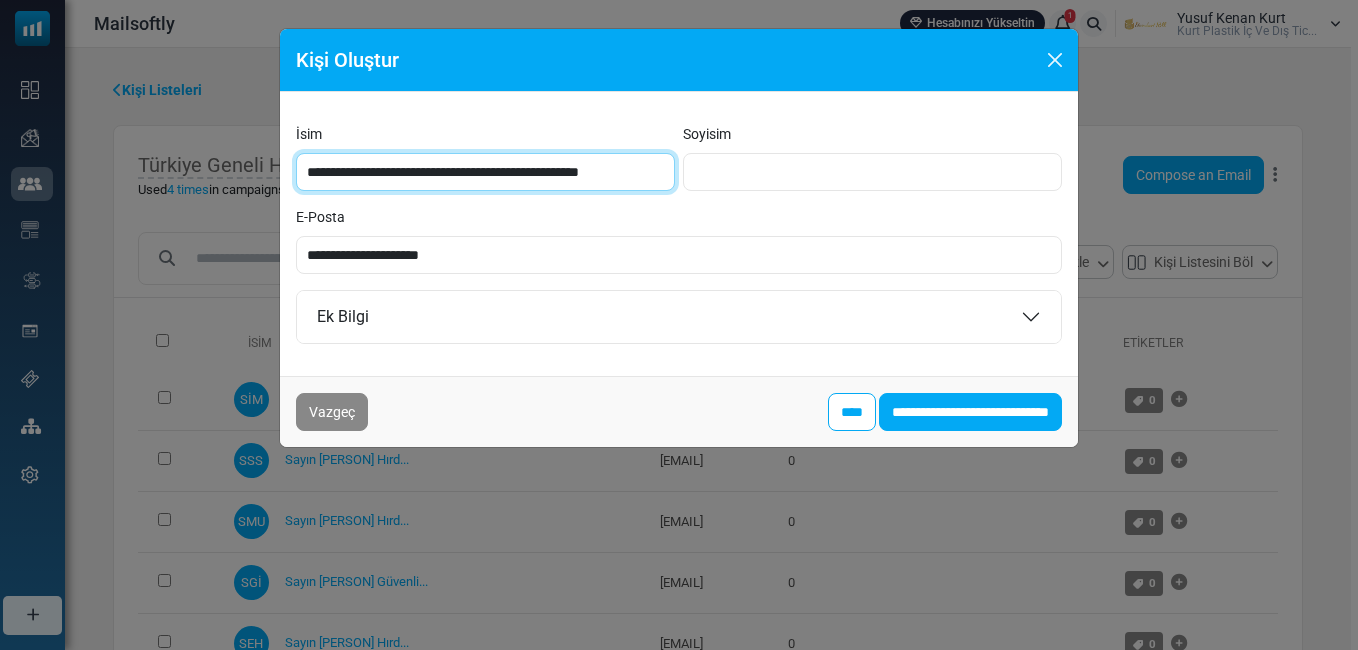 click on "**********" at bounding box center (485, 172) 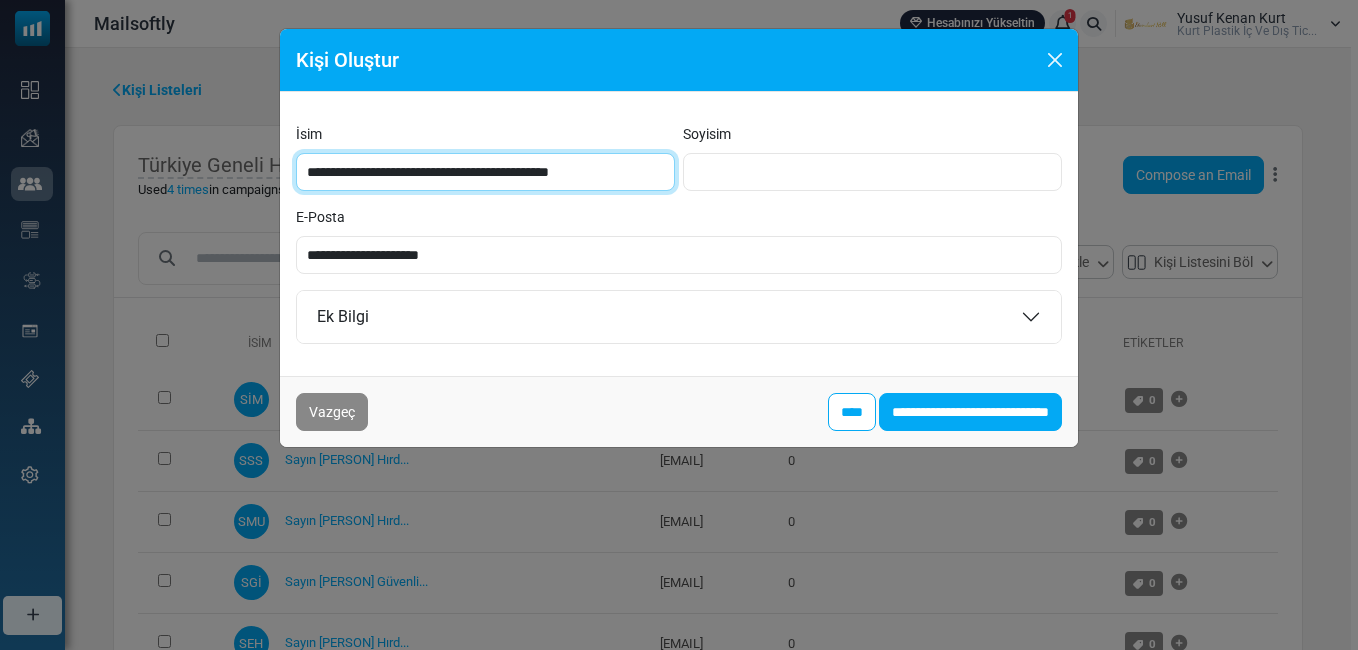 click on "**********" at bounding box center [485, 172] 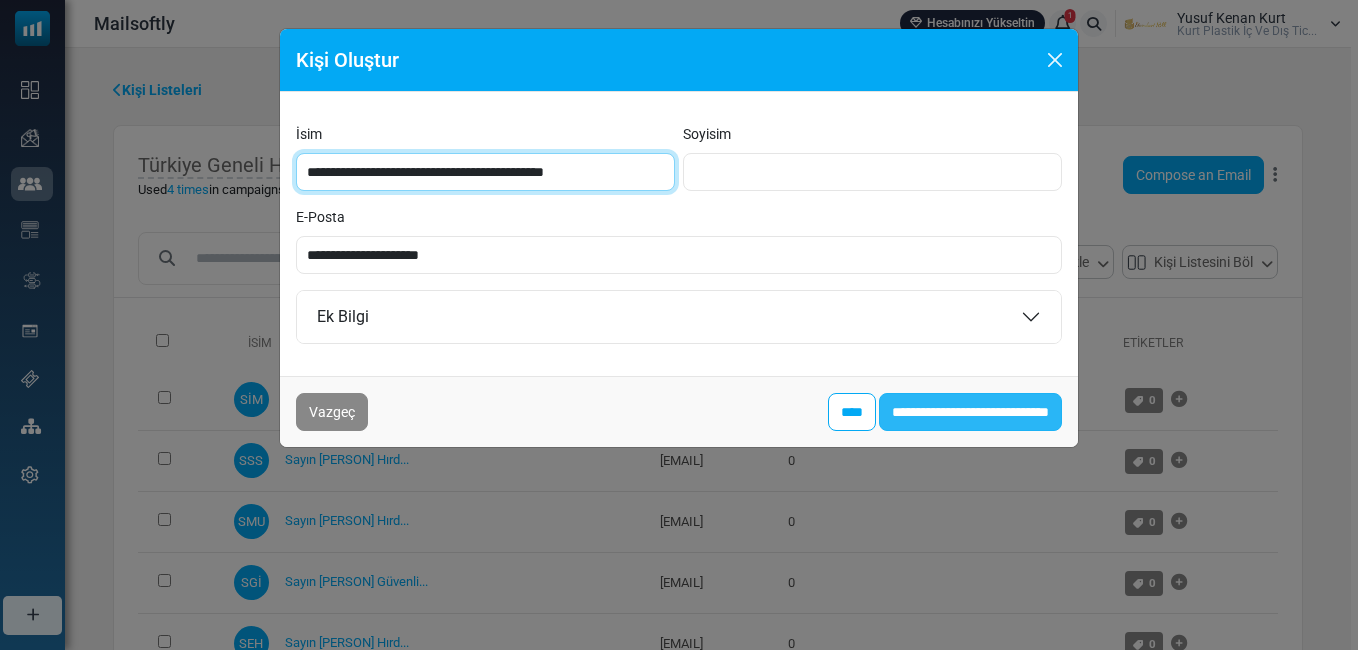 type on "**********" 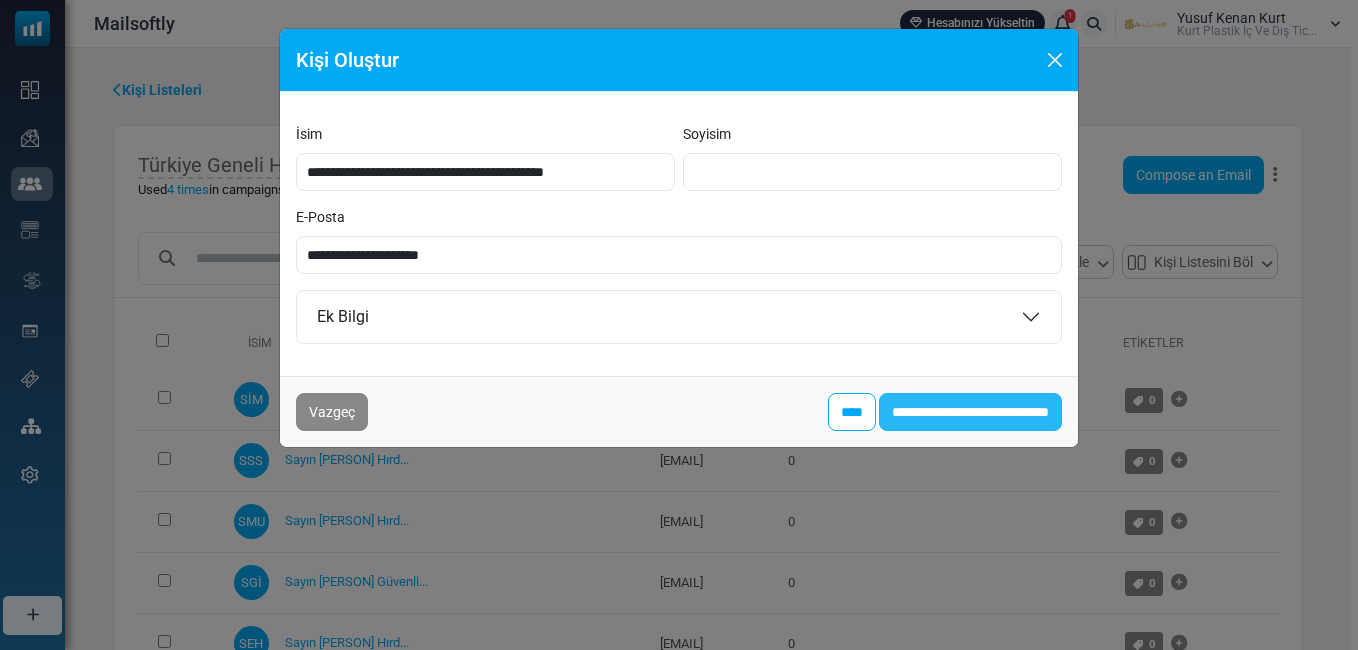 click on "**********" at bounding box center (970, 412) 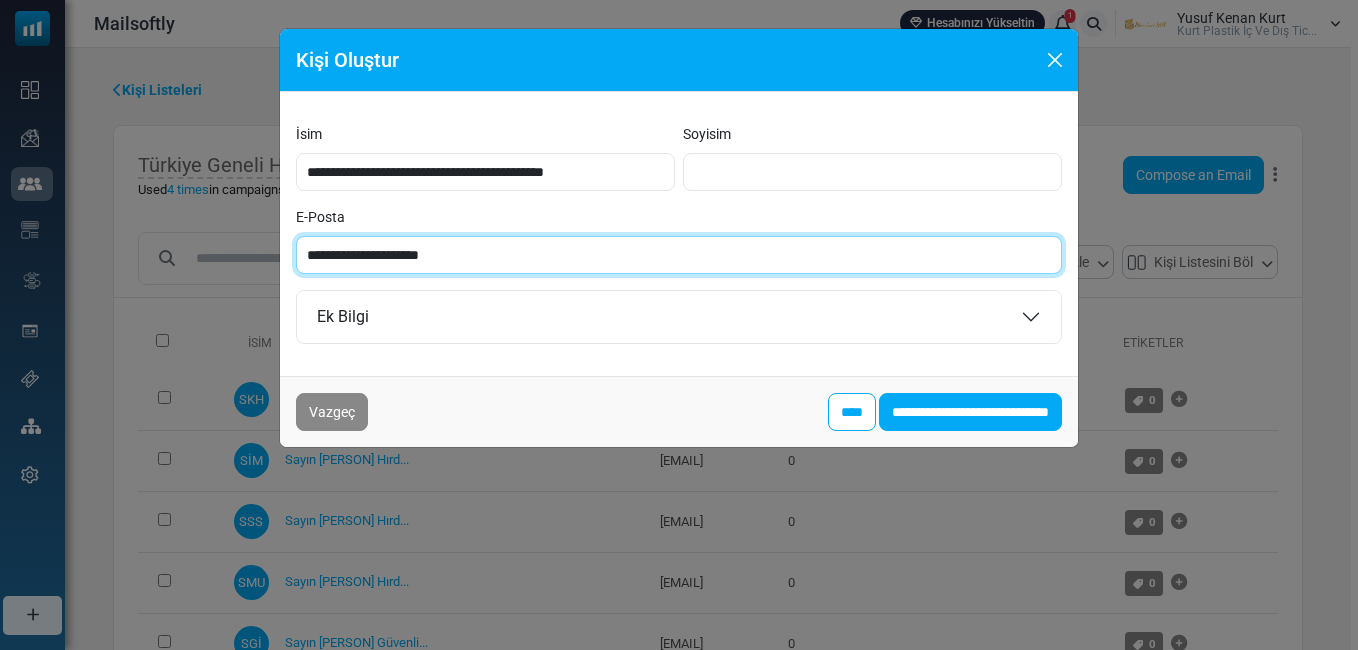 paste 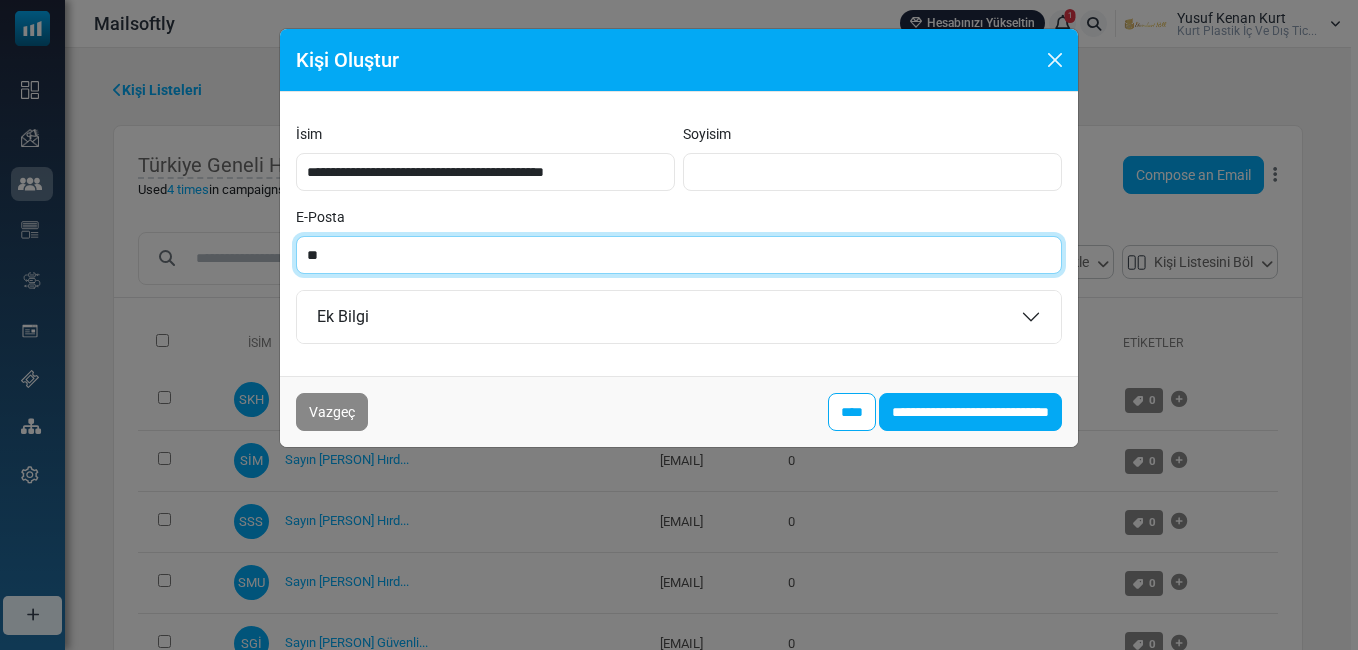 type on "*" 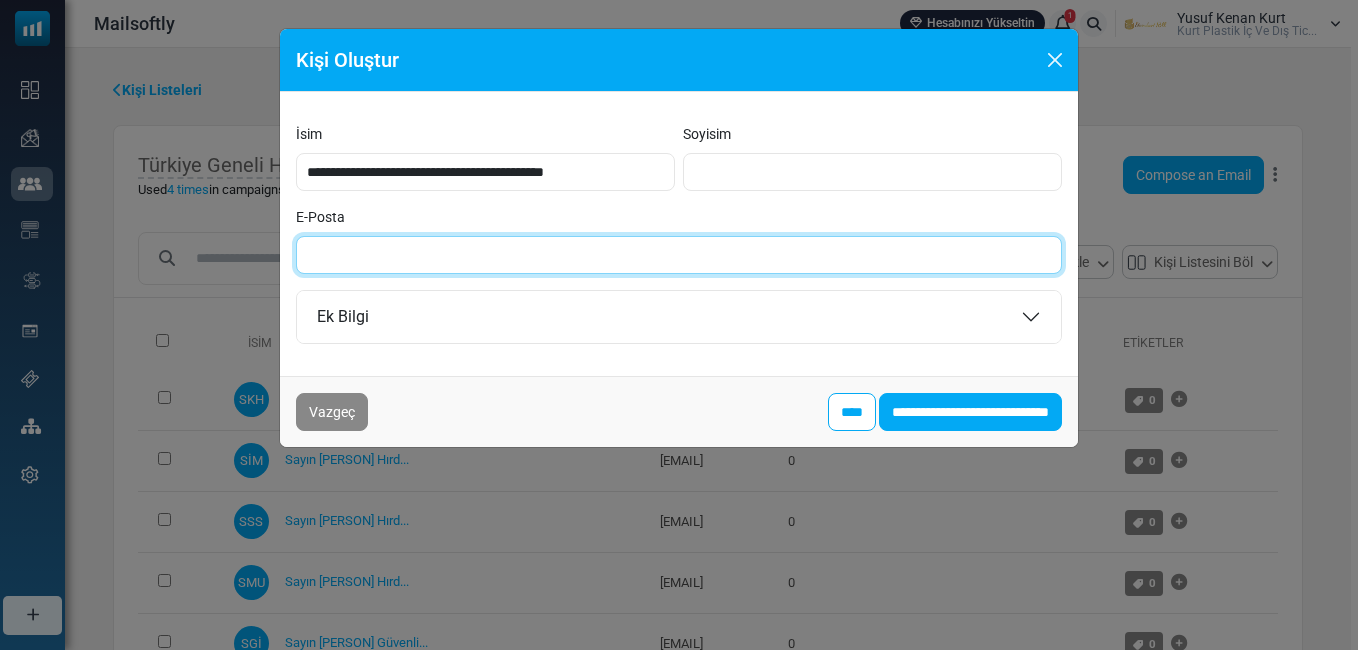 paste on "**********" 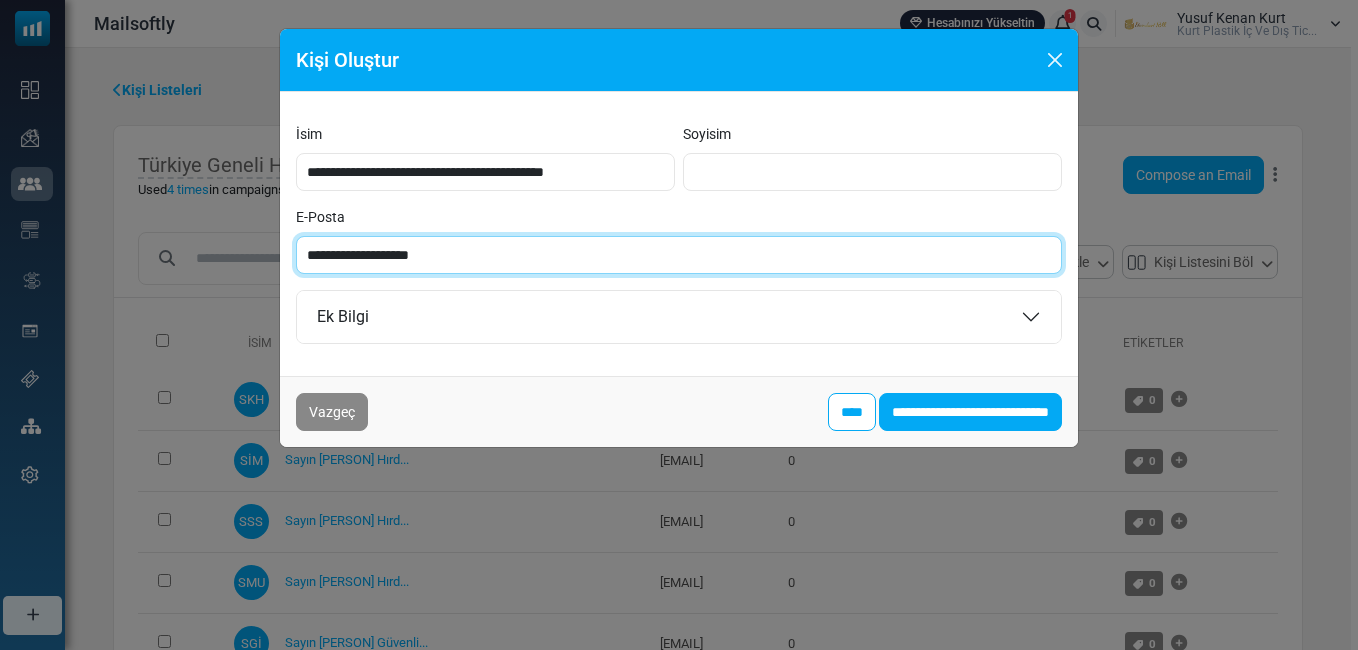 click on "**********" at bounding box center (679, 255) 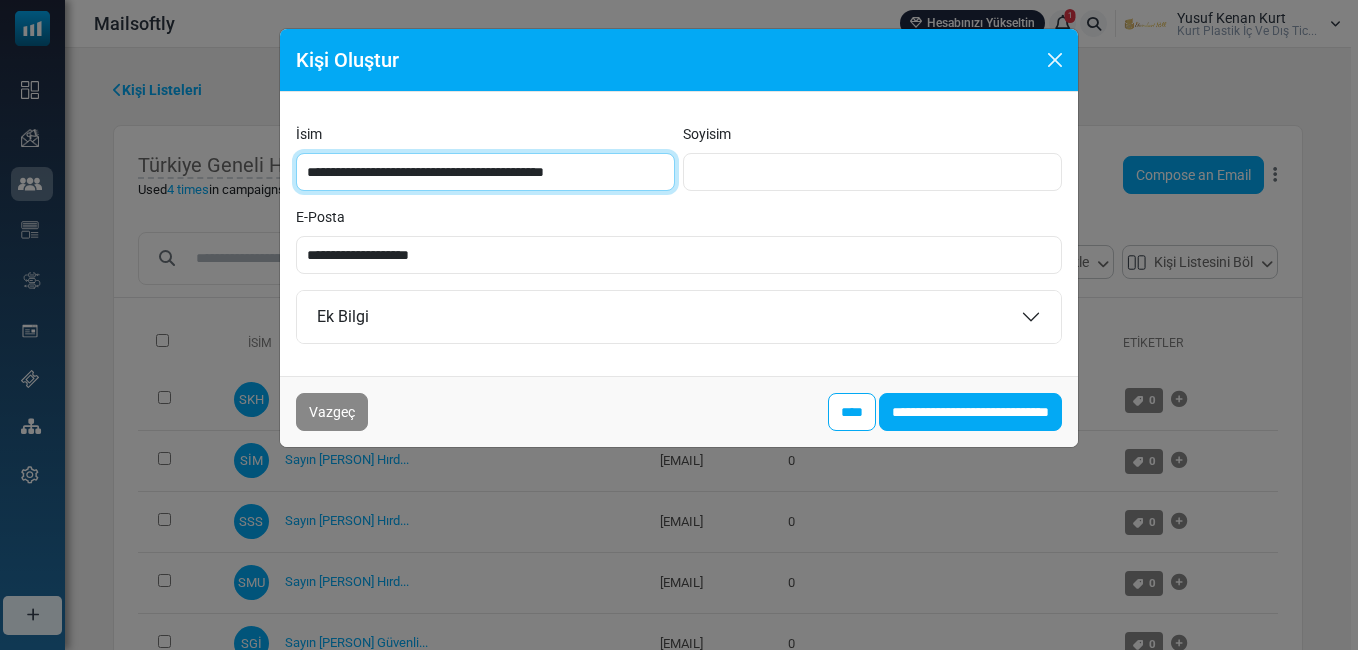 click on "**********" at bounding box center [485, 172] 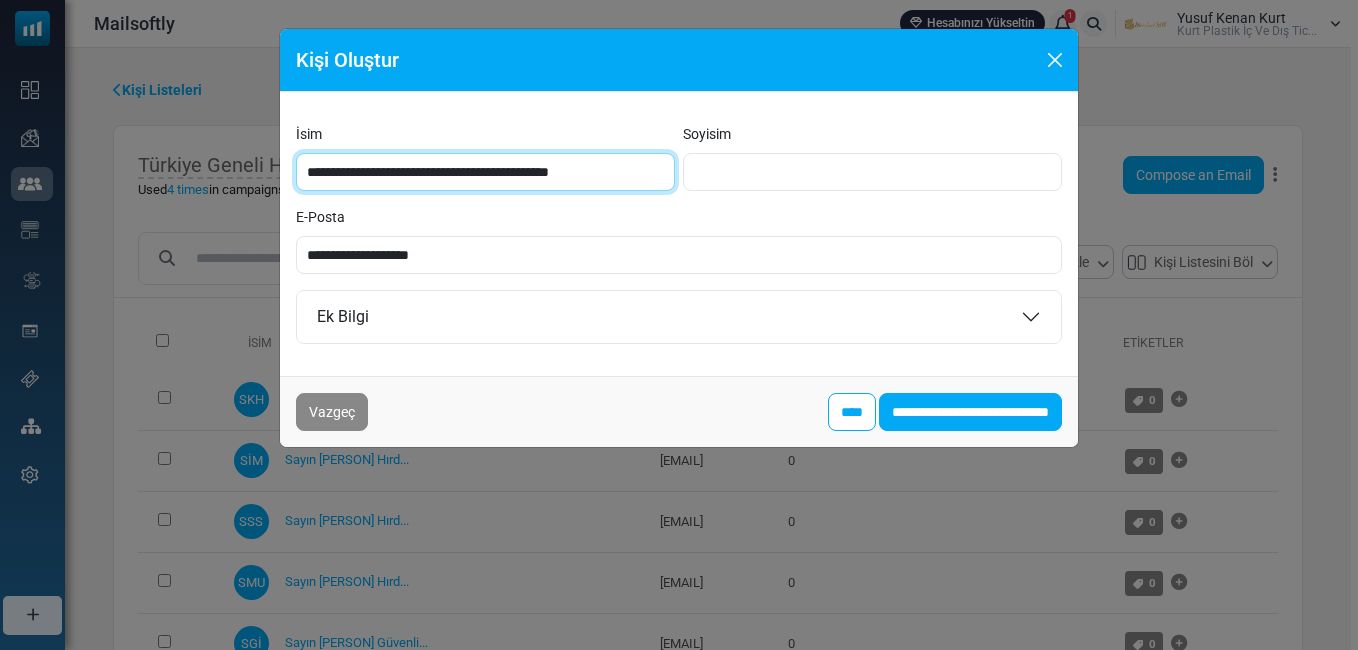 click on "**********" at bounding box center [485, 172] 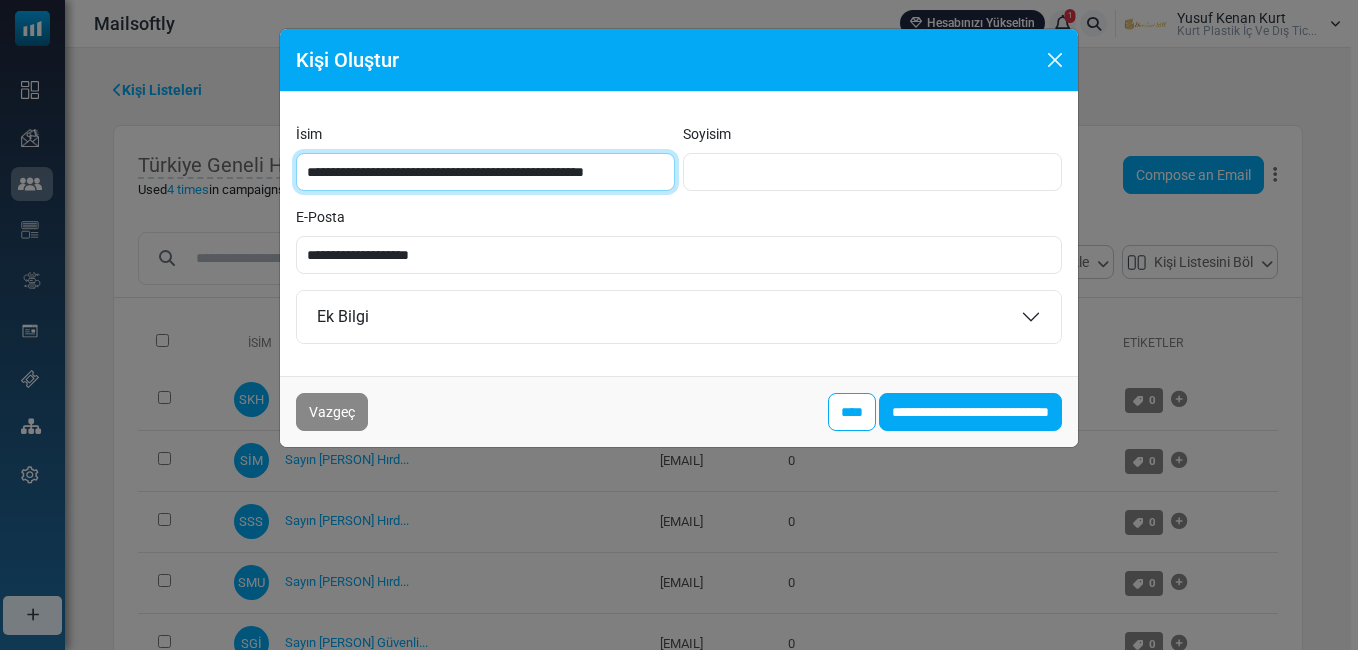 click on "**********" at bounding box center [485, 172] 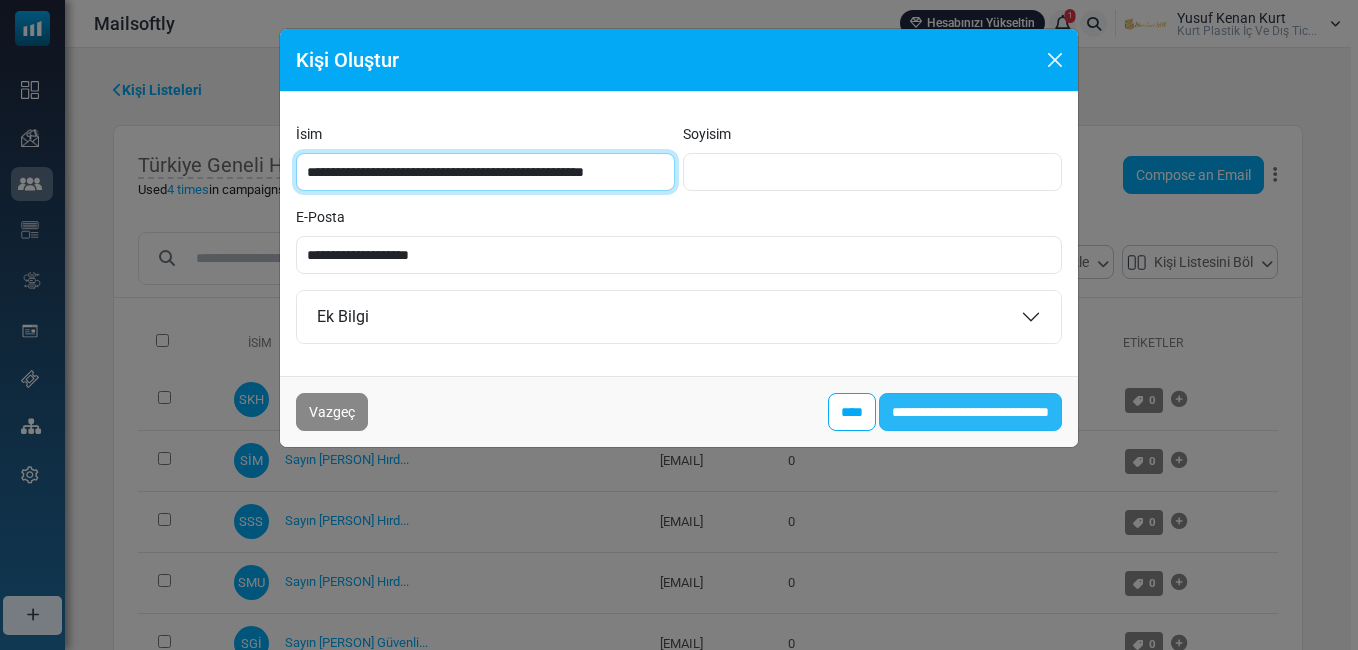 type on "**********" 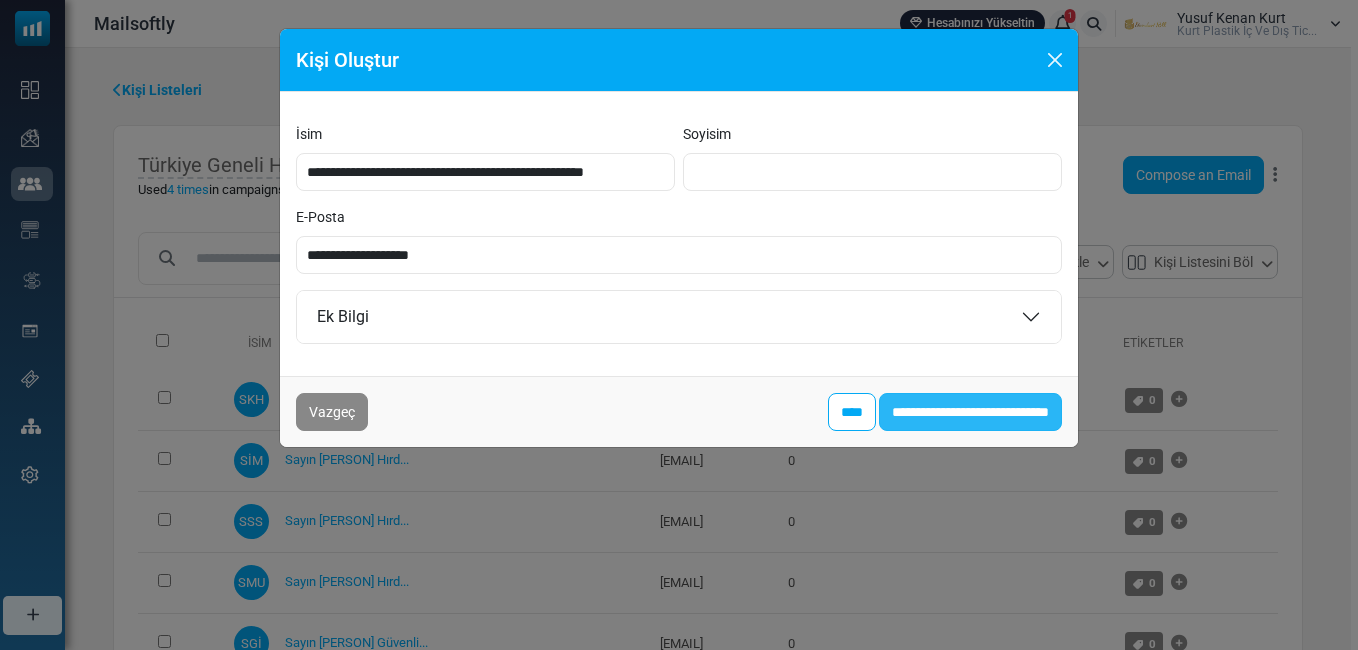 click on "**********" at bounding box center [970, 412] 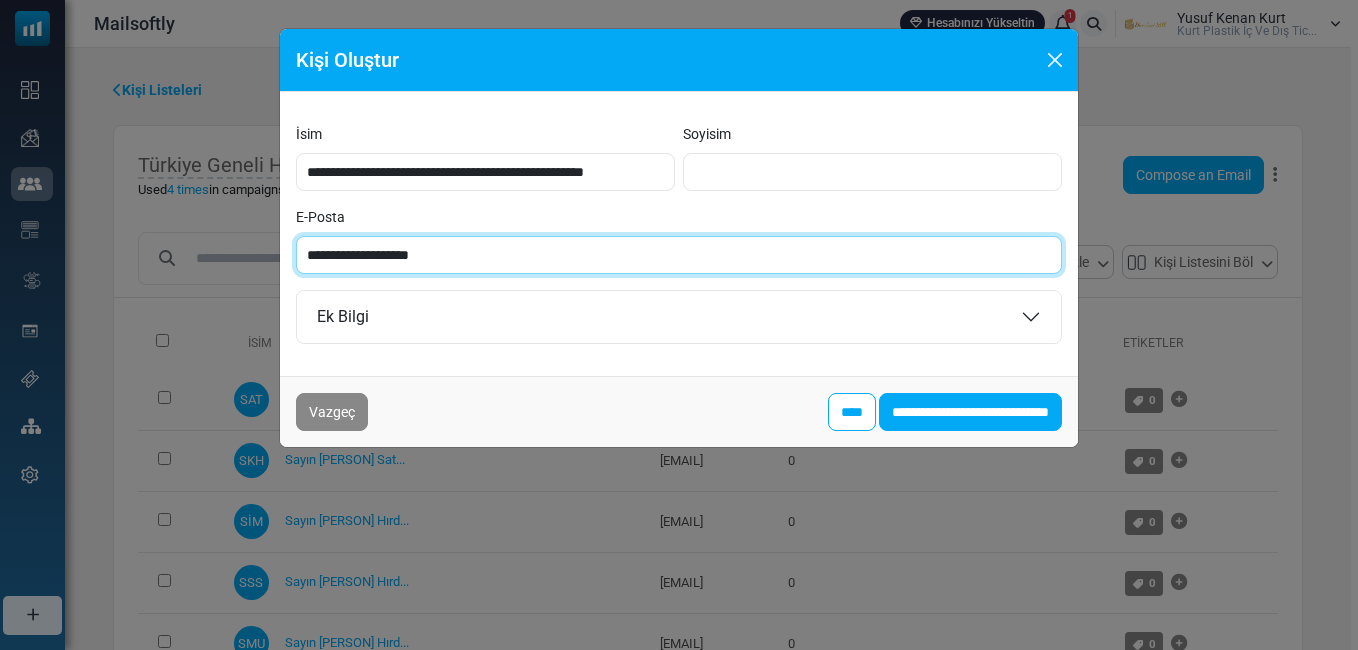 paste on "**" 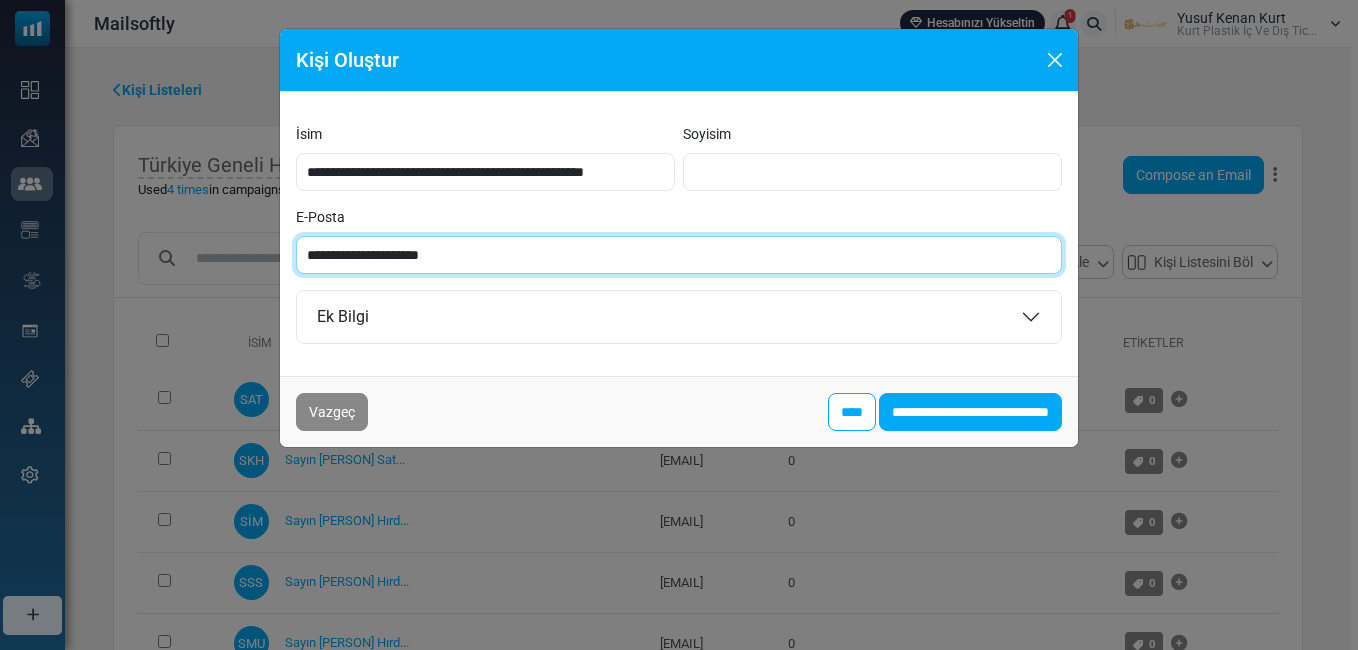 click on "**********" at bounding box center [679, 255] 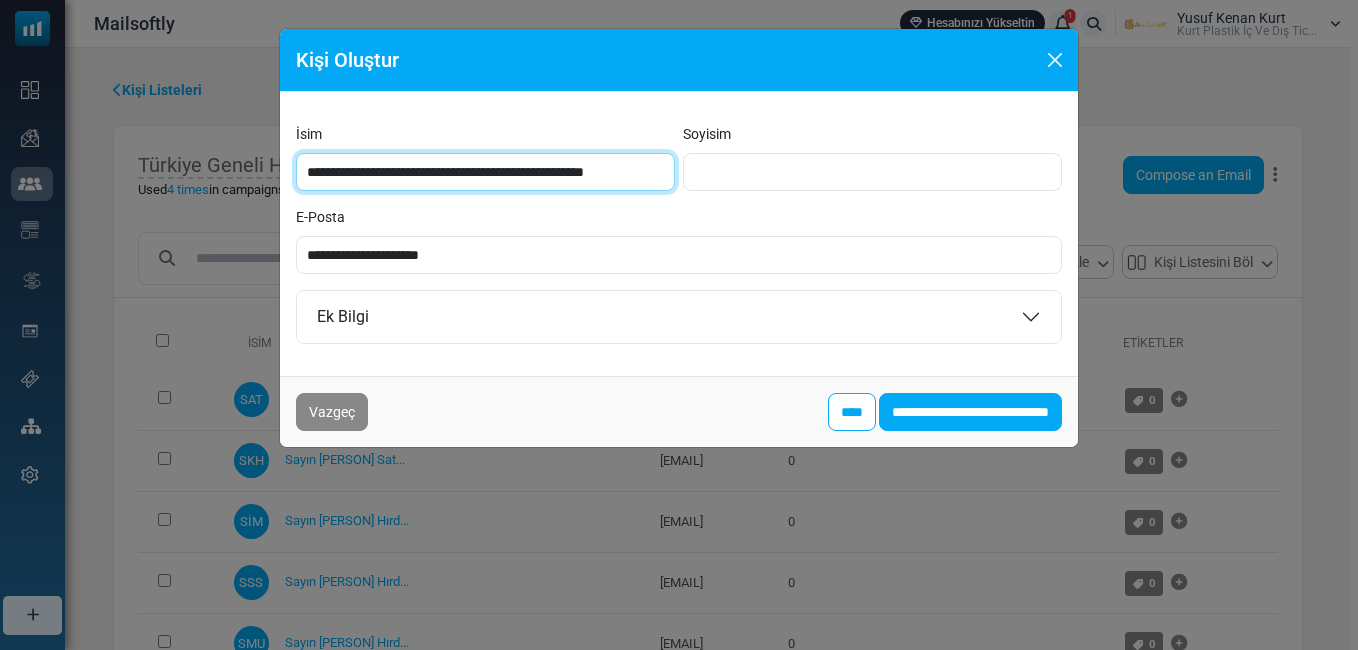 click on "**********" at bounding box center [485, 172] 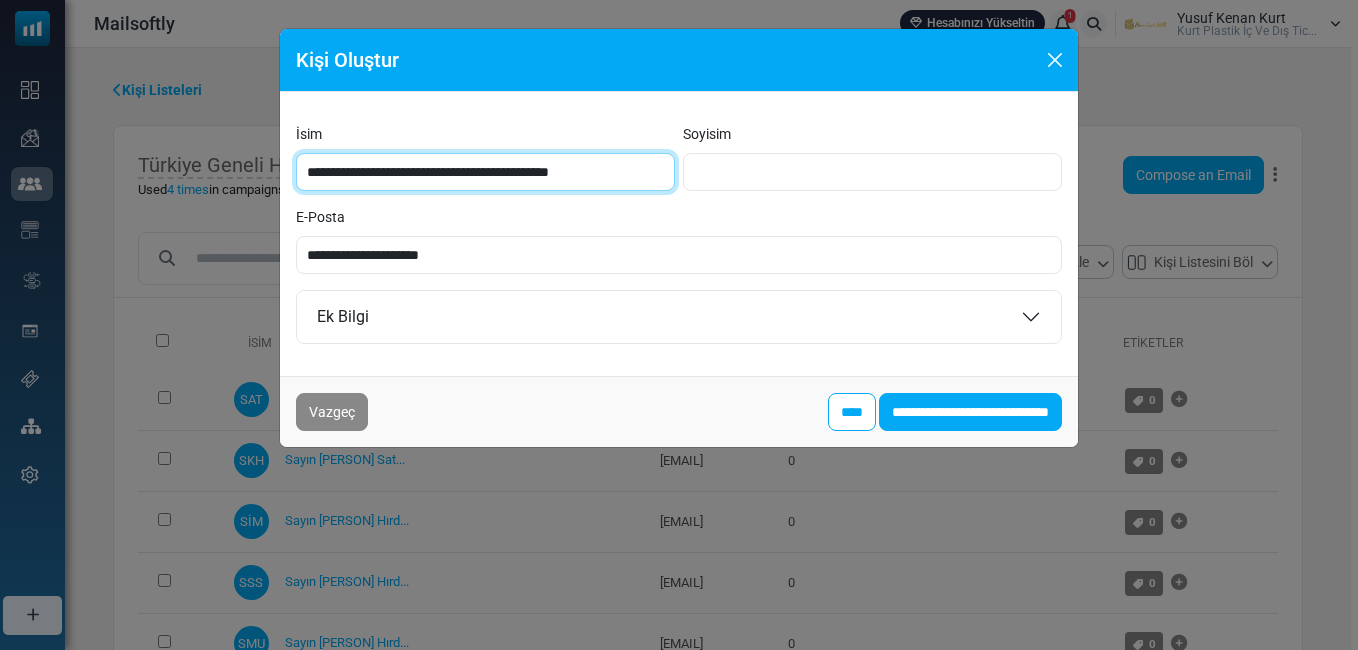 click on "**********" at bounding box center (485, 172) 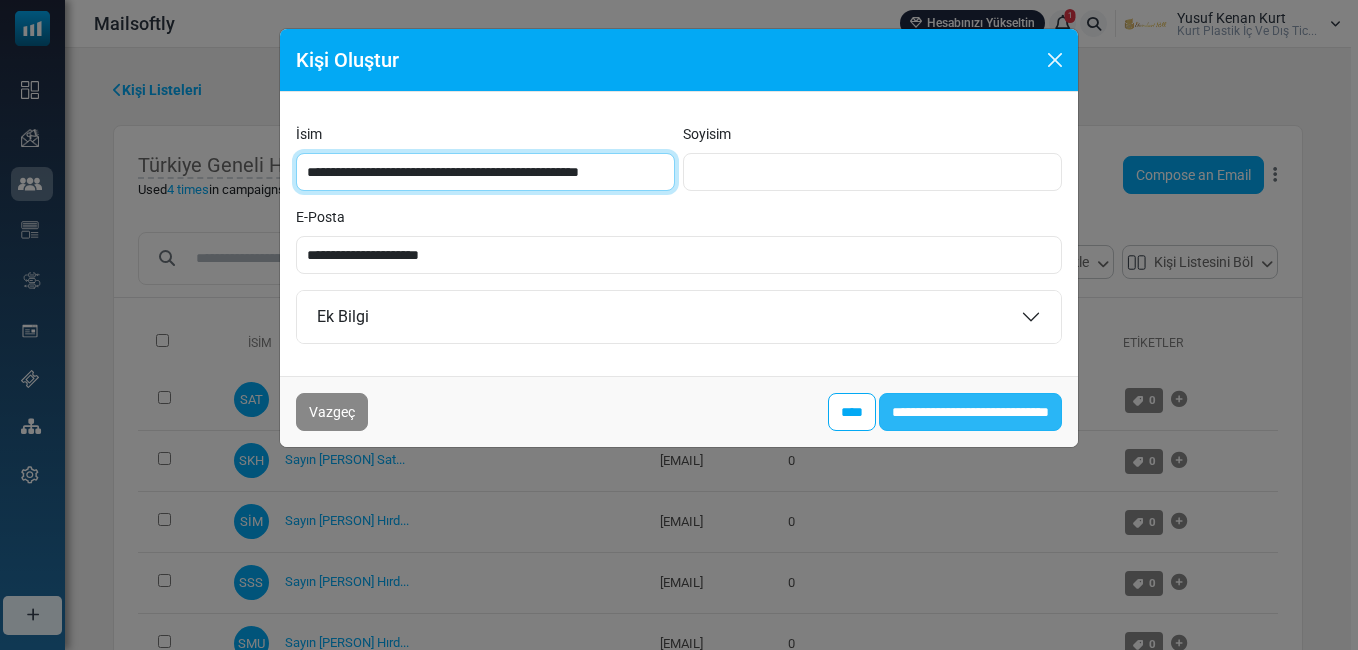type on "**********" 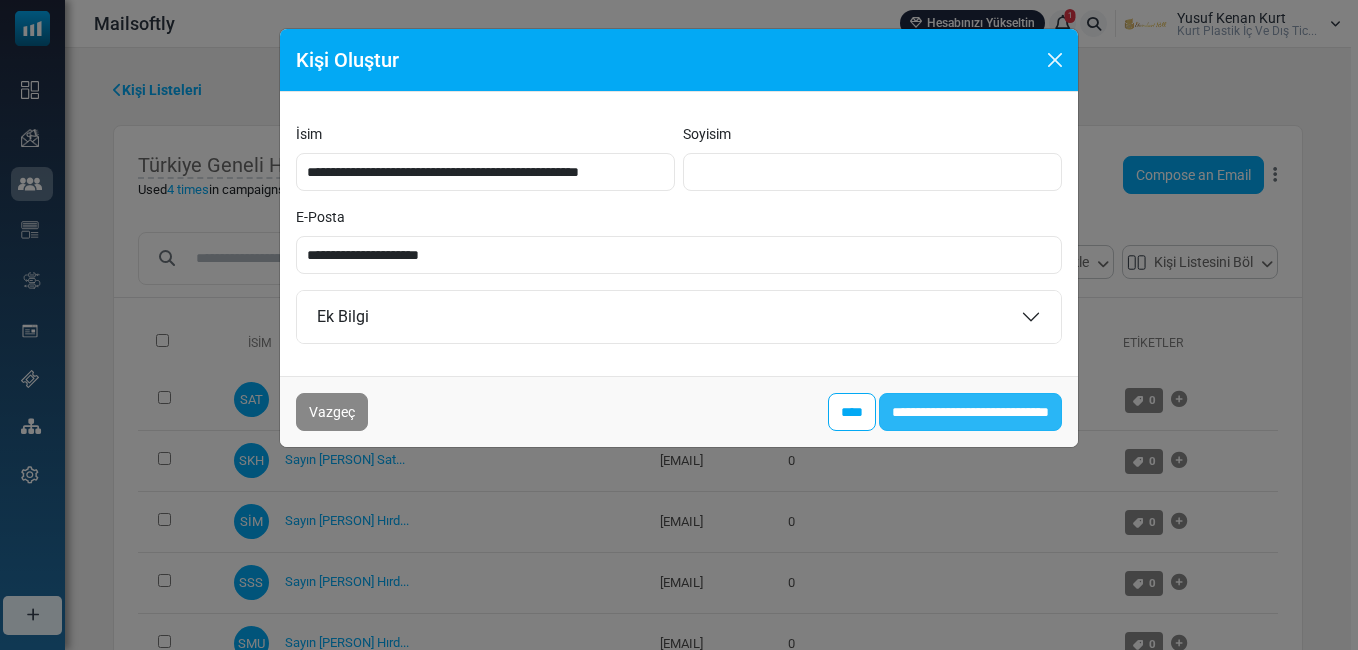 click on "**********" at bounding box center (970, 412) 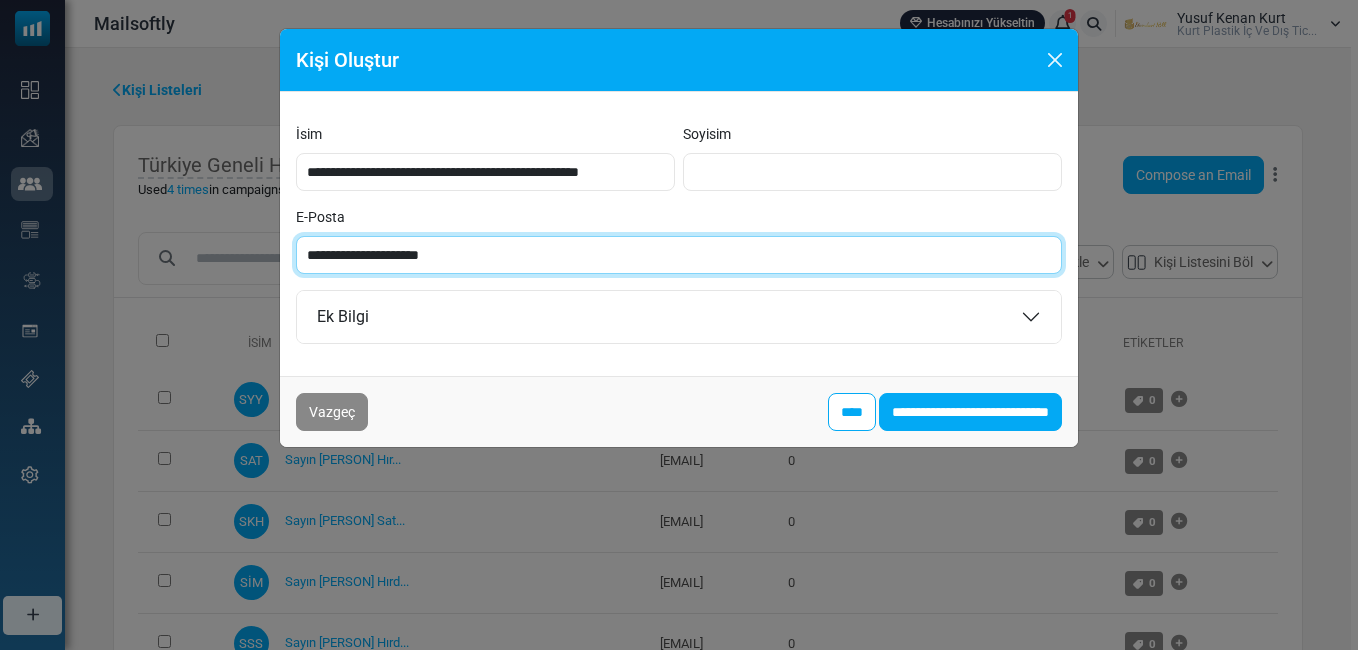 paste on "*******" 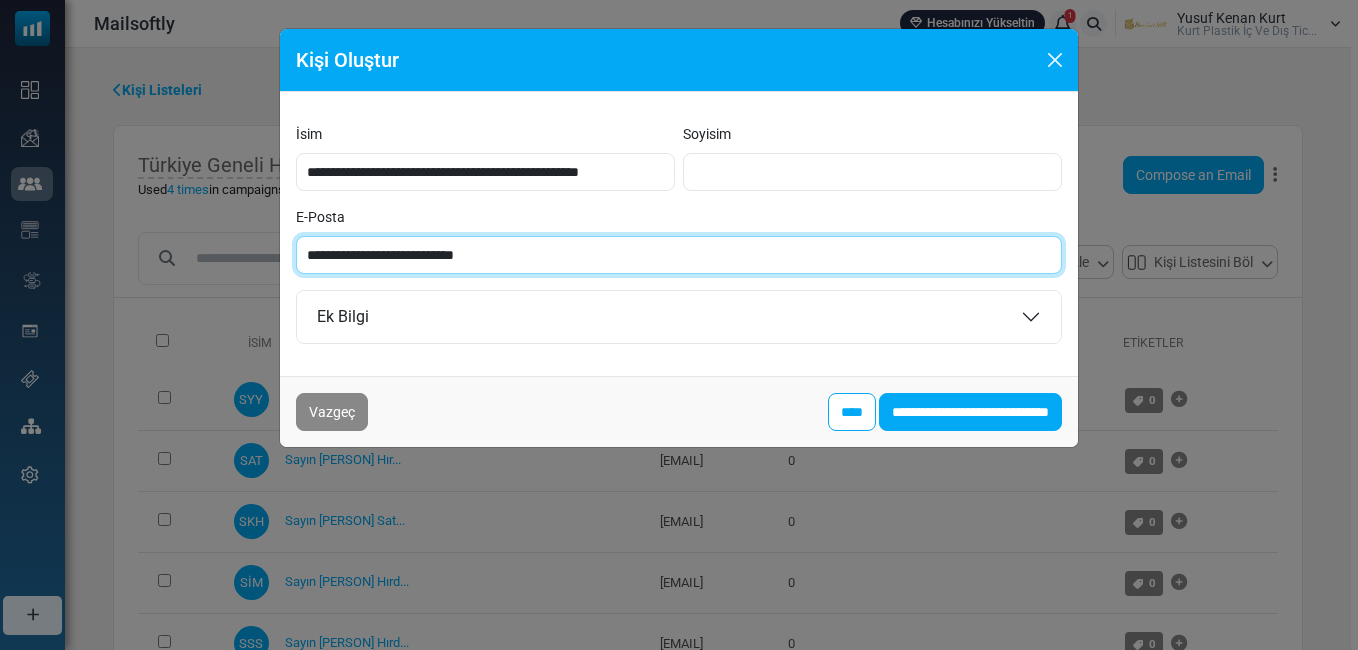 click on "**********" at bounding box center [679, 255] 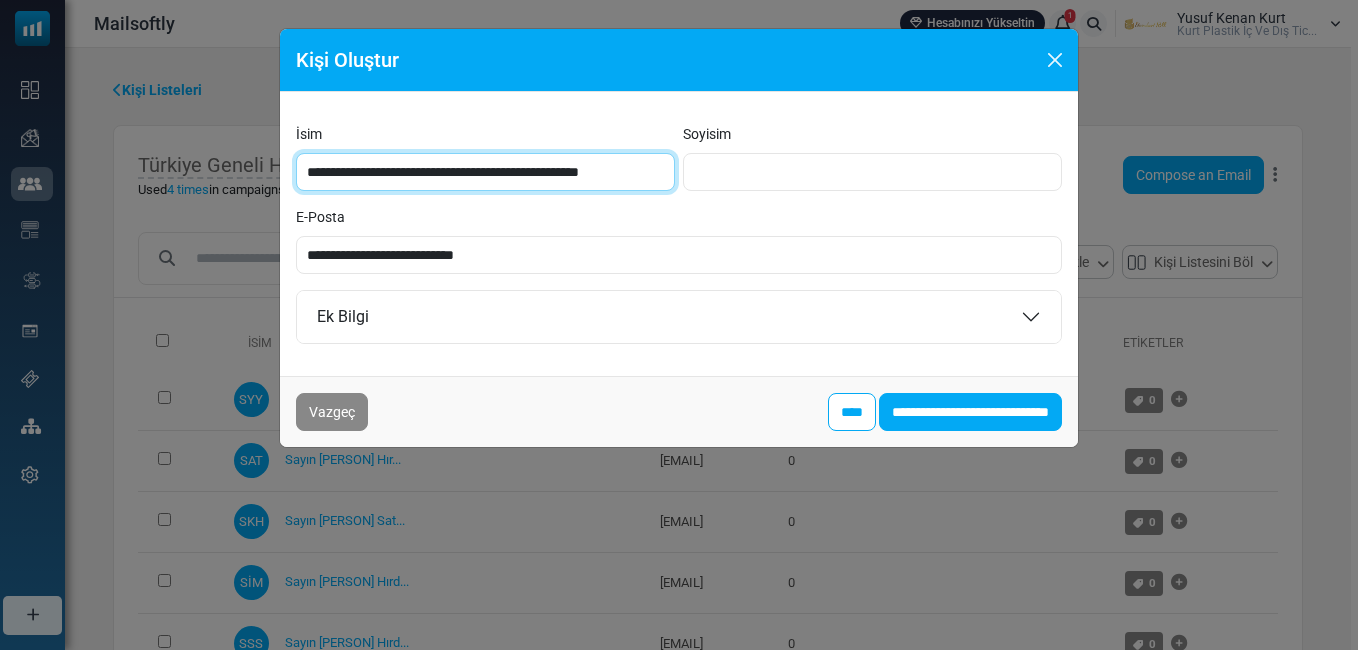 click on "**********" at bounding box center (485, 172) 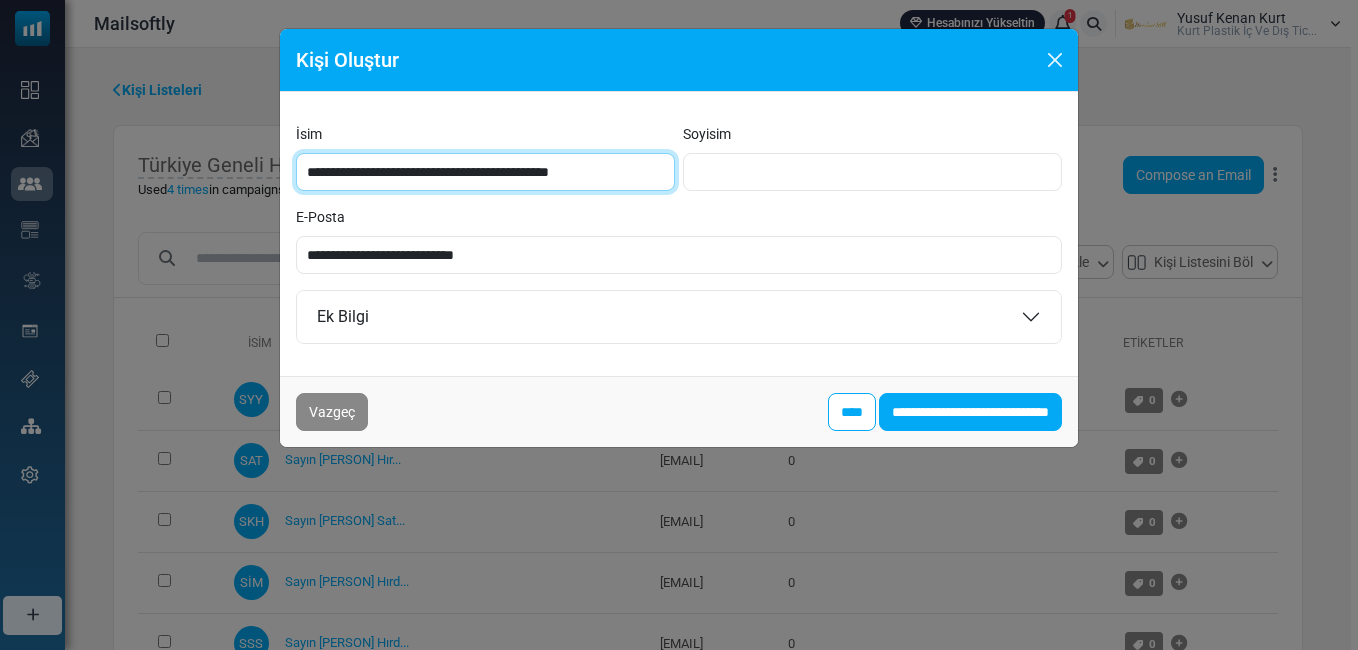 click on "**********" at bounding box center [485, 172] 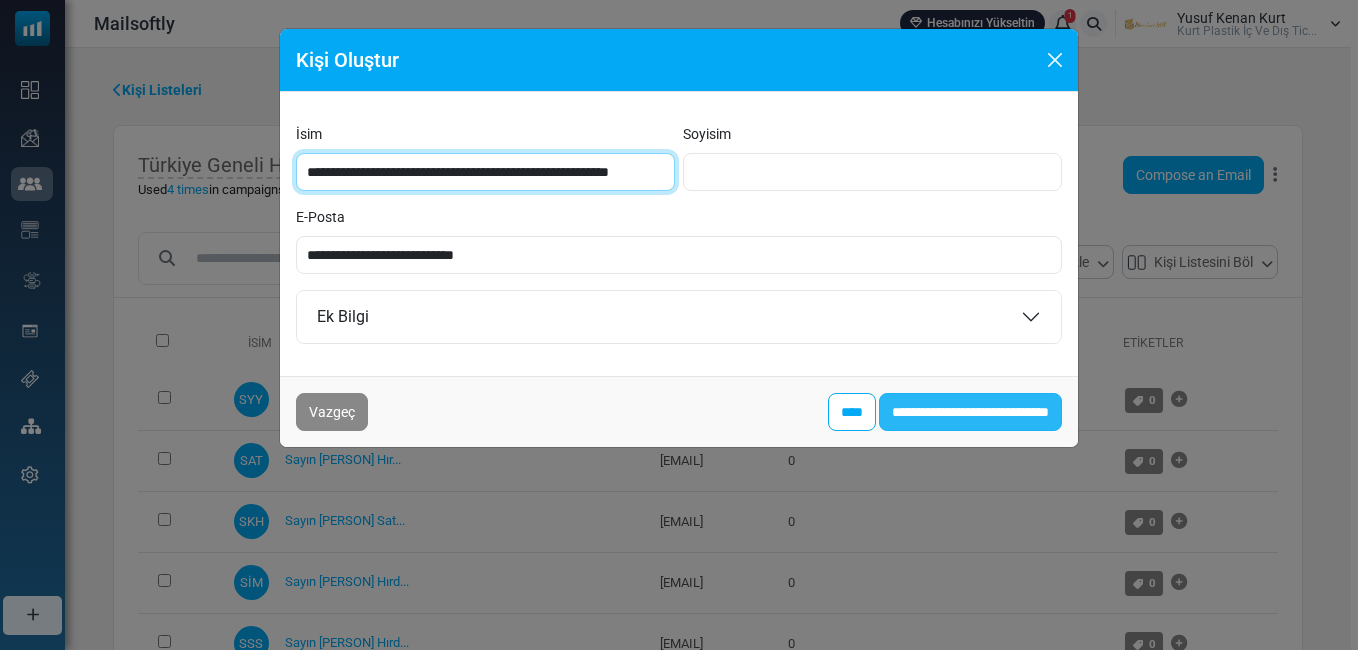type on "**********" 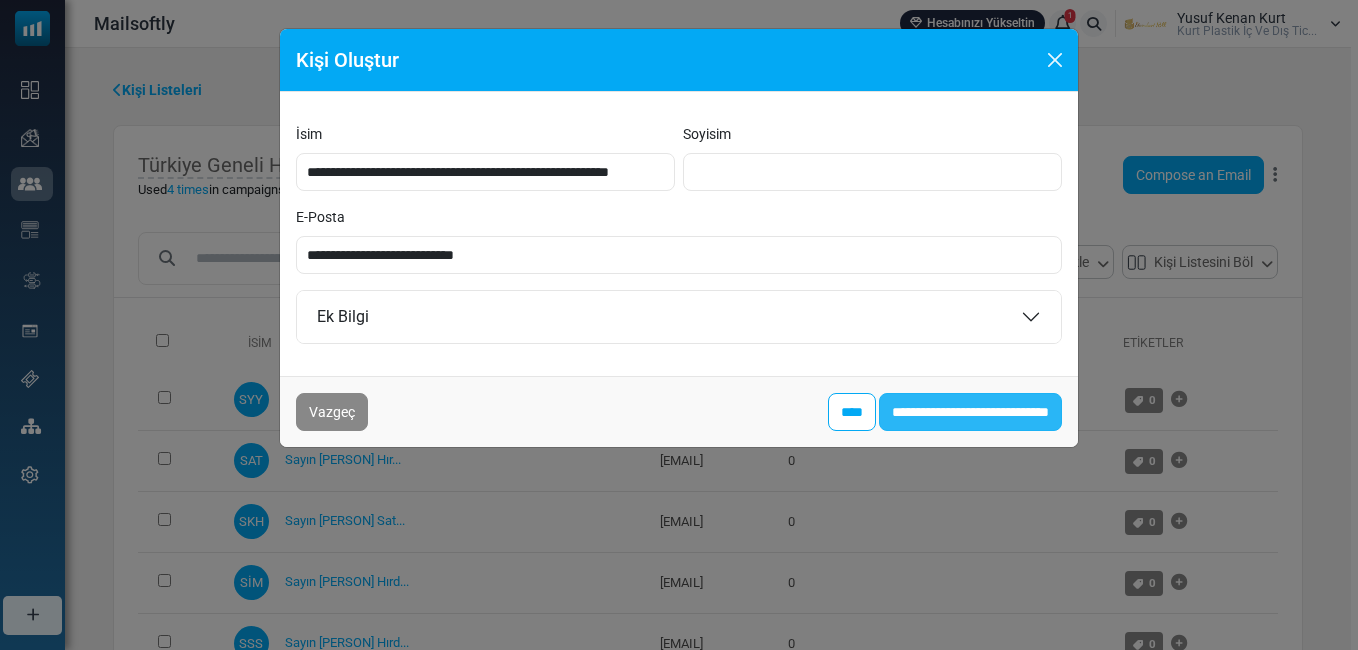 click on "**********" at bounding box center [970, 412] 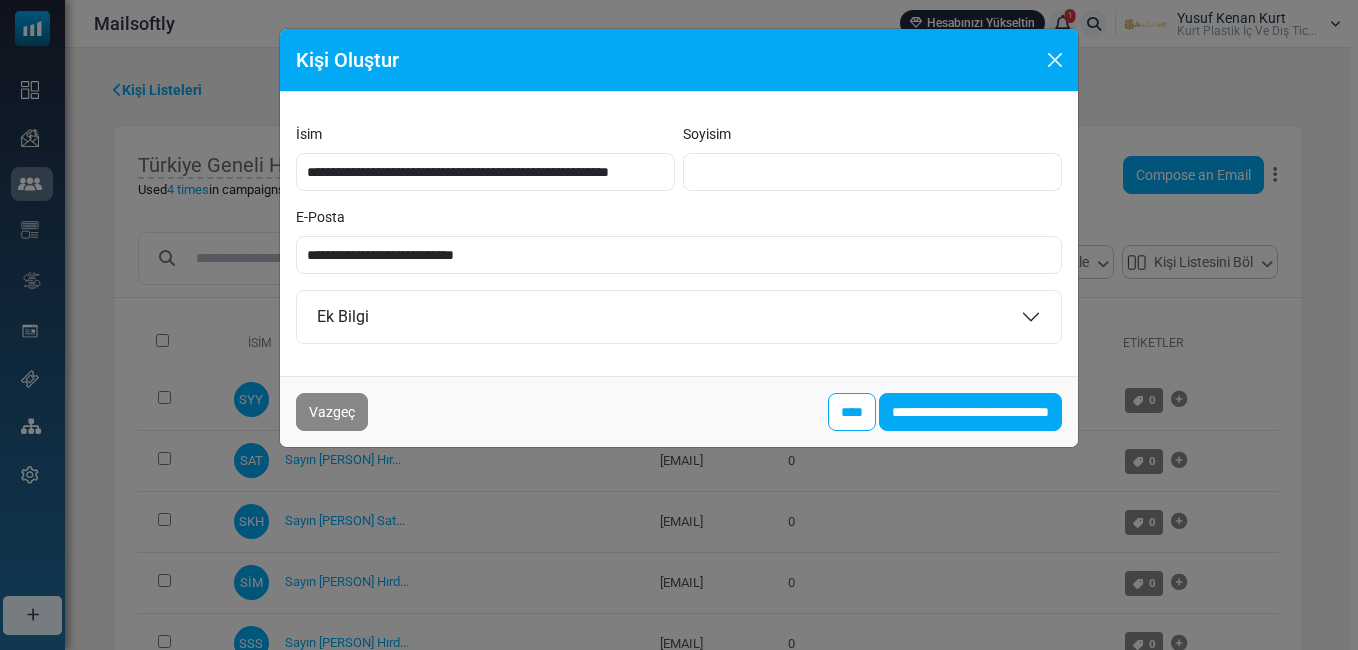 click on "**********" at bounding box center (970, 412) 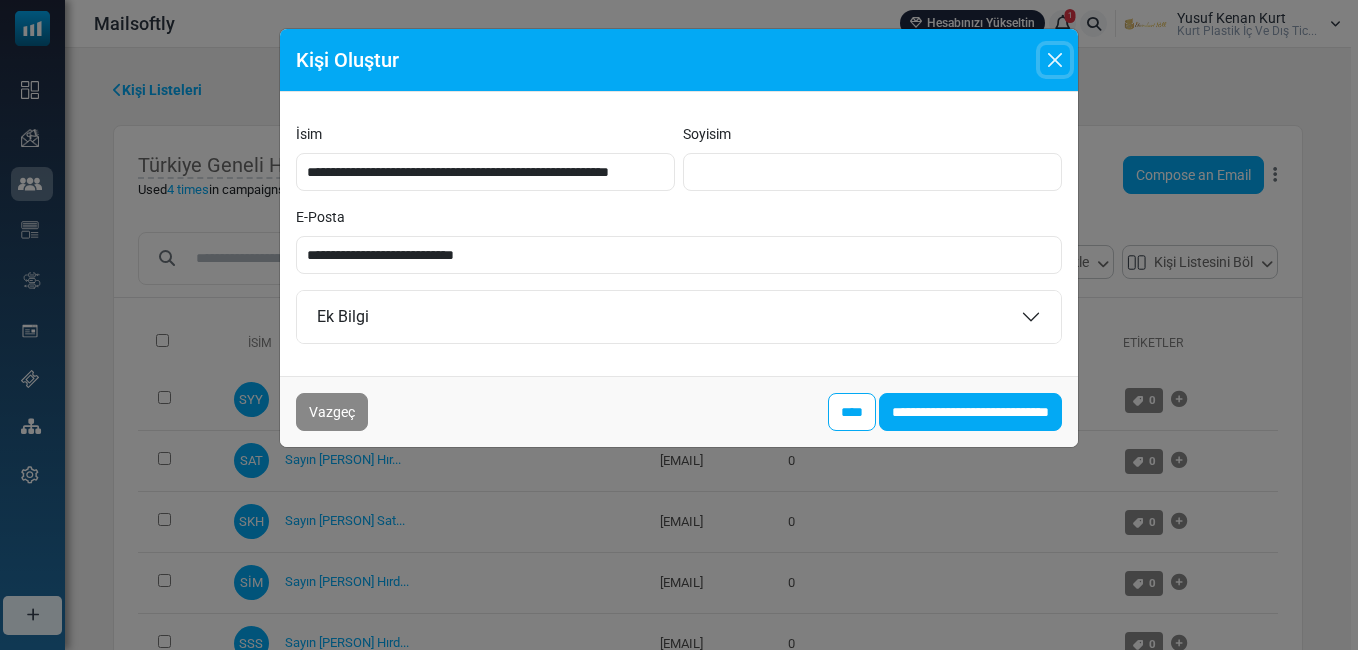 click at bounding box center (1055, 60) 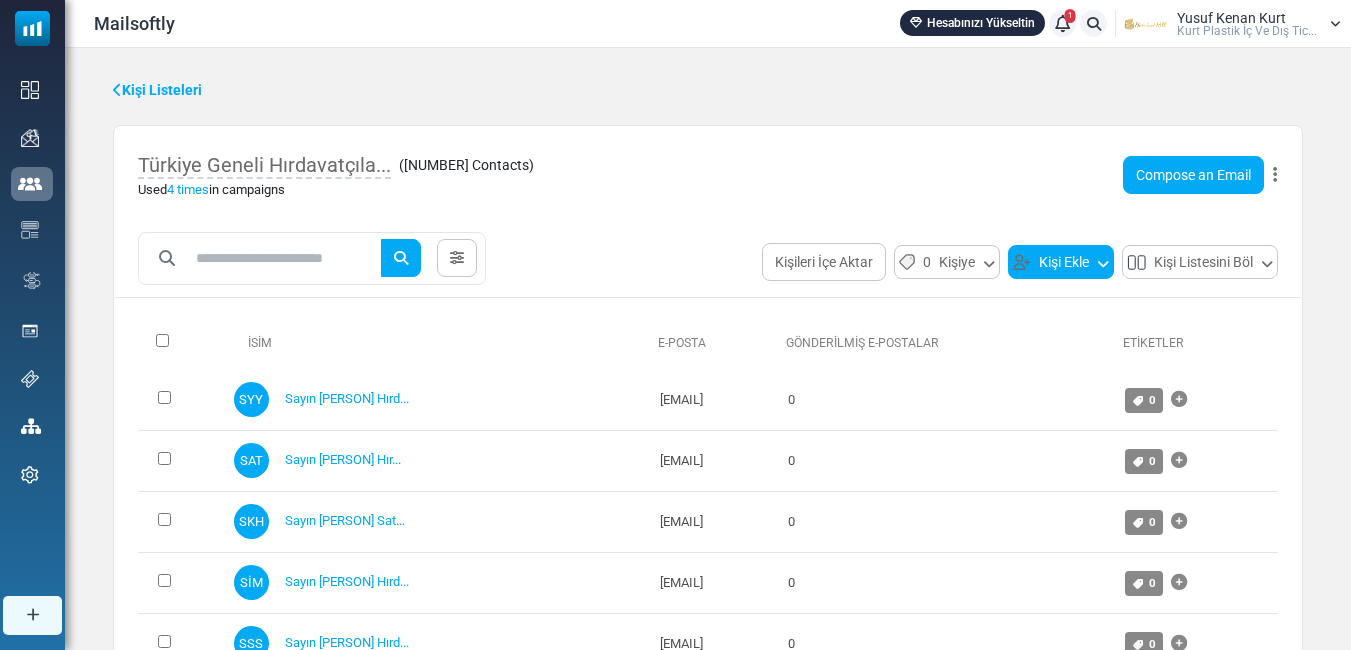click on "Kişi Ekle" at bounding box center (1061, 262) 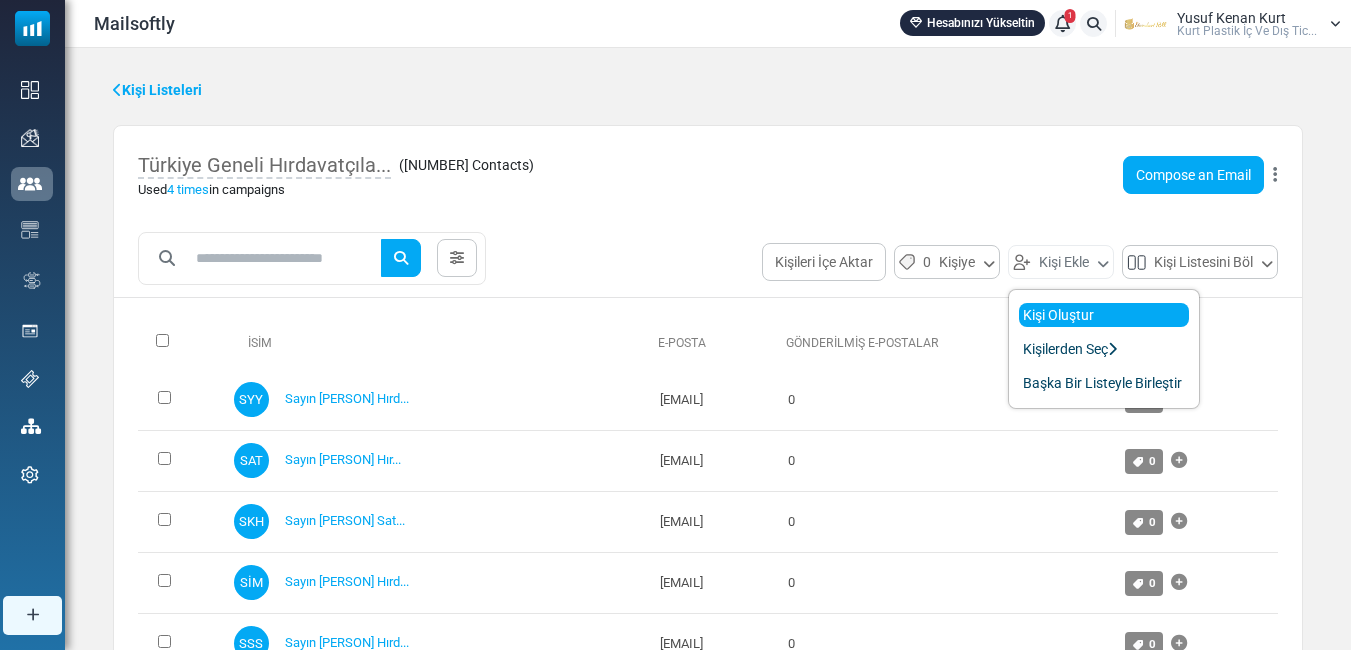 click on "Kişi Oluştur" at bounding box center [1104, 315] 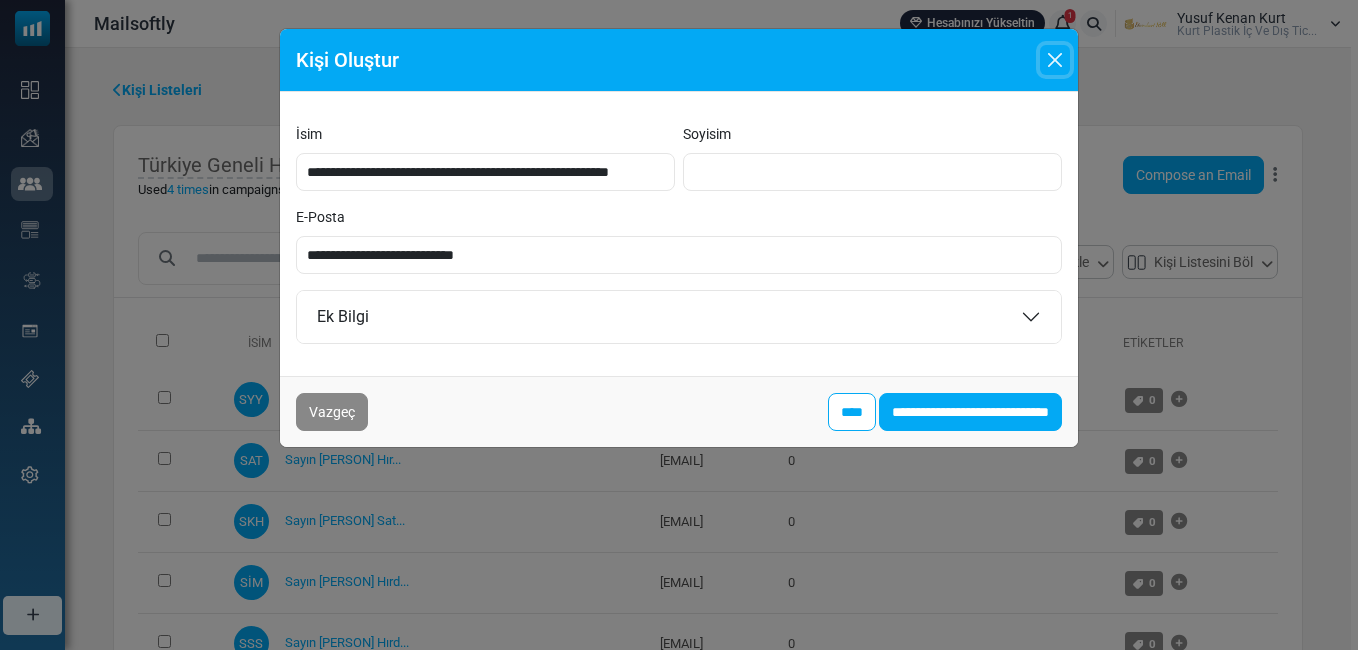 click at bounding box center [1055, 60] 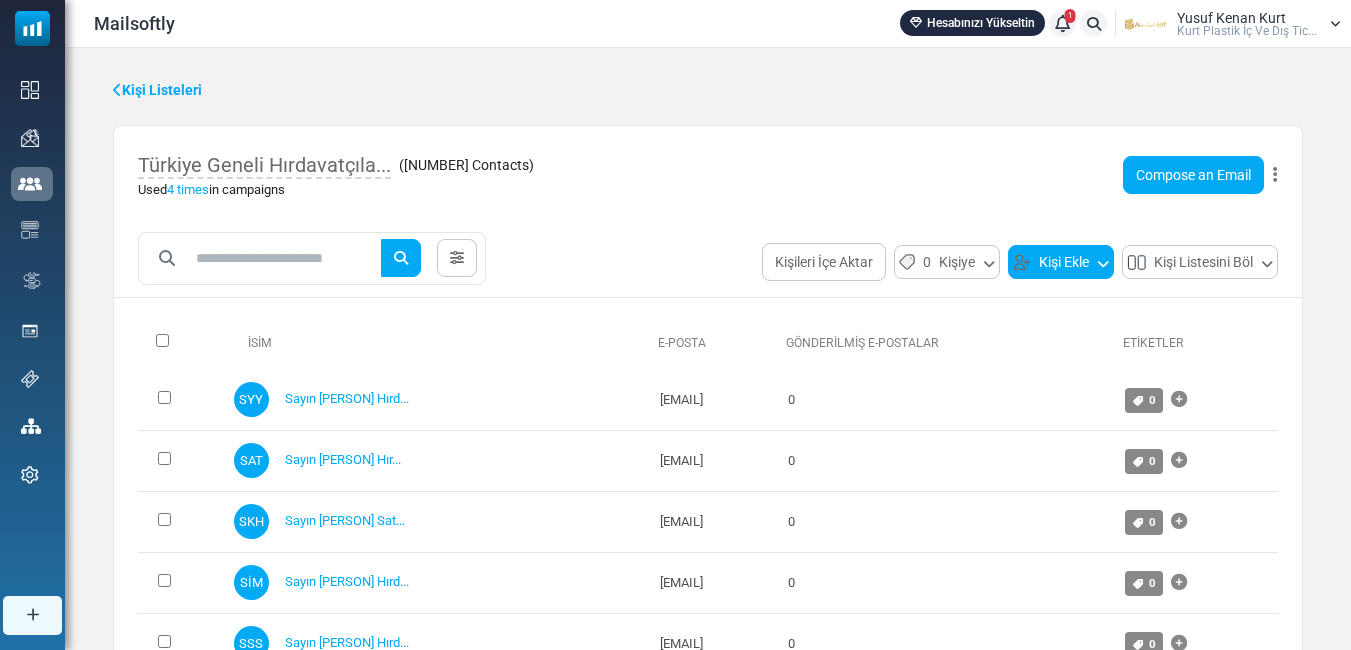click on "Kişi Ekle" at bounding box center (1061, 262) 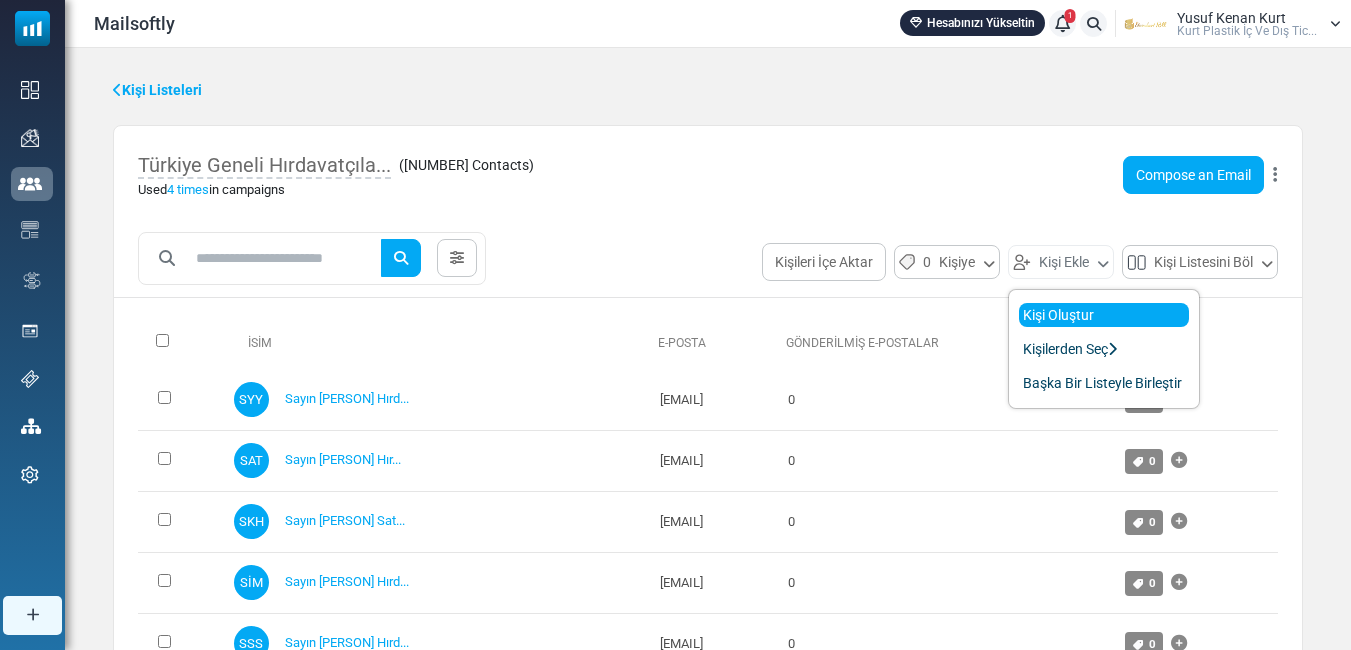 click on "Kişi Oluştur" at bounding box center [1104, 315] 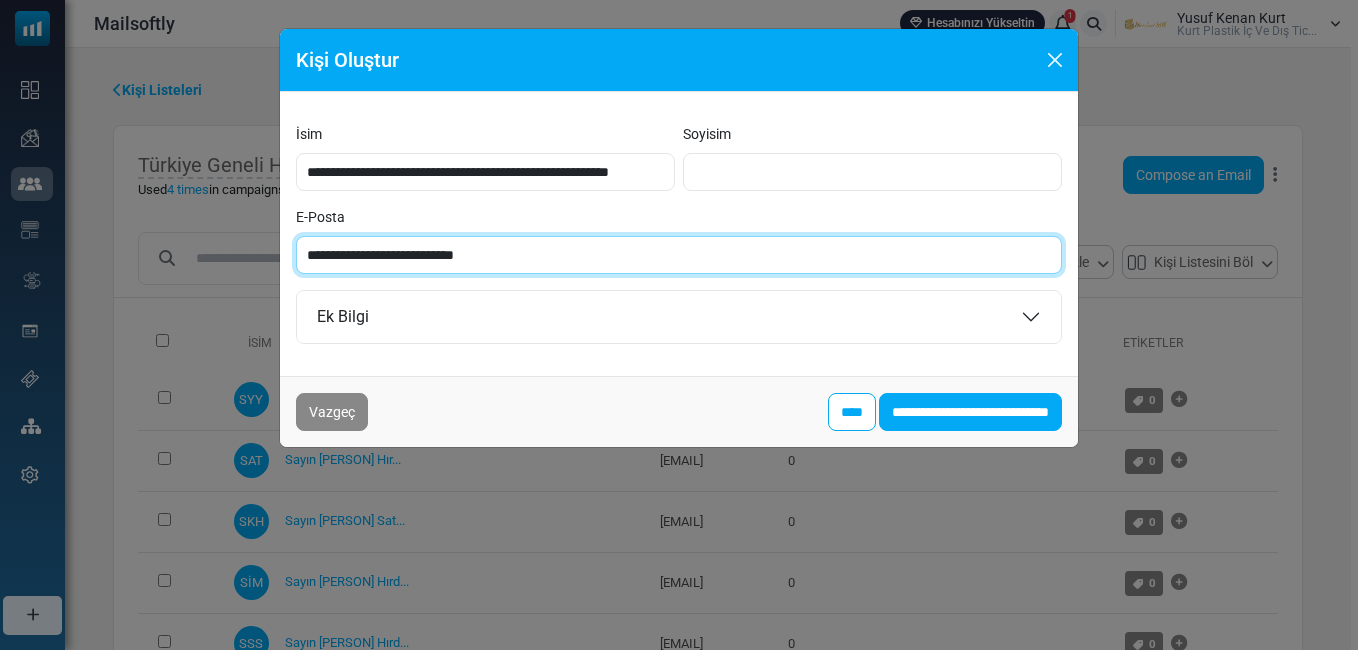paste 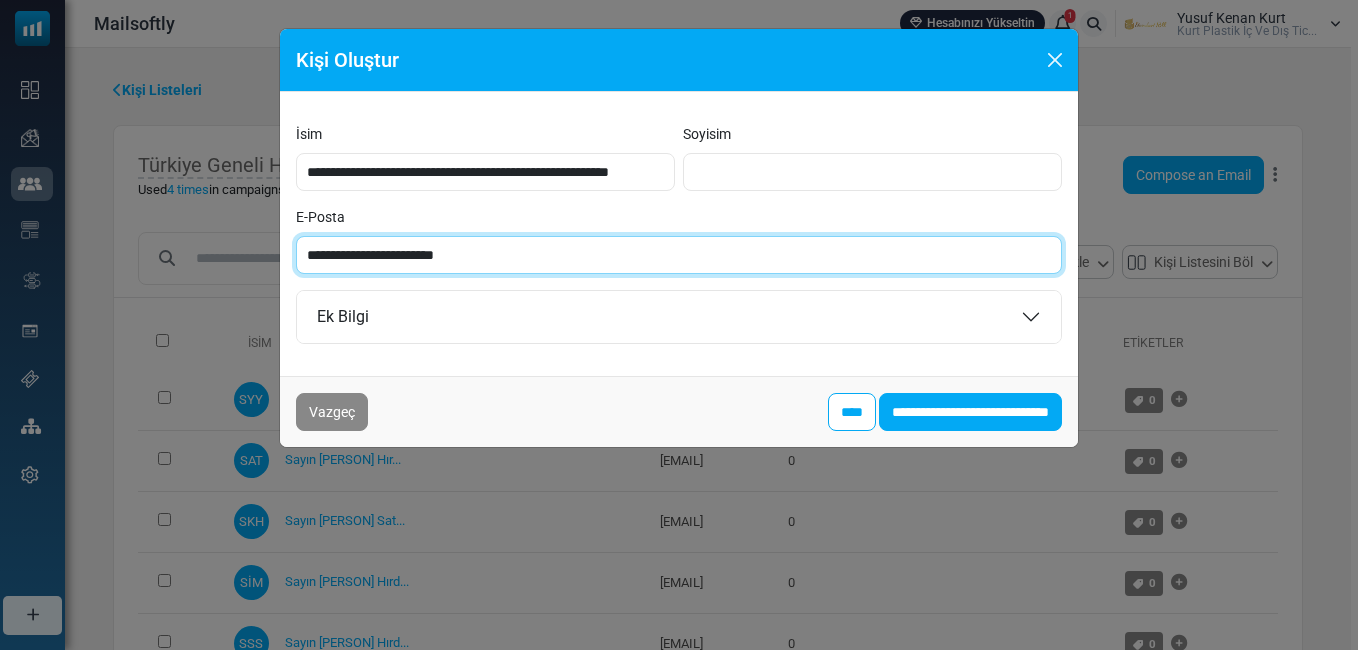 click on "**********" at bounding box center [679, 255] 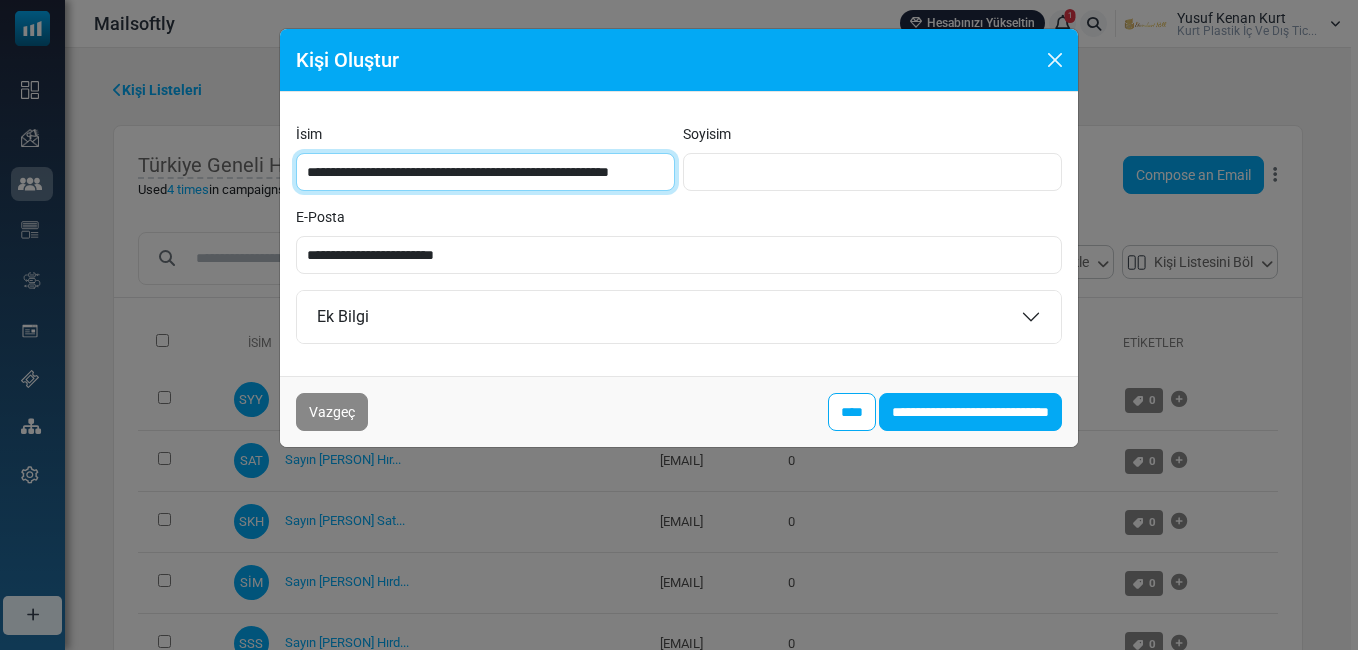 click on "**********" at bounding box center (485, 172) 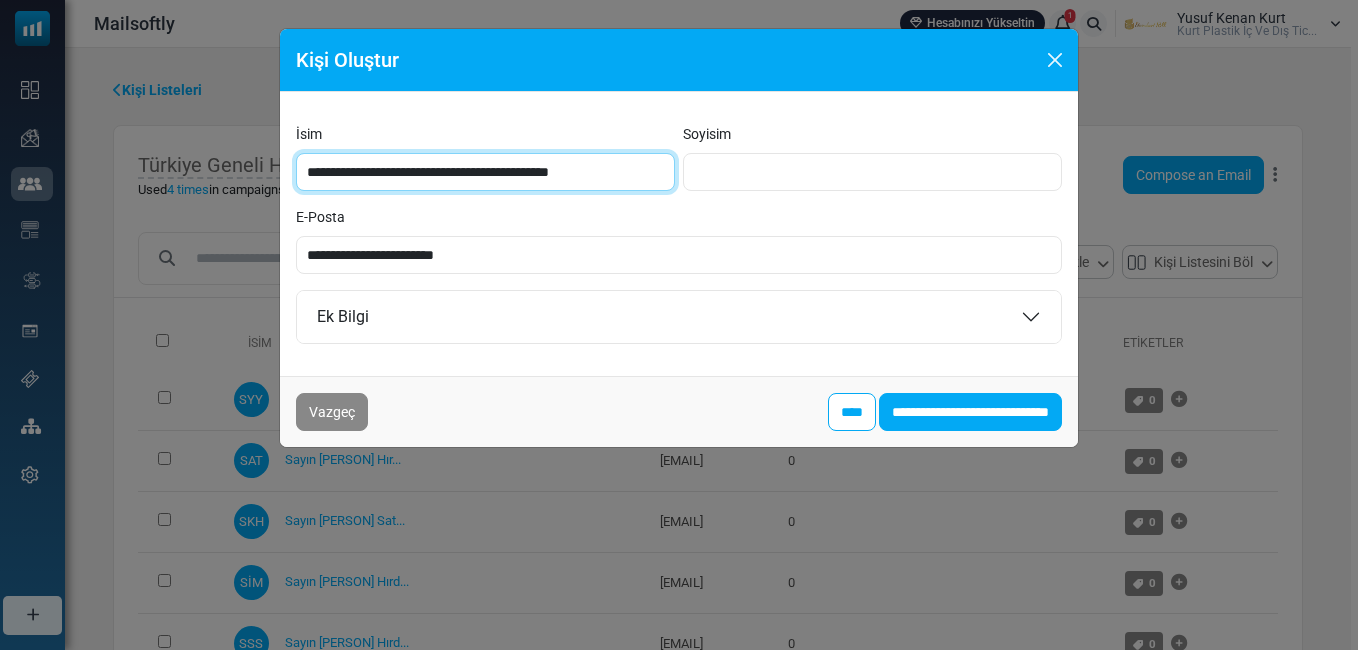 click on "**********" at bounding box center (485, 172) 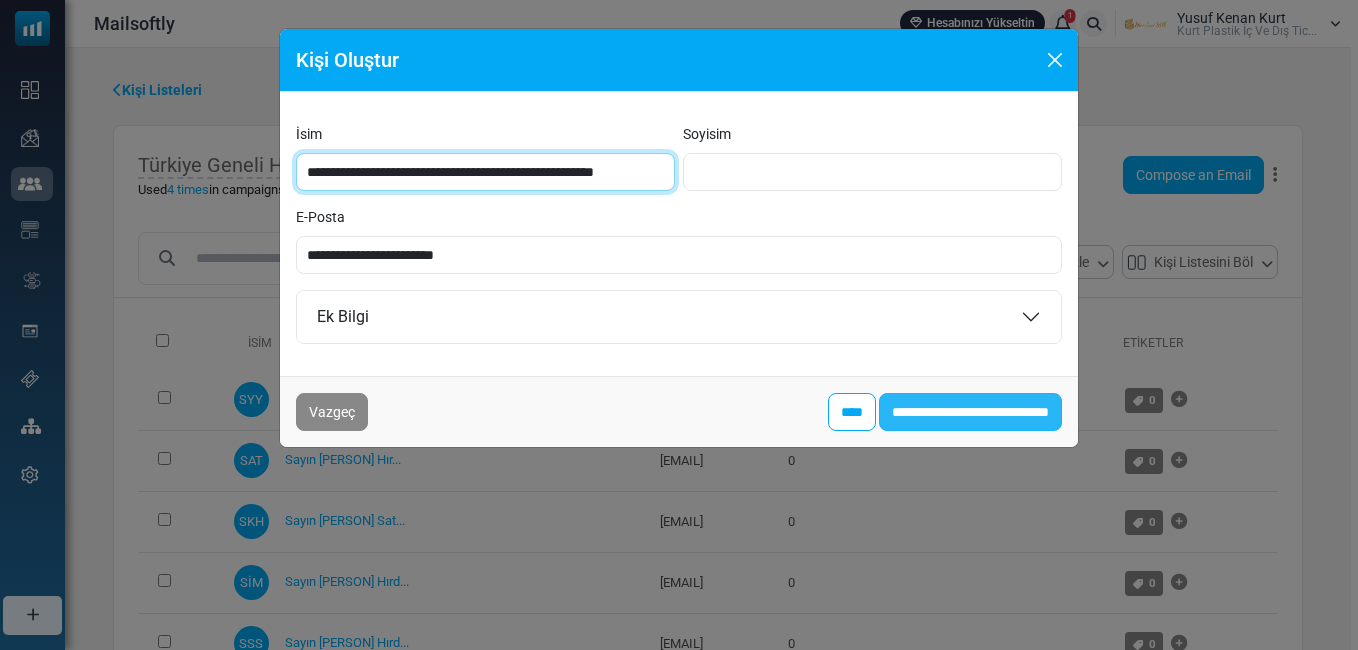 type on "**********" 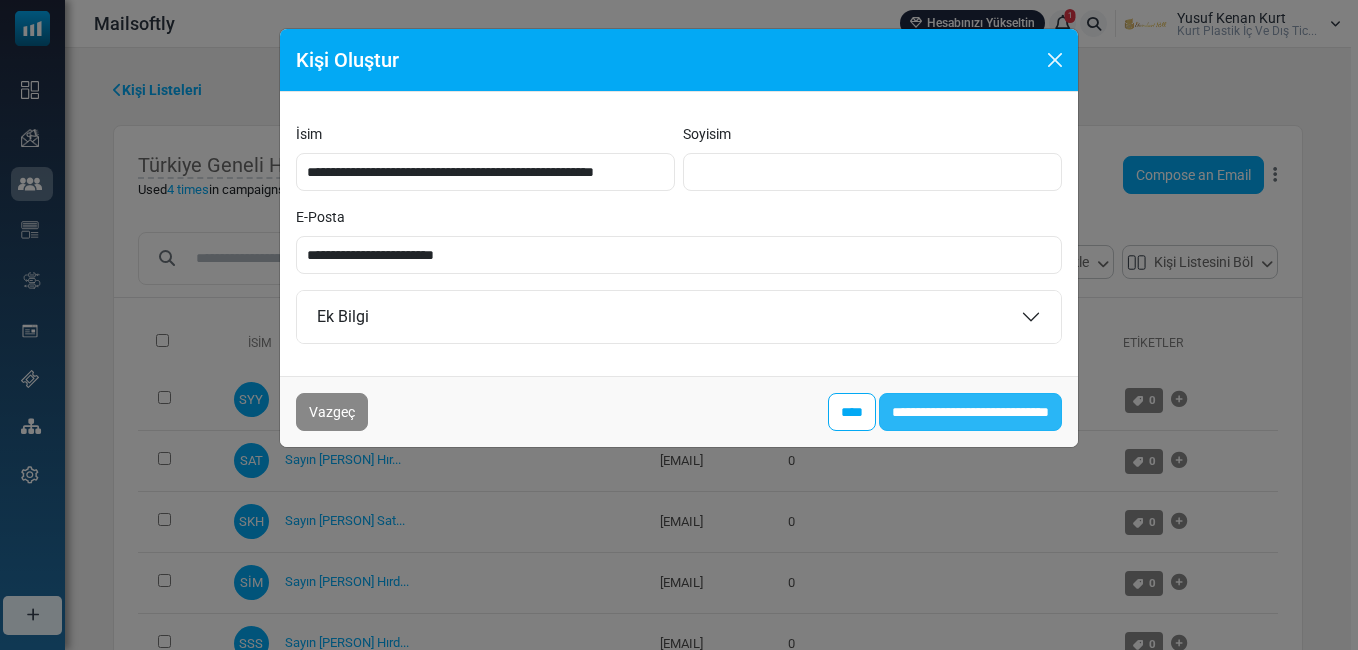 click on "**********" at bounding box center [970, 412] 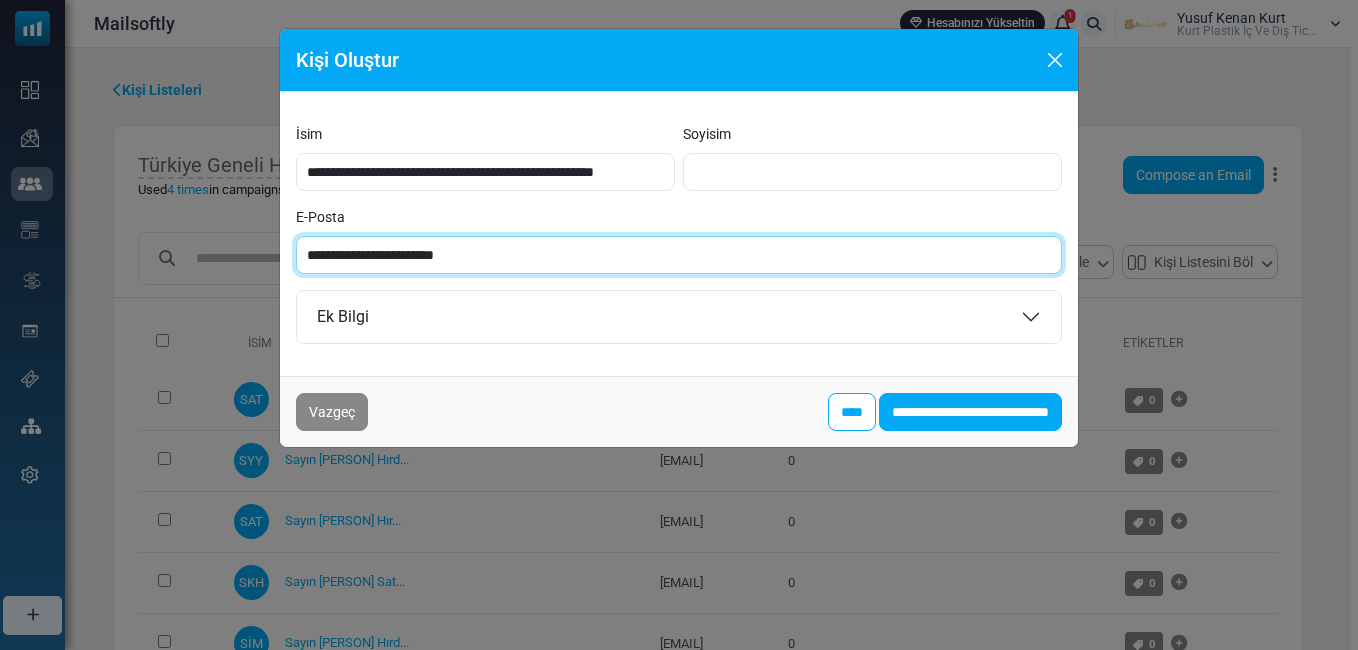 paste 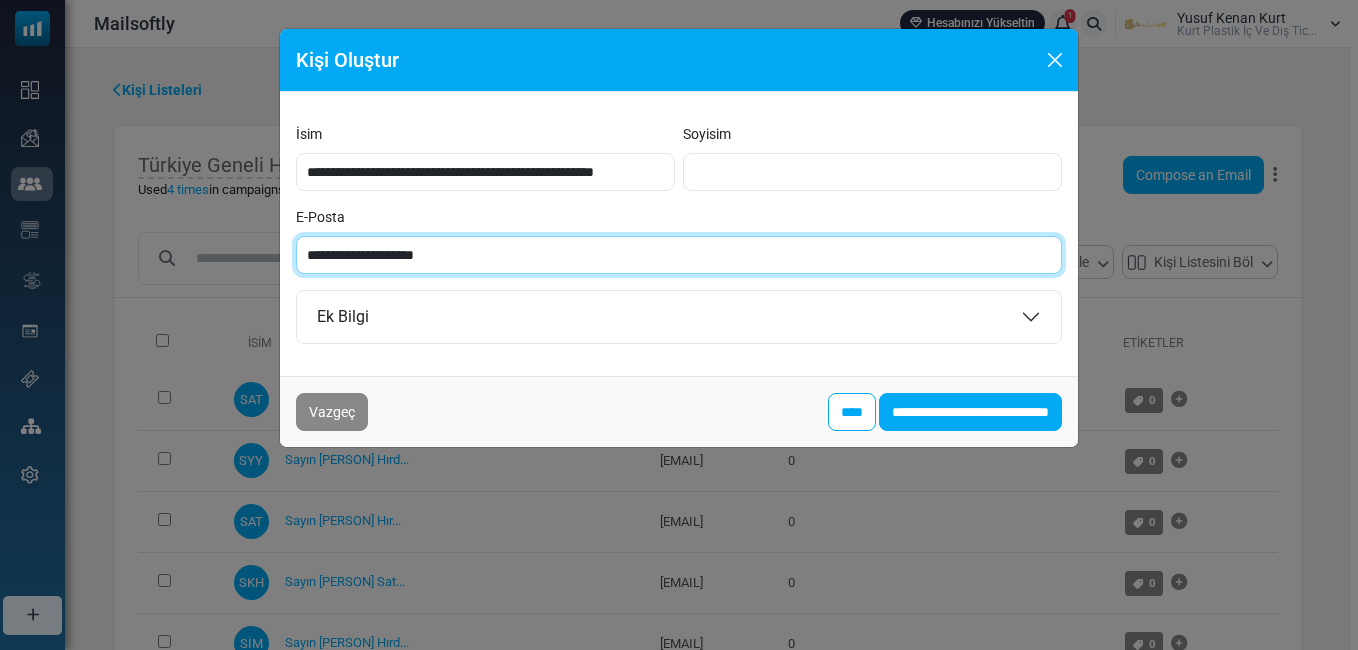 click on "**********" at bounding box center [679, 255] 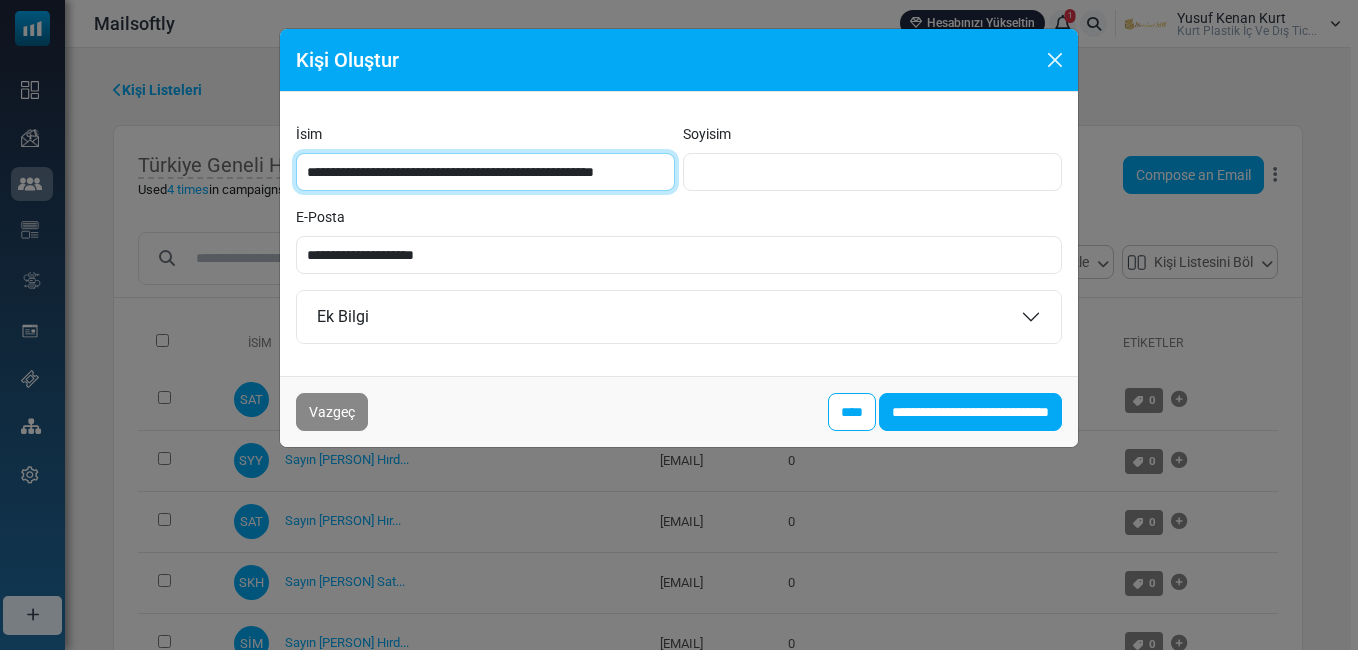 click on "**********" at bounding box center (485, 172) 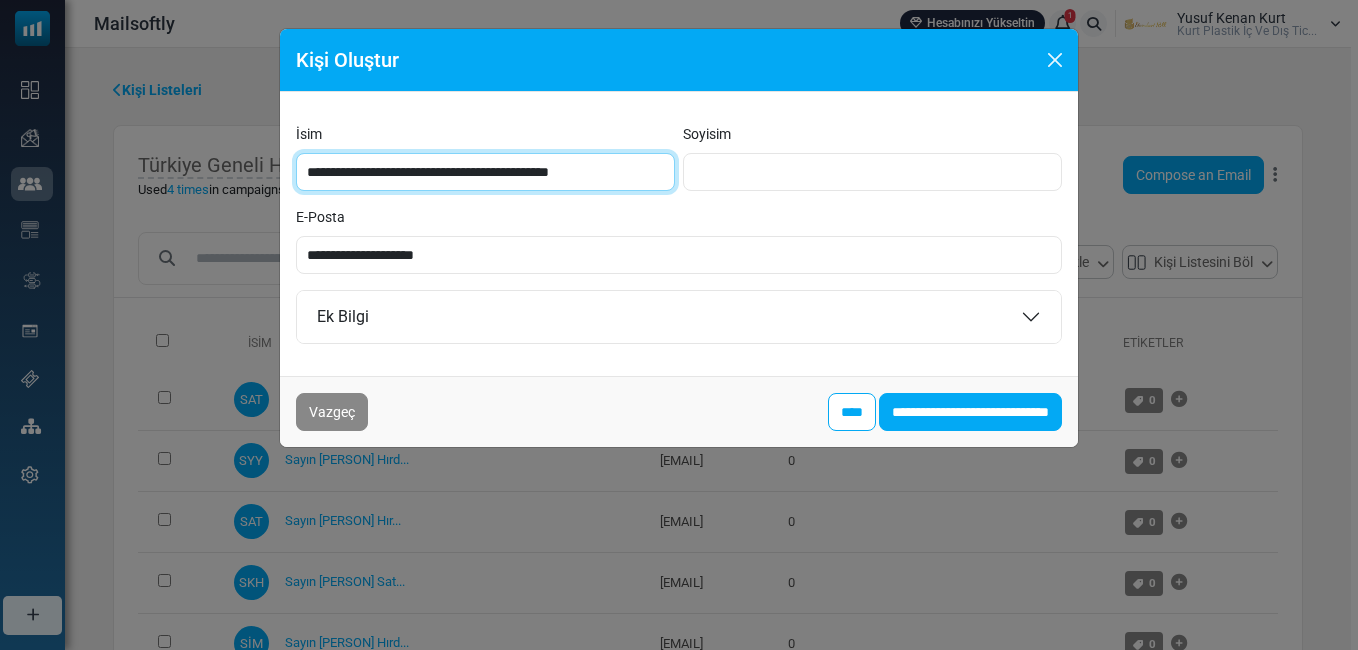 click on "**********" at bounding box center [485, 172] 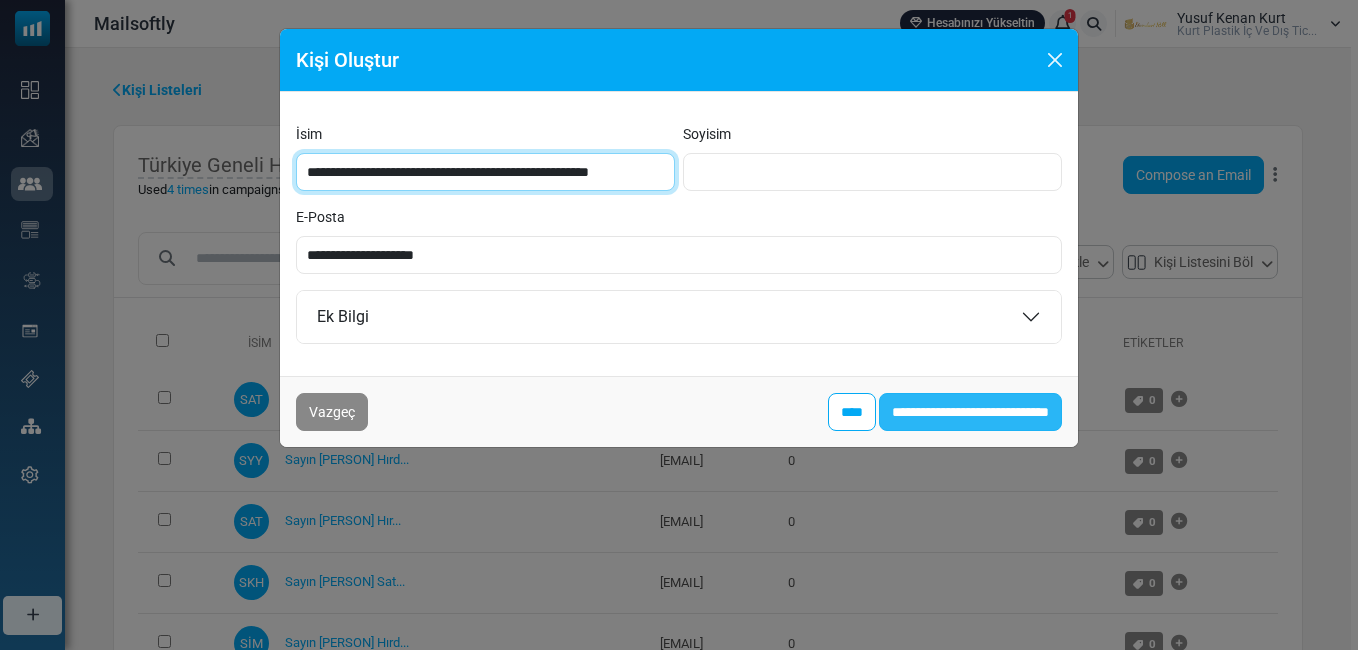 type on "**********" 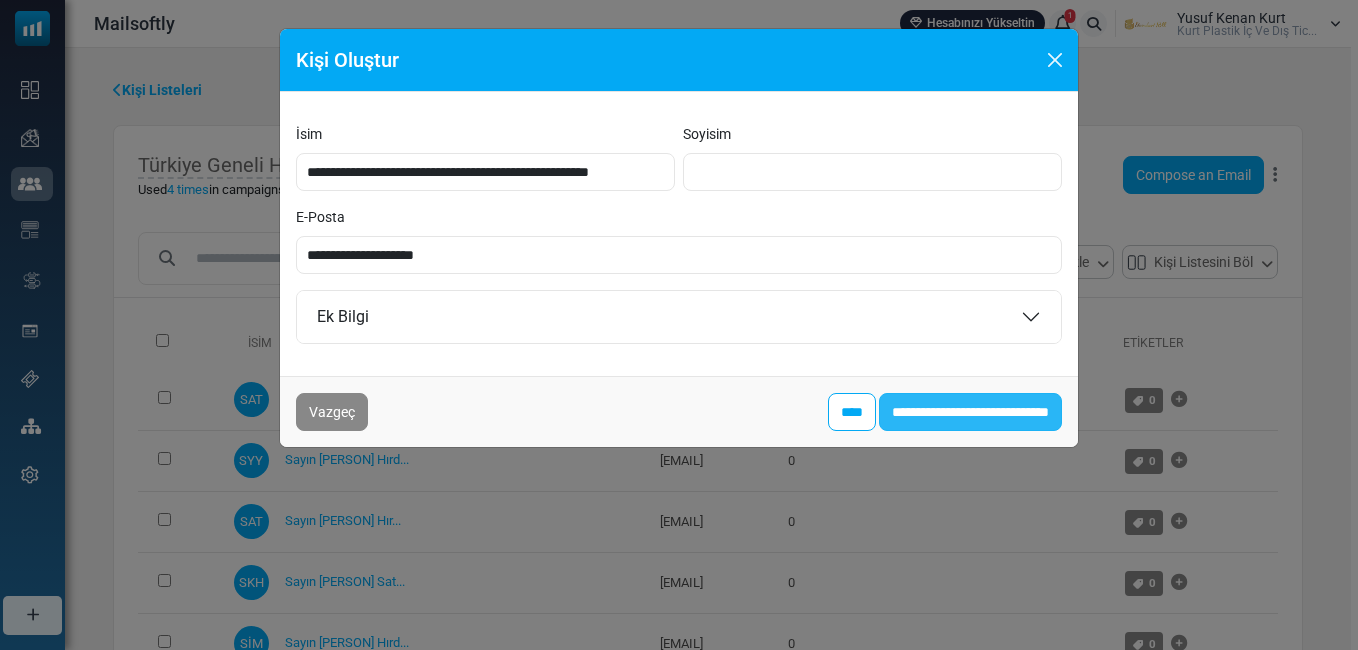 click on "**********" at bounding box center [970, 412] 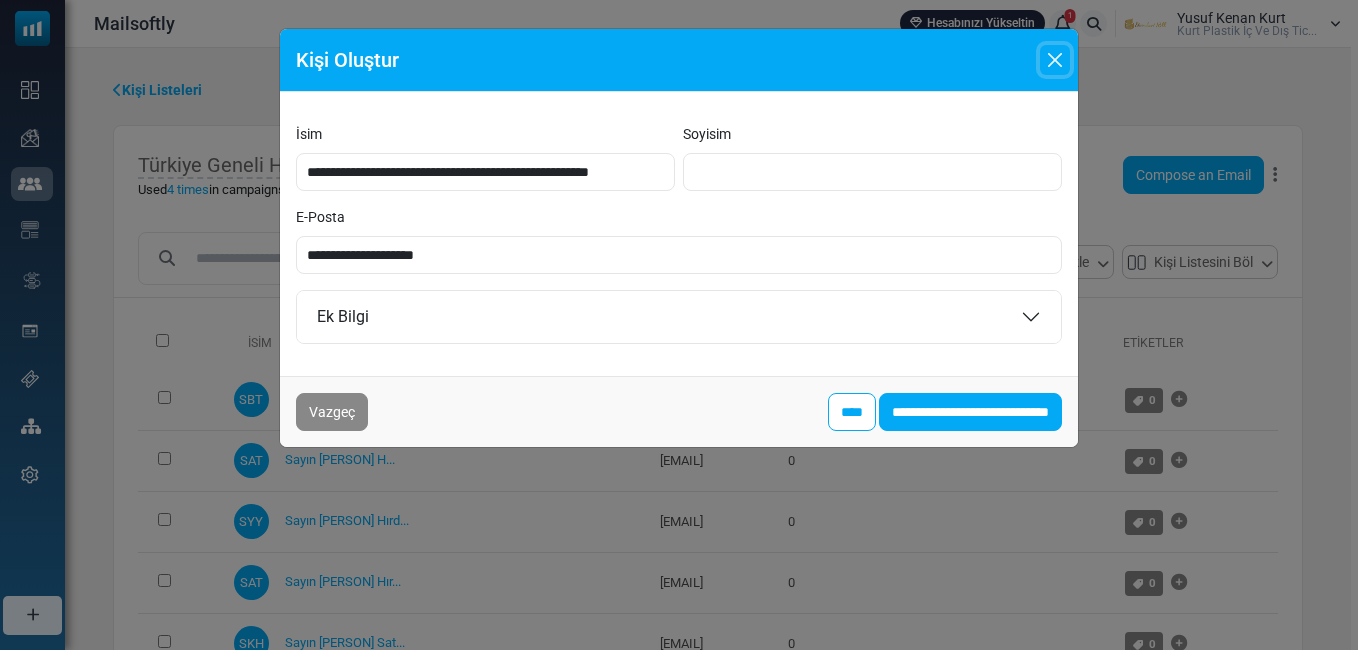 click at bounding box center (1055, 60) 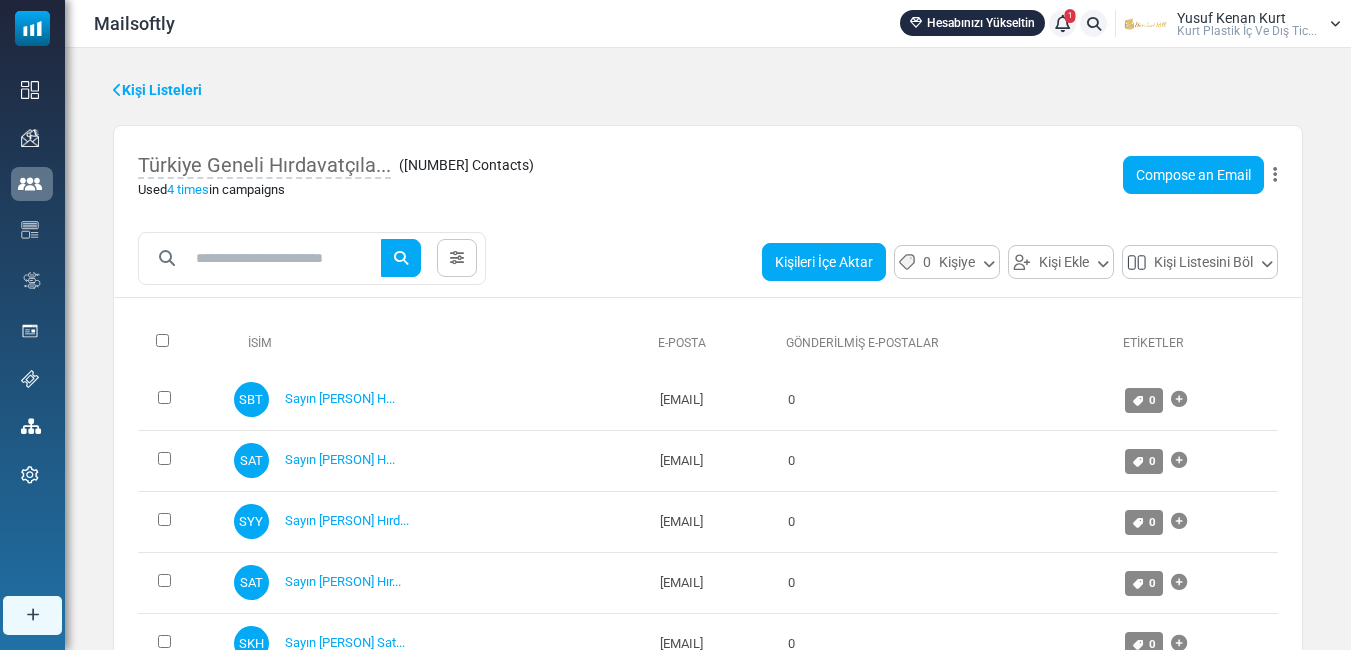 click on "Kişileri İçe Aktar" at bounding box center [824, 262] 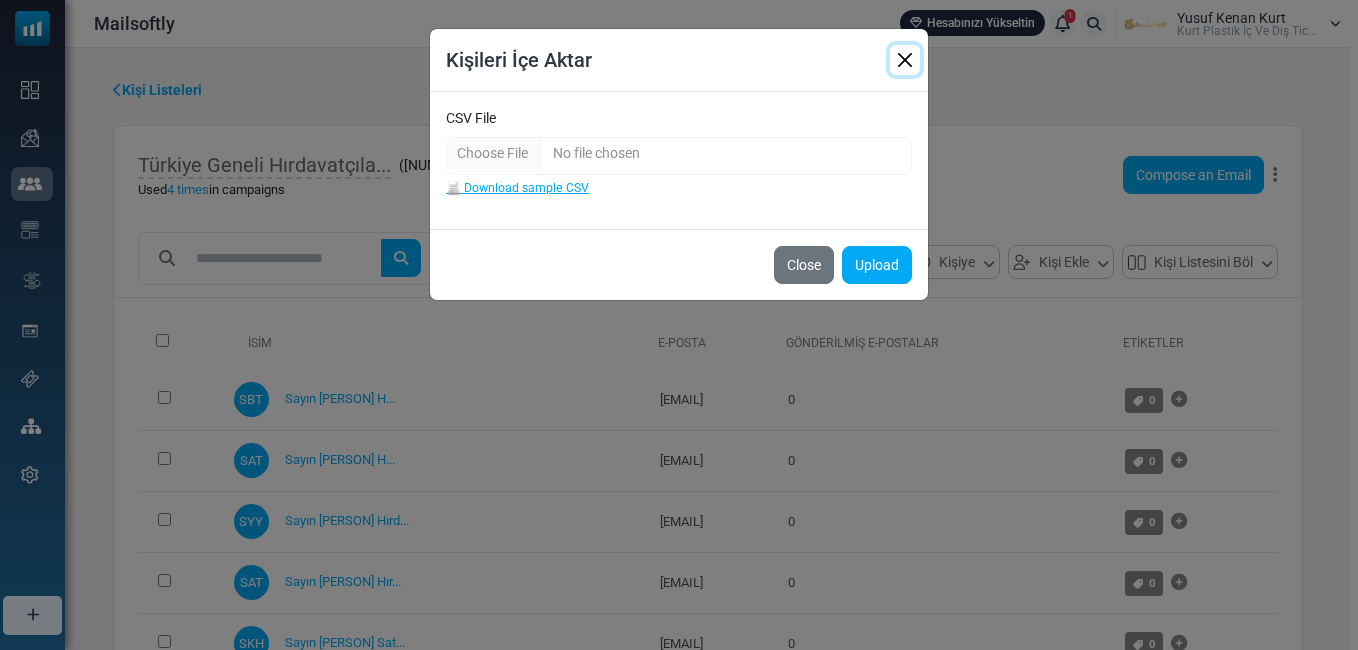 click at bounding box center (905, 60) 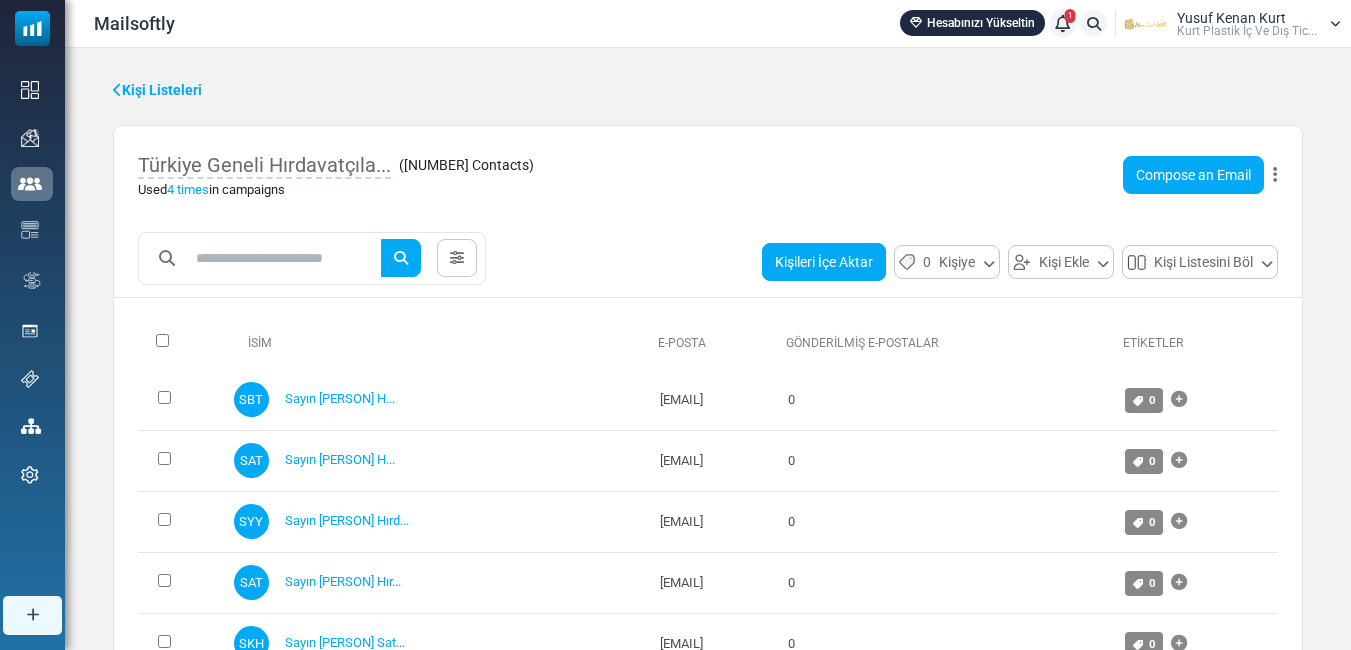 click on "Kişileri İçe Aktar" at bounding box center [824, 262] 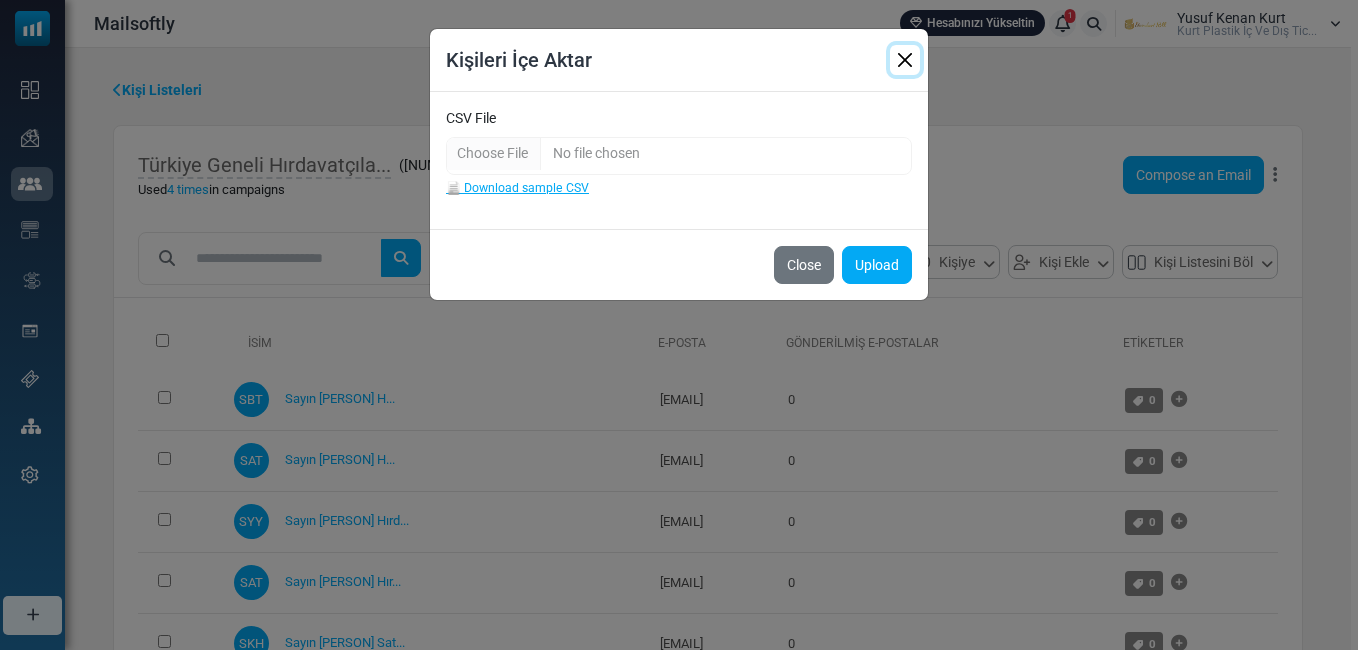 click at bounding box center [905, 60] 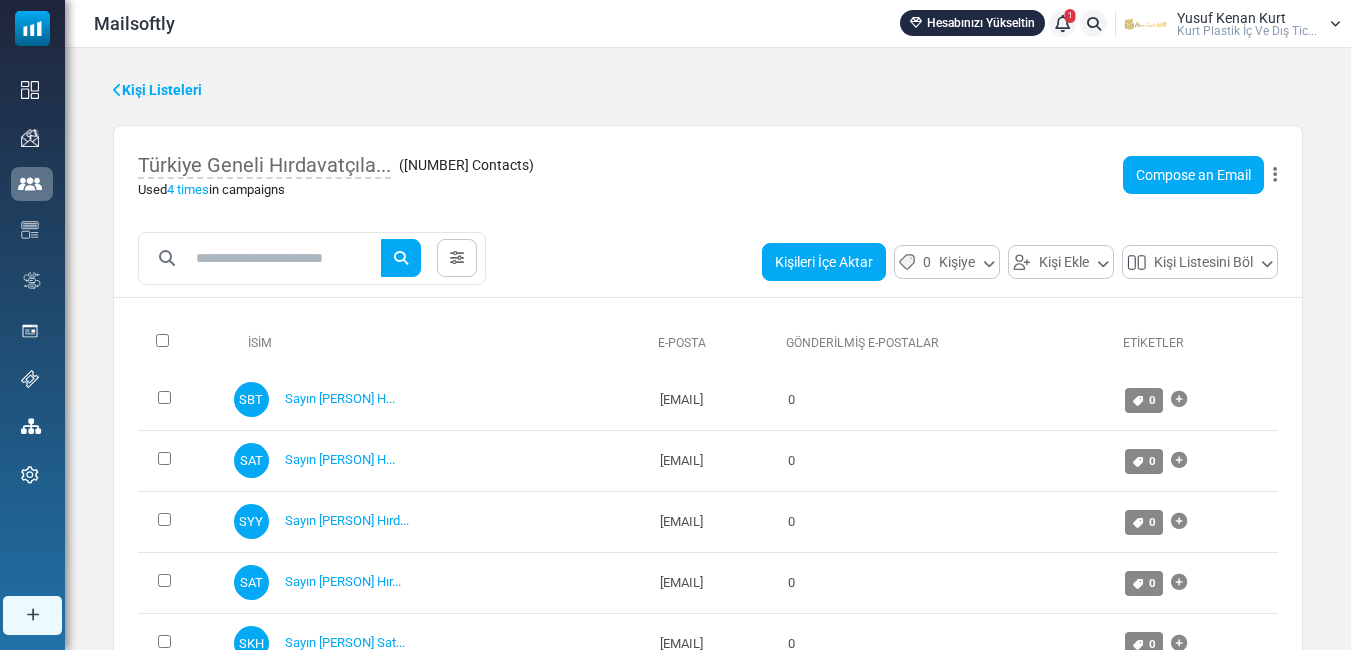 click on "Kişileri İçe Aktar" at bounding box center (824, 262) 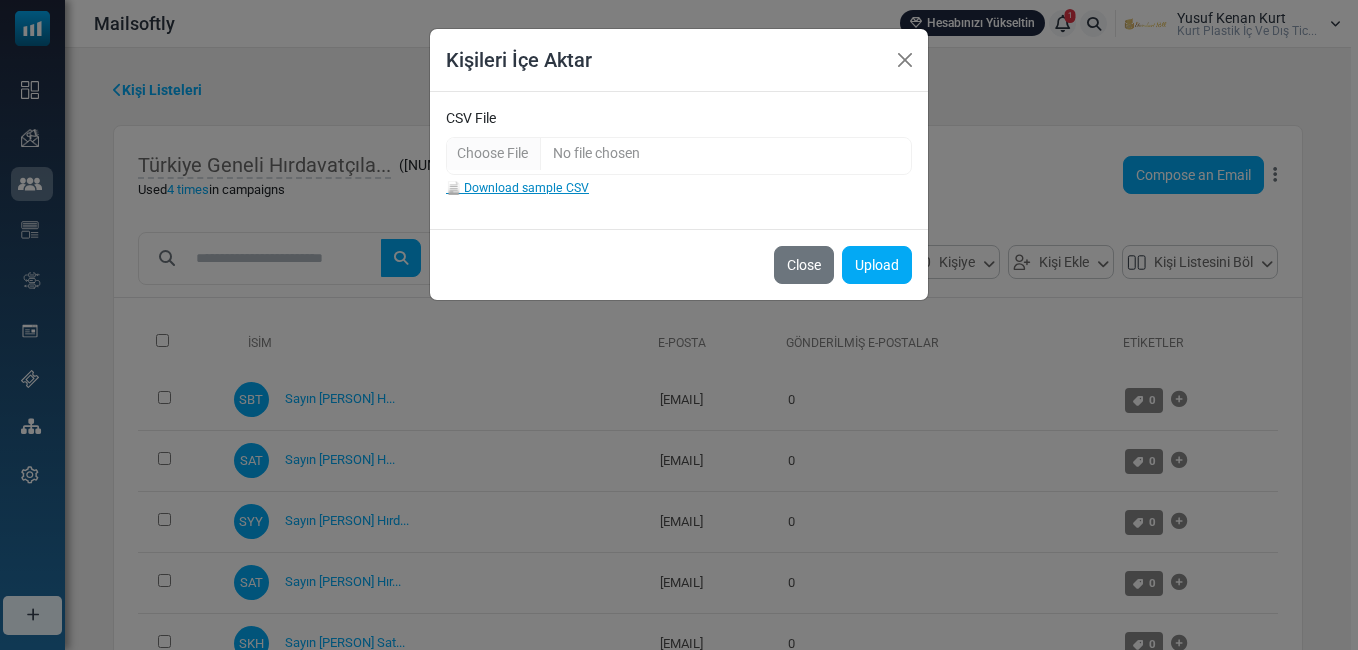 click on "📄 Download sample CSV" at bounding box center (517, 188) 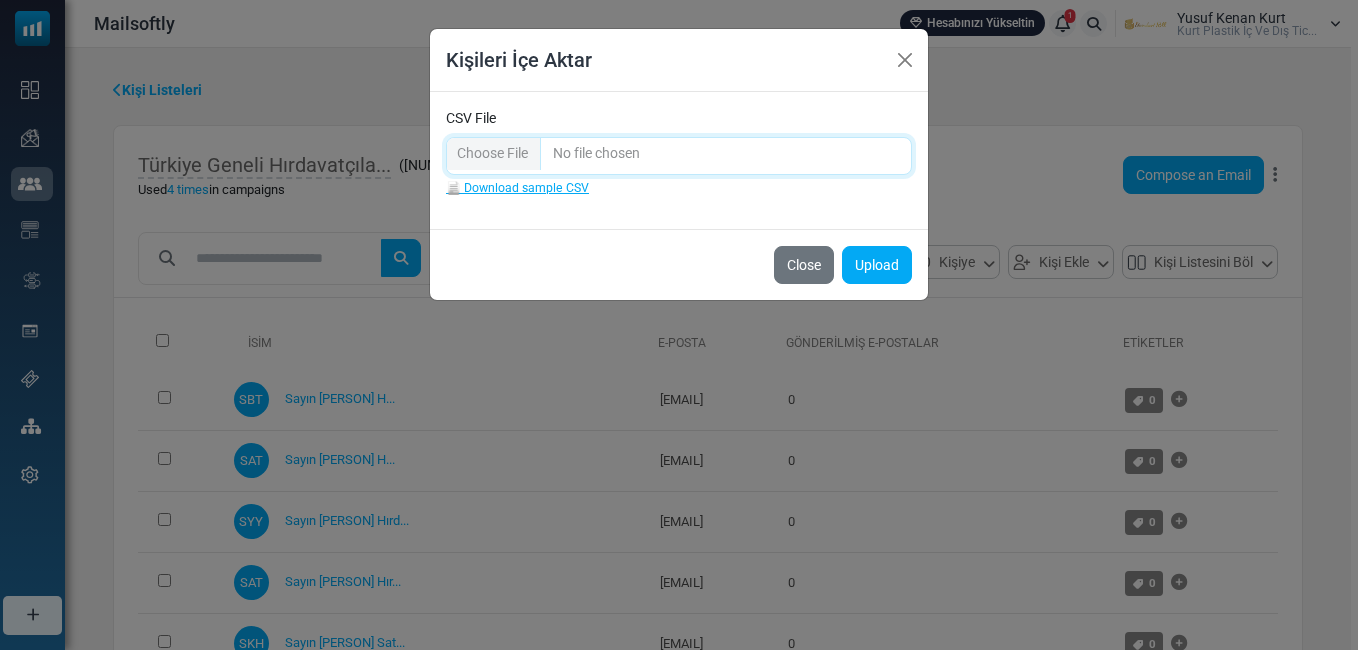 click on "CSV File" at bounding box center (679, 156) 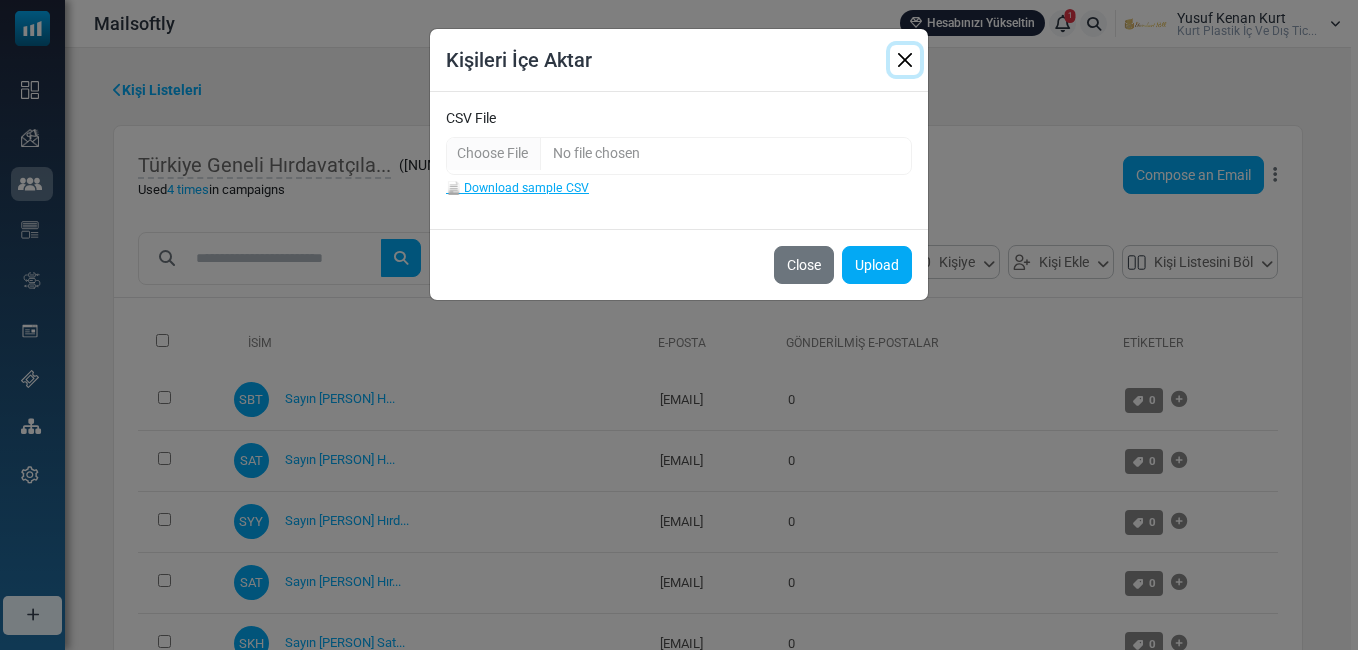 click at bounding box center (905, 60) 